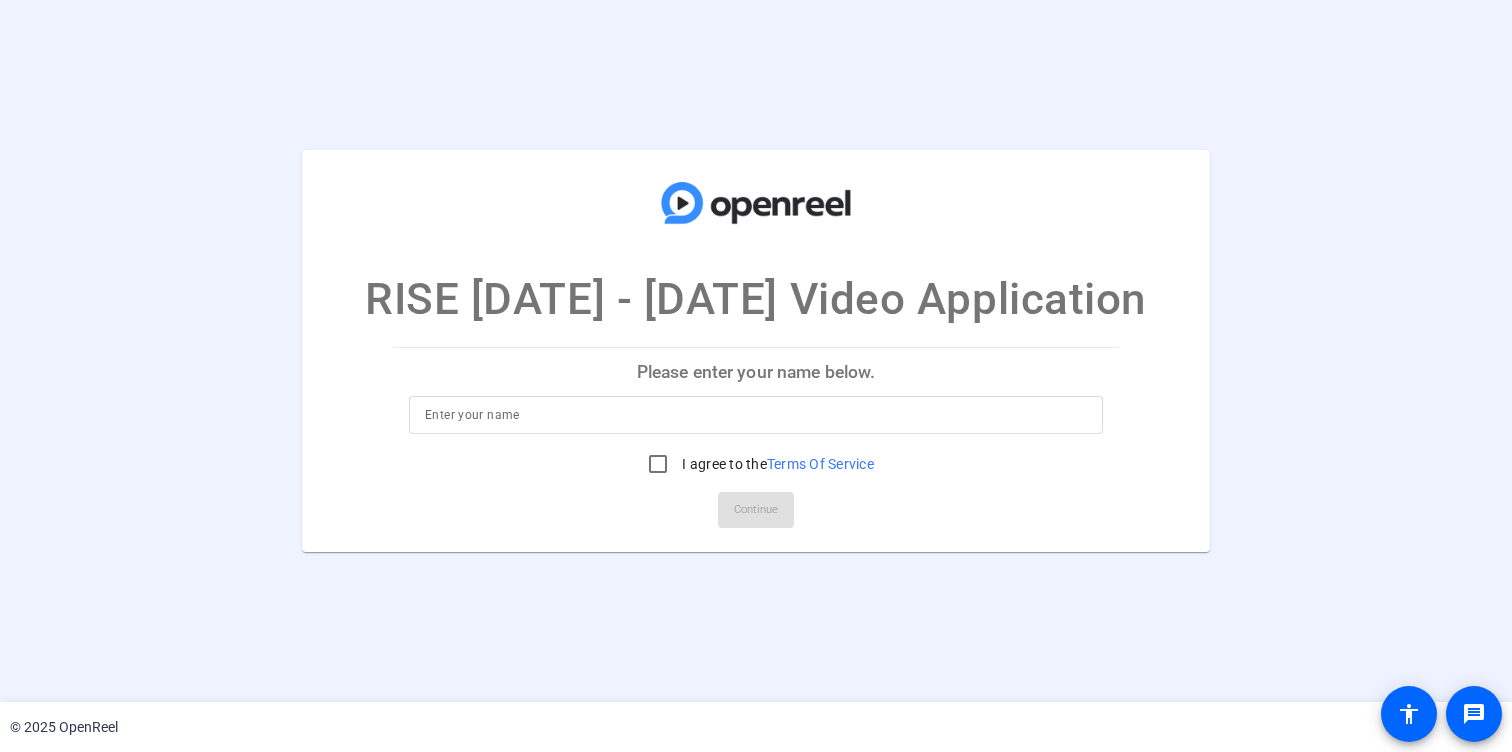 scroll, scrollTop: 0, scrollLeft: 0, axis: both 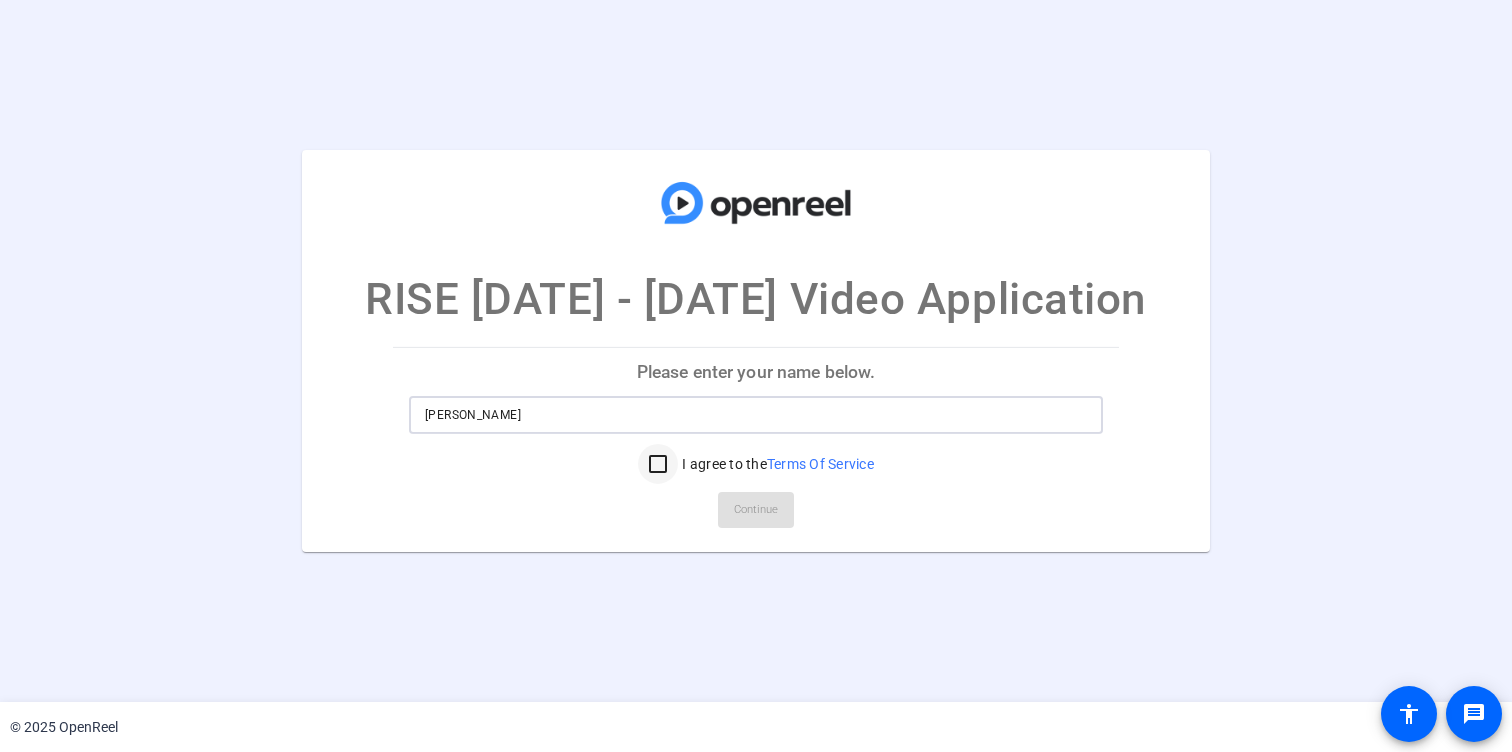 type on "[PERSON_NAME]" 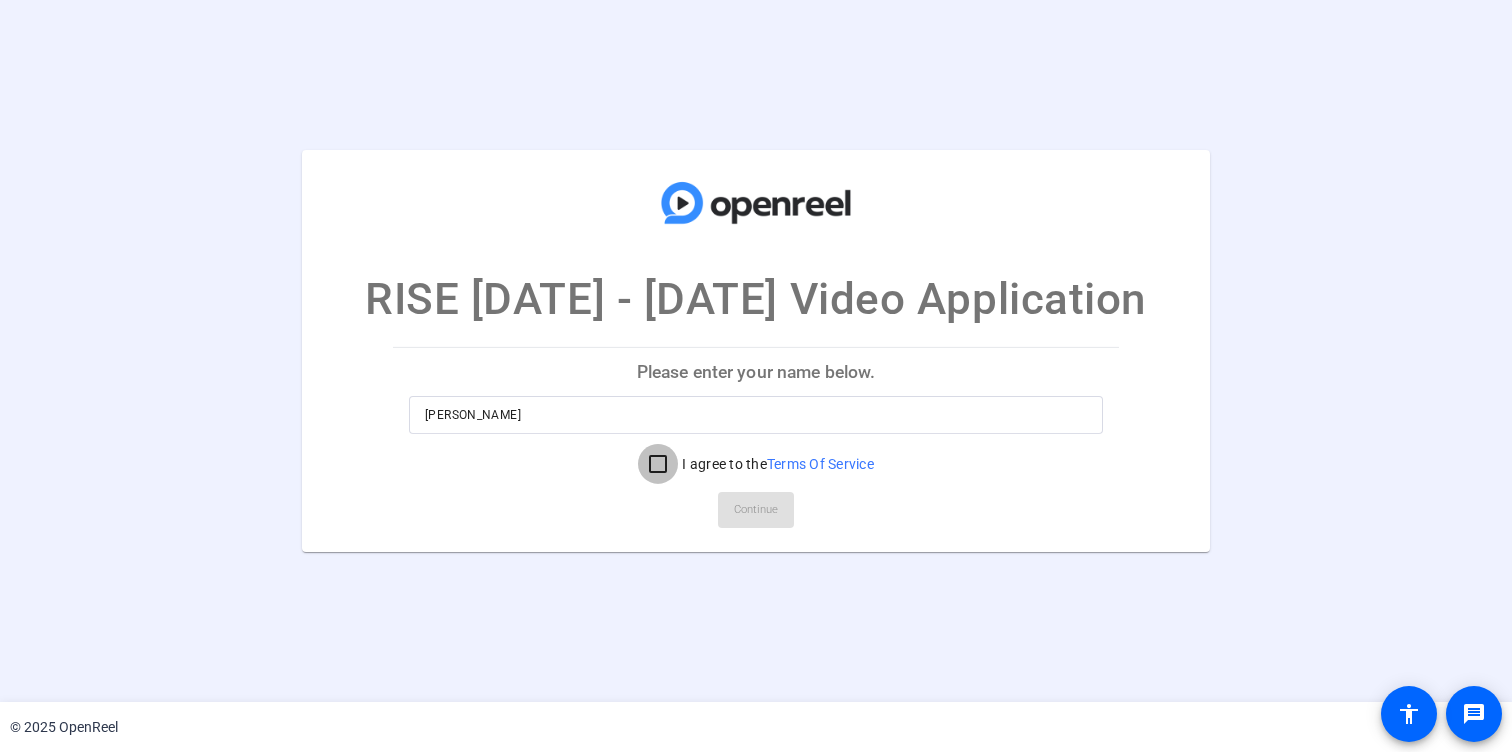 click on "I agree to the  Terms Of Service" at bounding box center (658, 464) 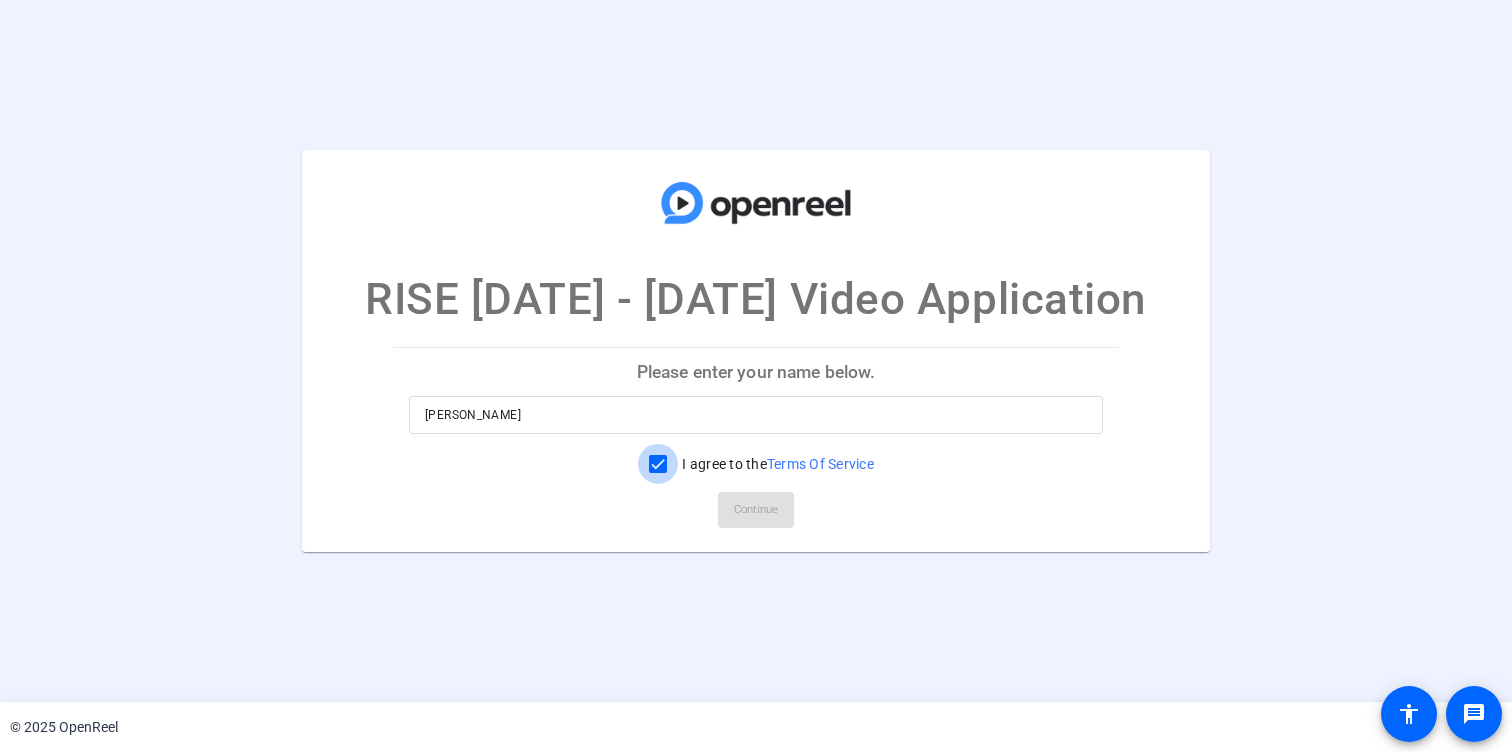 checkbox on "true" 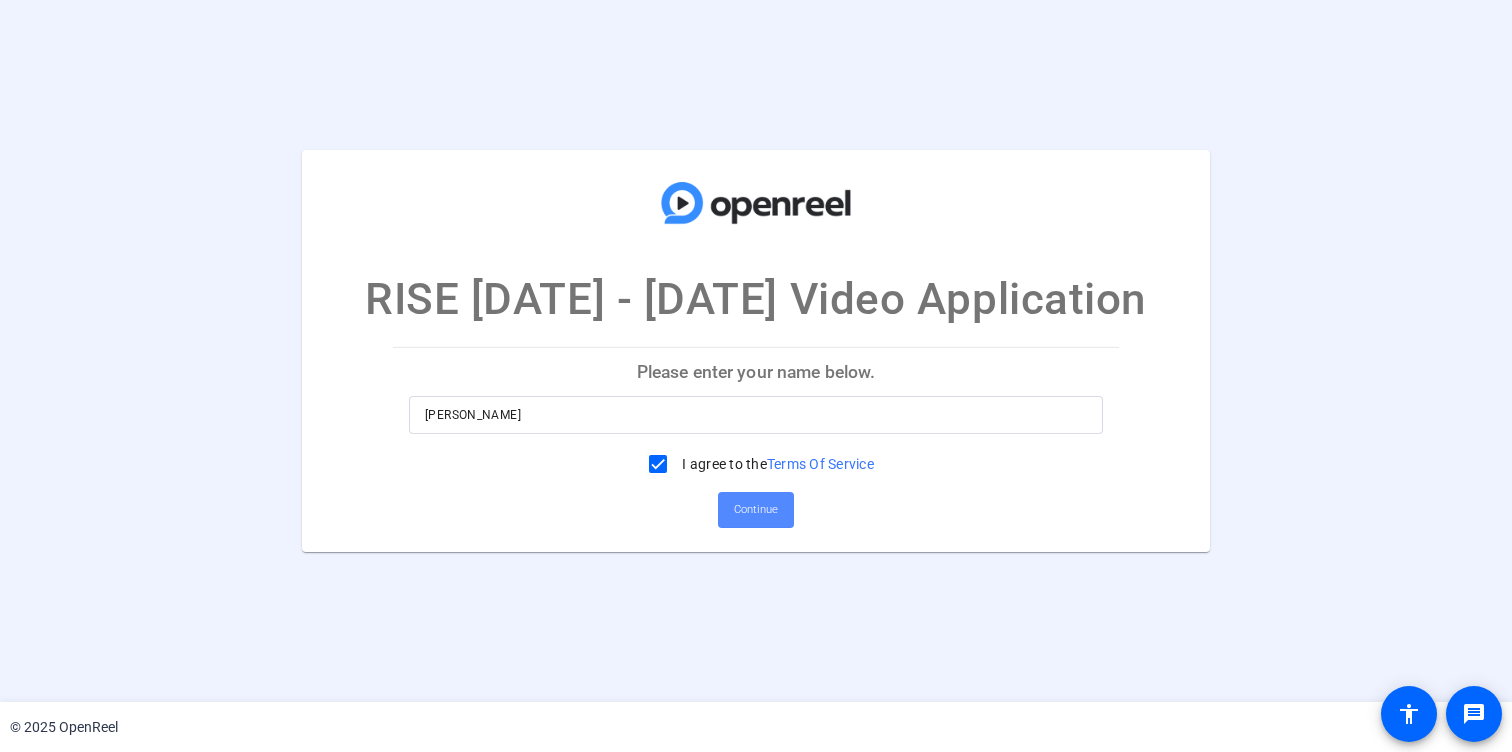 click on "Continue" 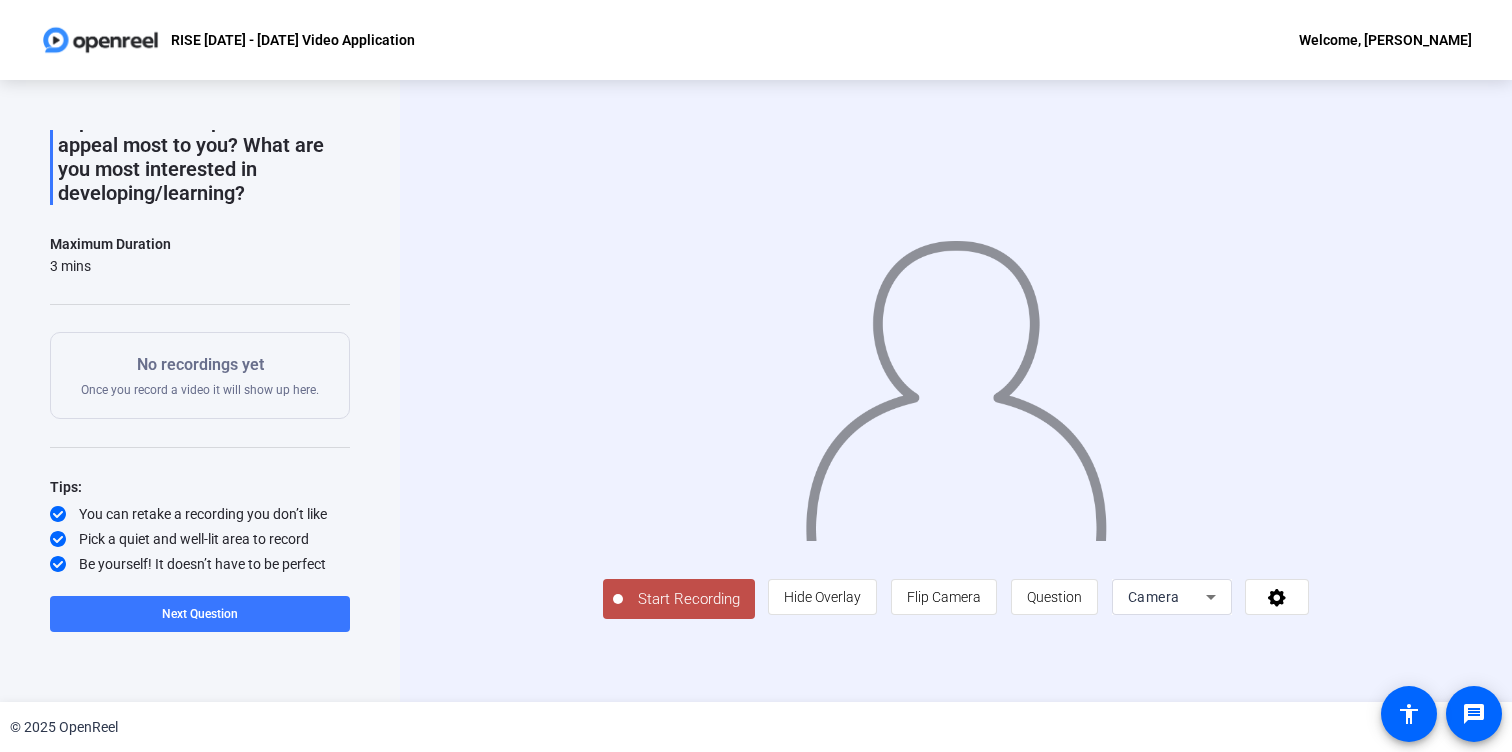 scroll, scrollTop: 0, scrollLeft: 0, axis: both 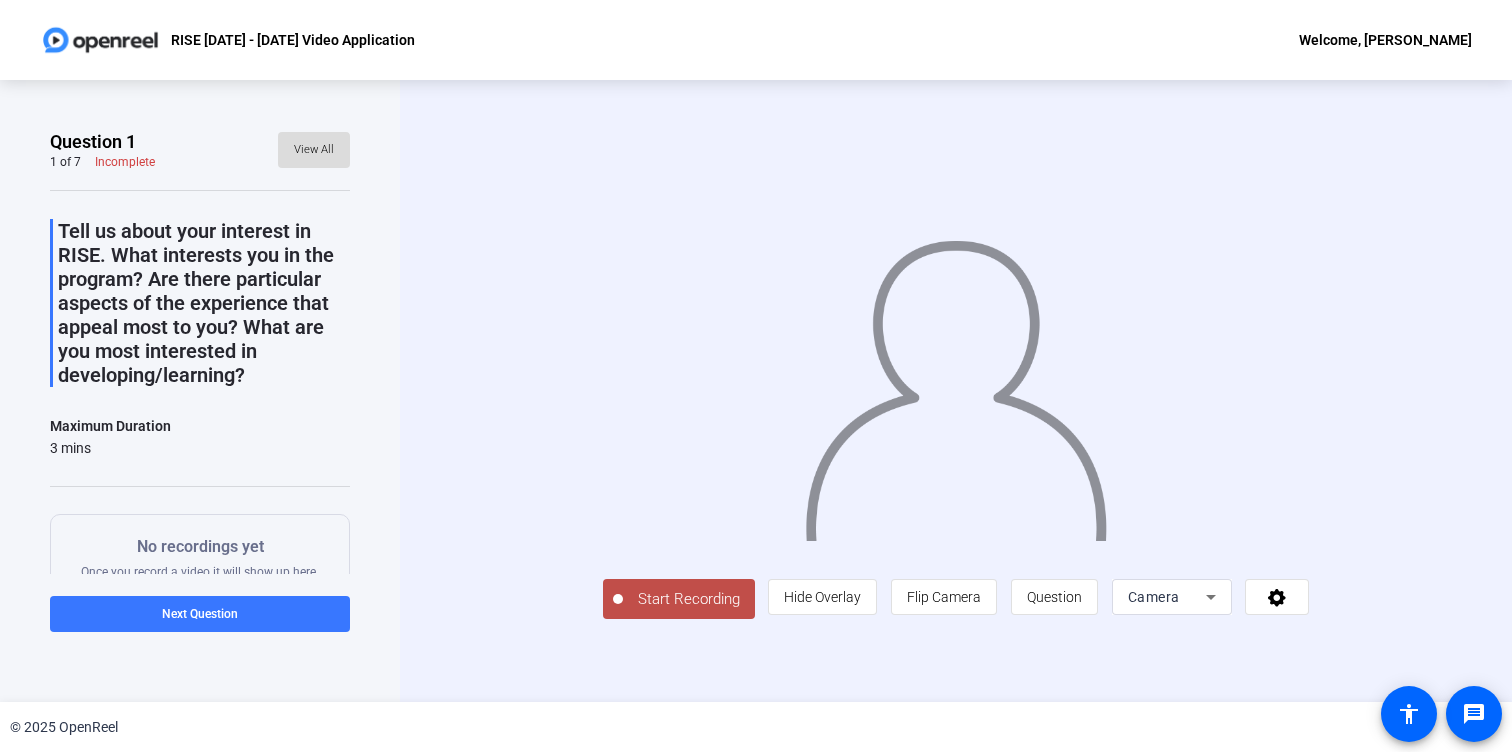 click on "View All" 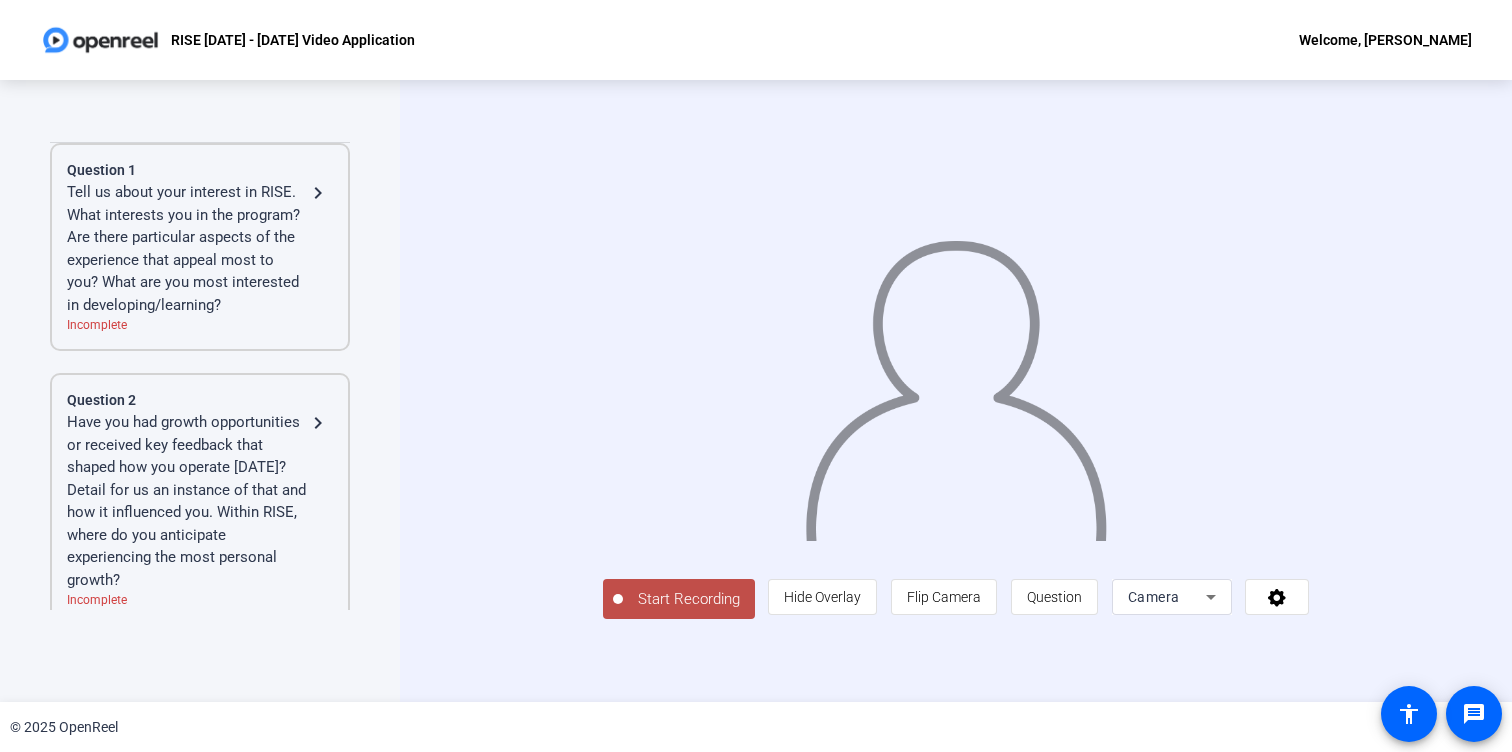 scroll, scrollTop: 0, scrollLeft: 0, axis: both 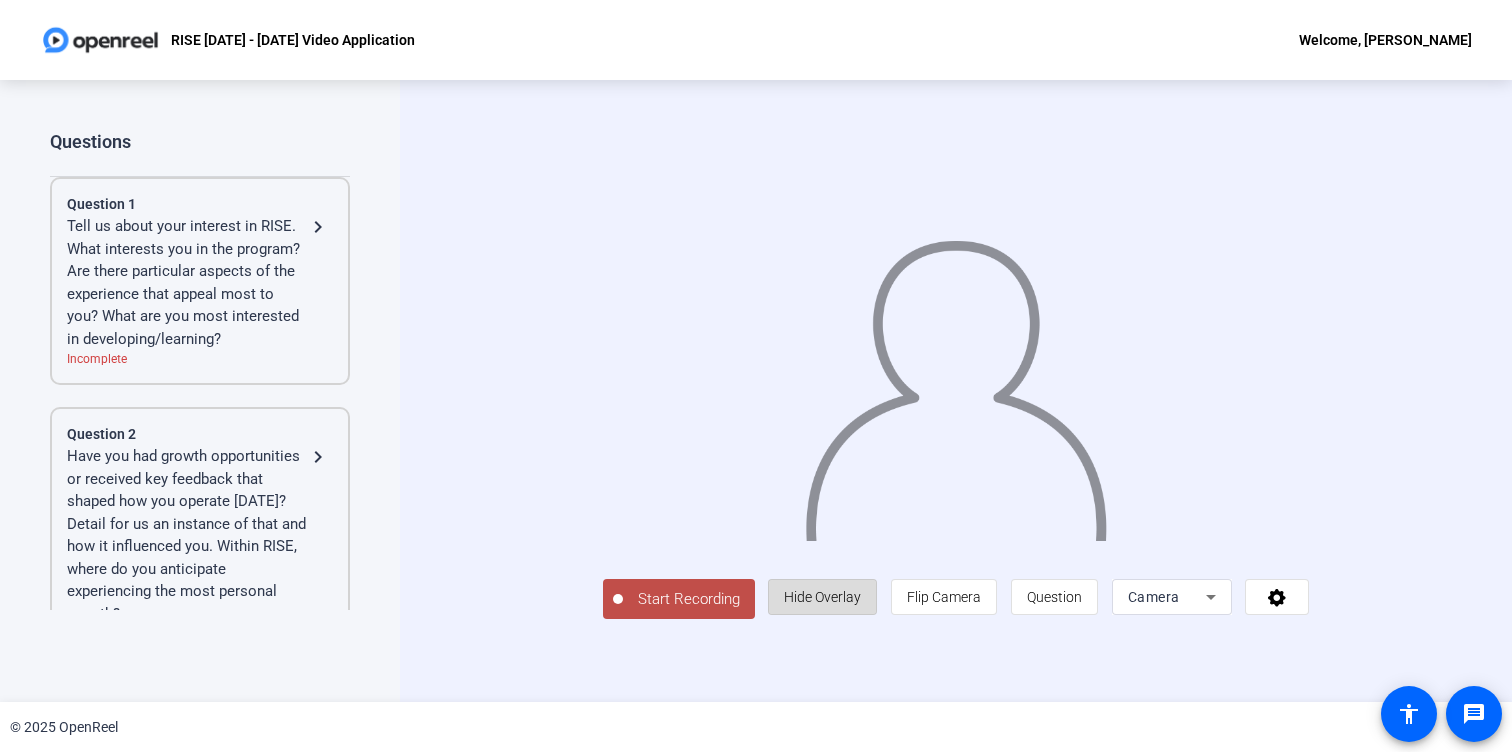 click on "Hide Overlay" 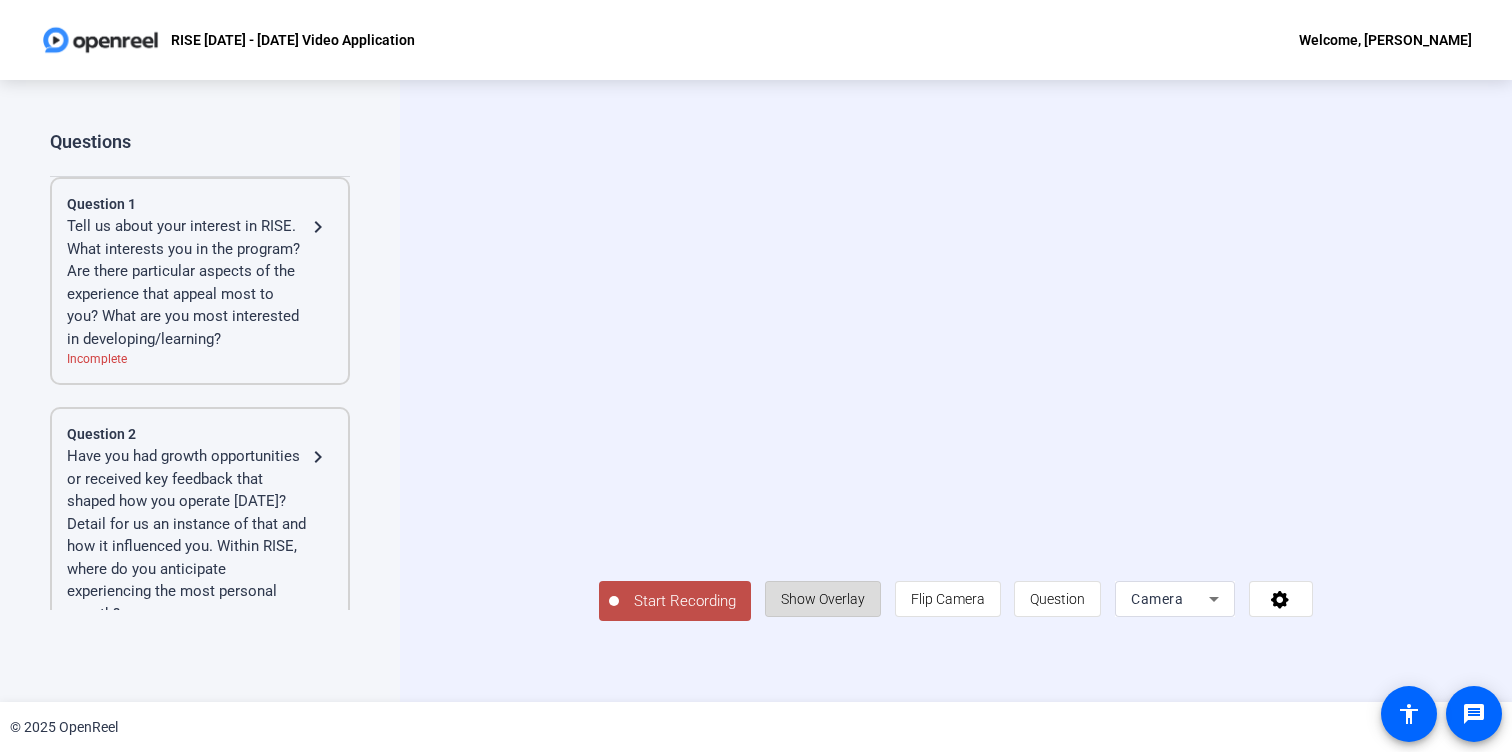 click on "Show Overlay" 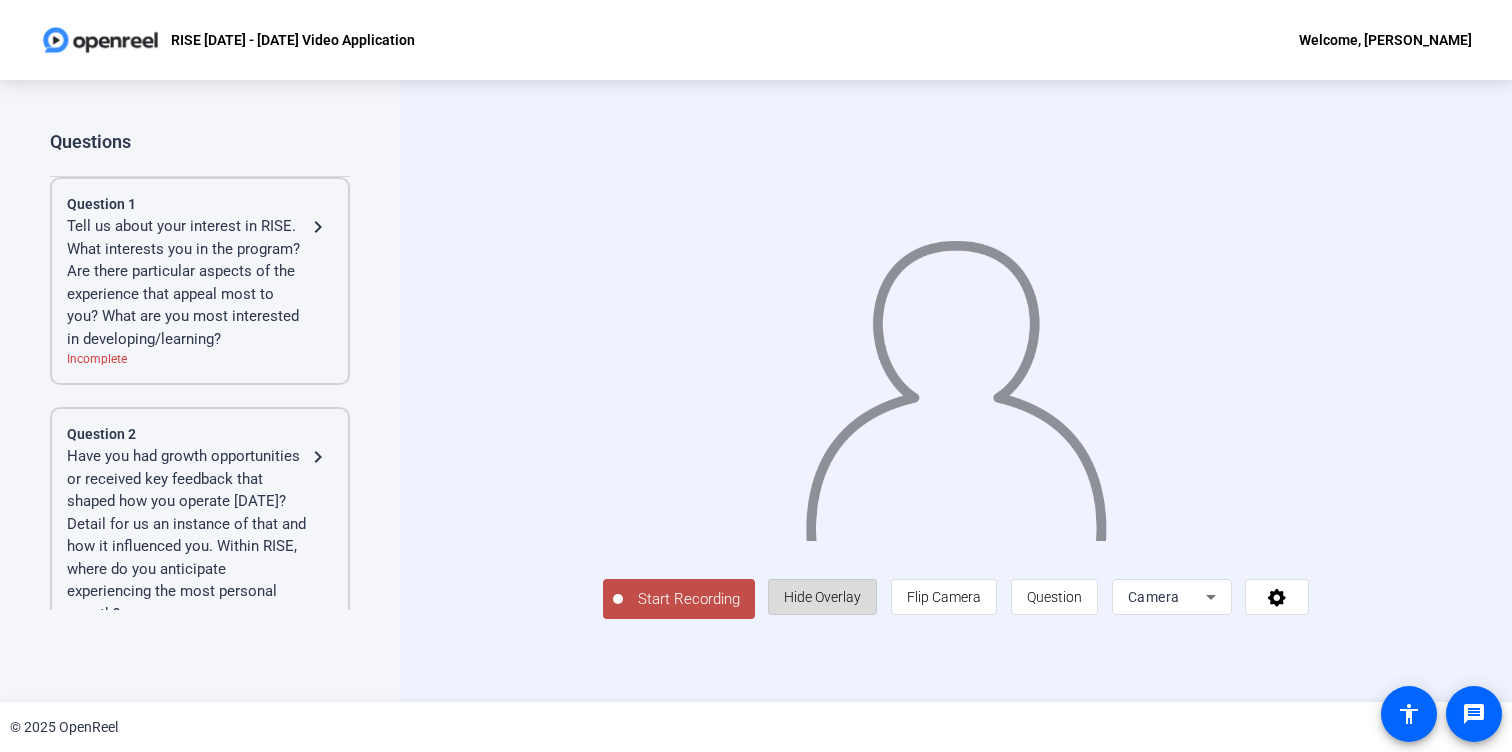 click on "Hide Overlay" 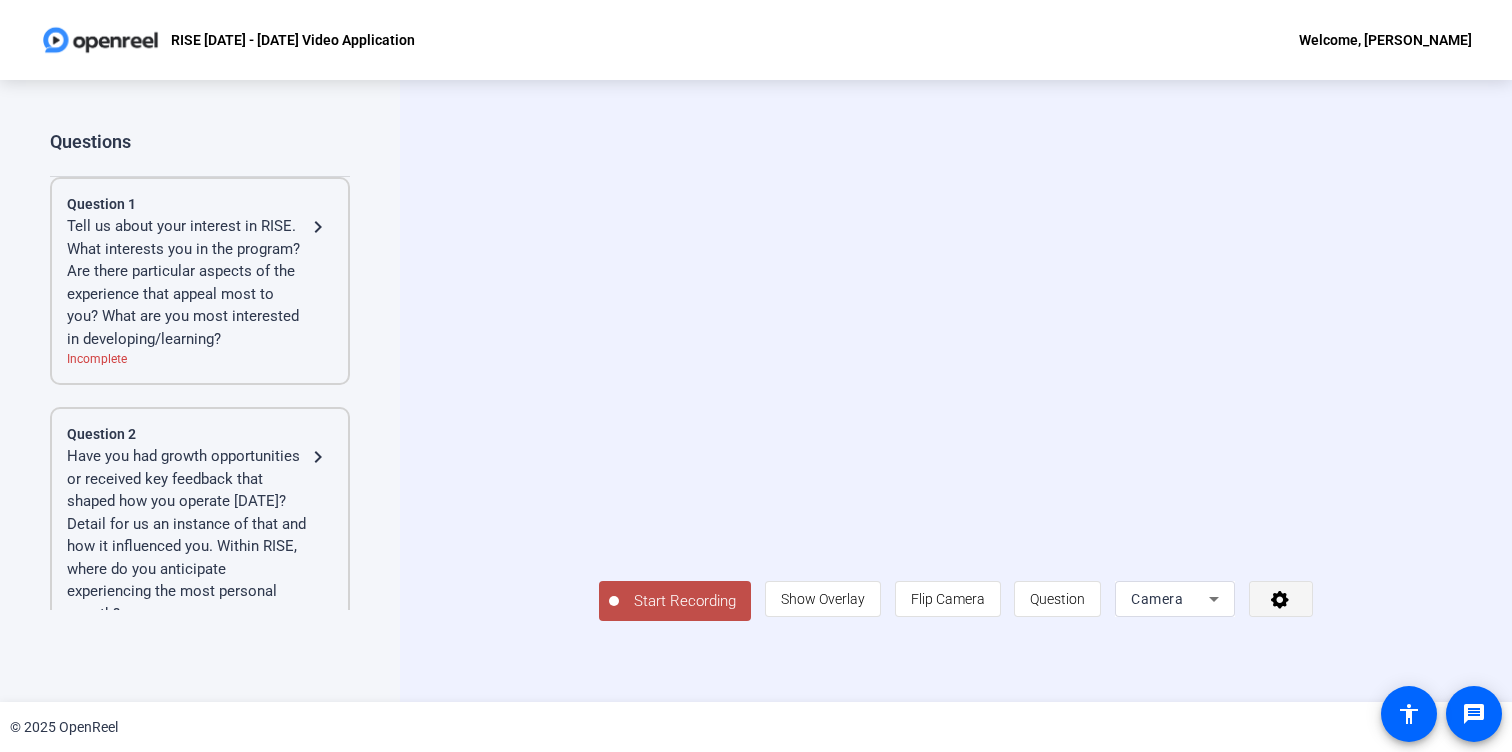 click 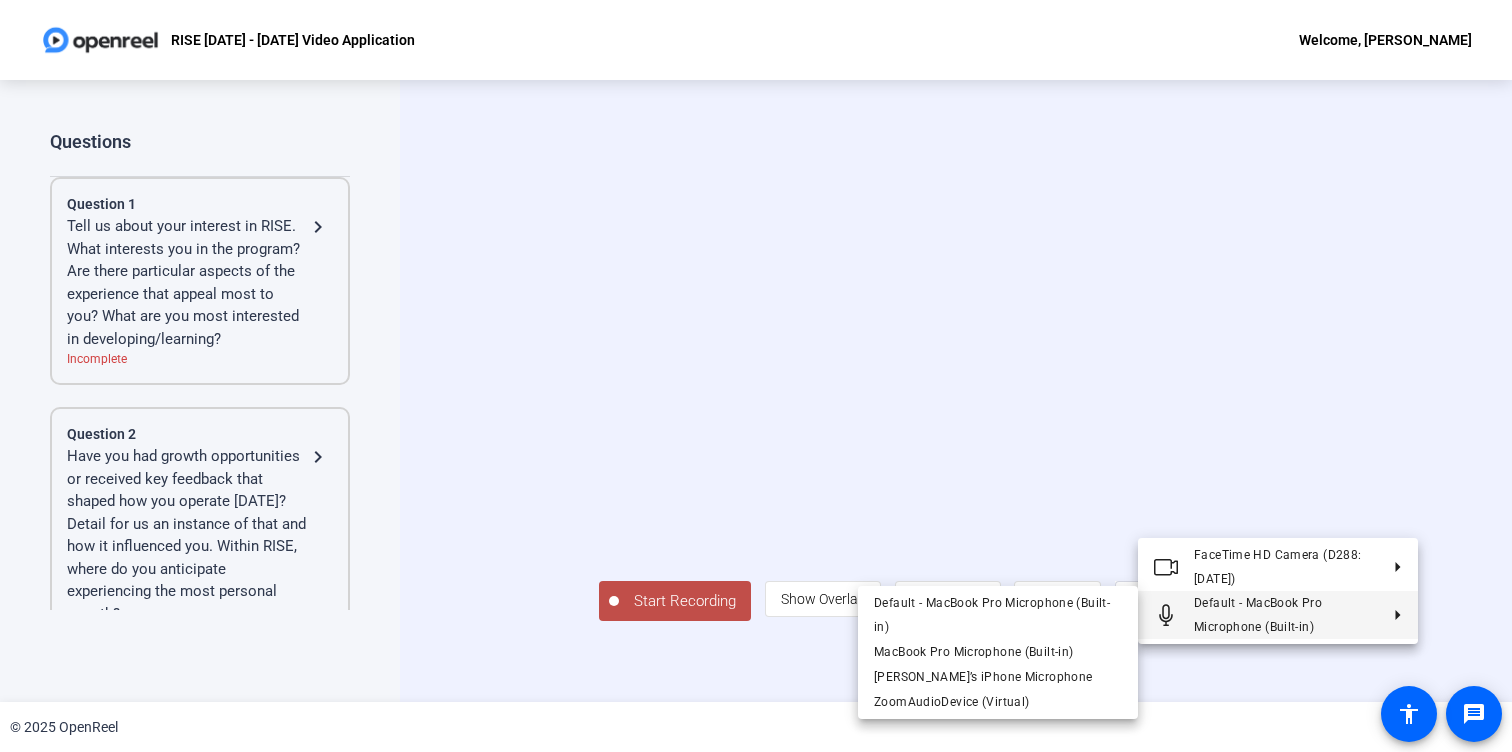 click at bounding box center [756, 376] 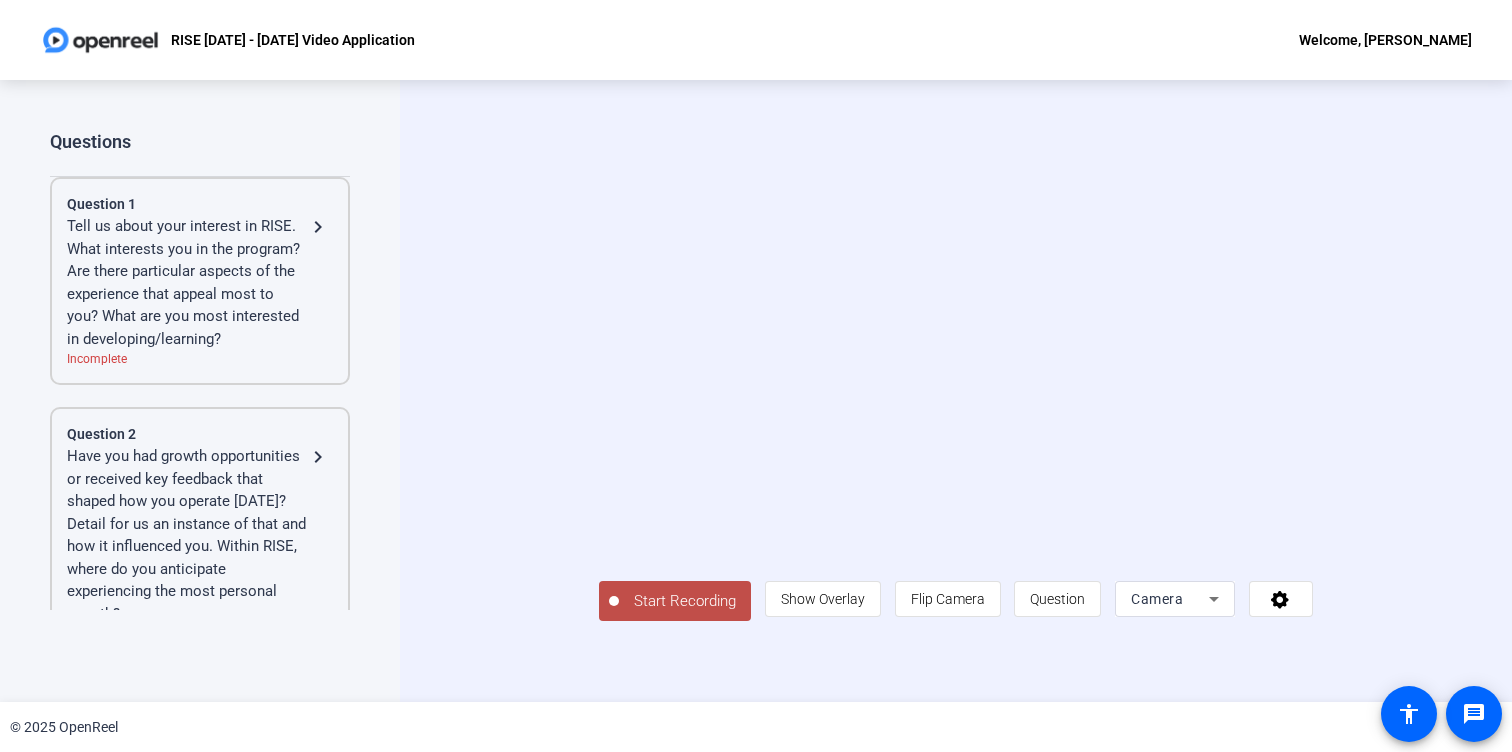 click on "Start Recording" 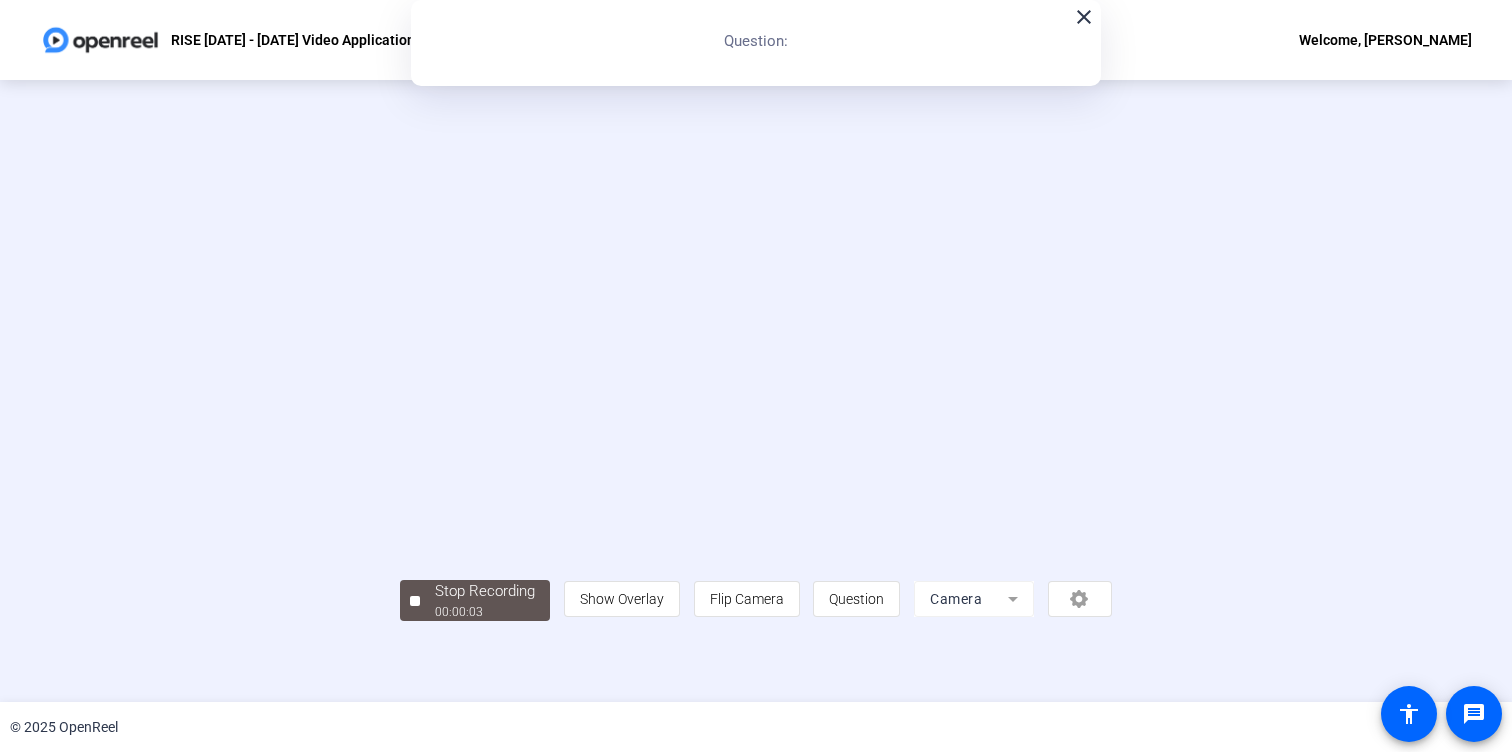 scroll, scrollTop: 0, scrollLeft: 0, axis: both 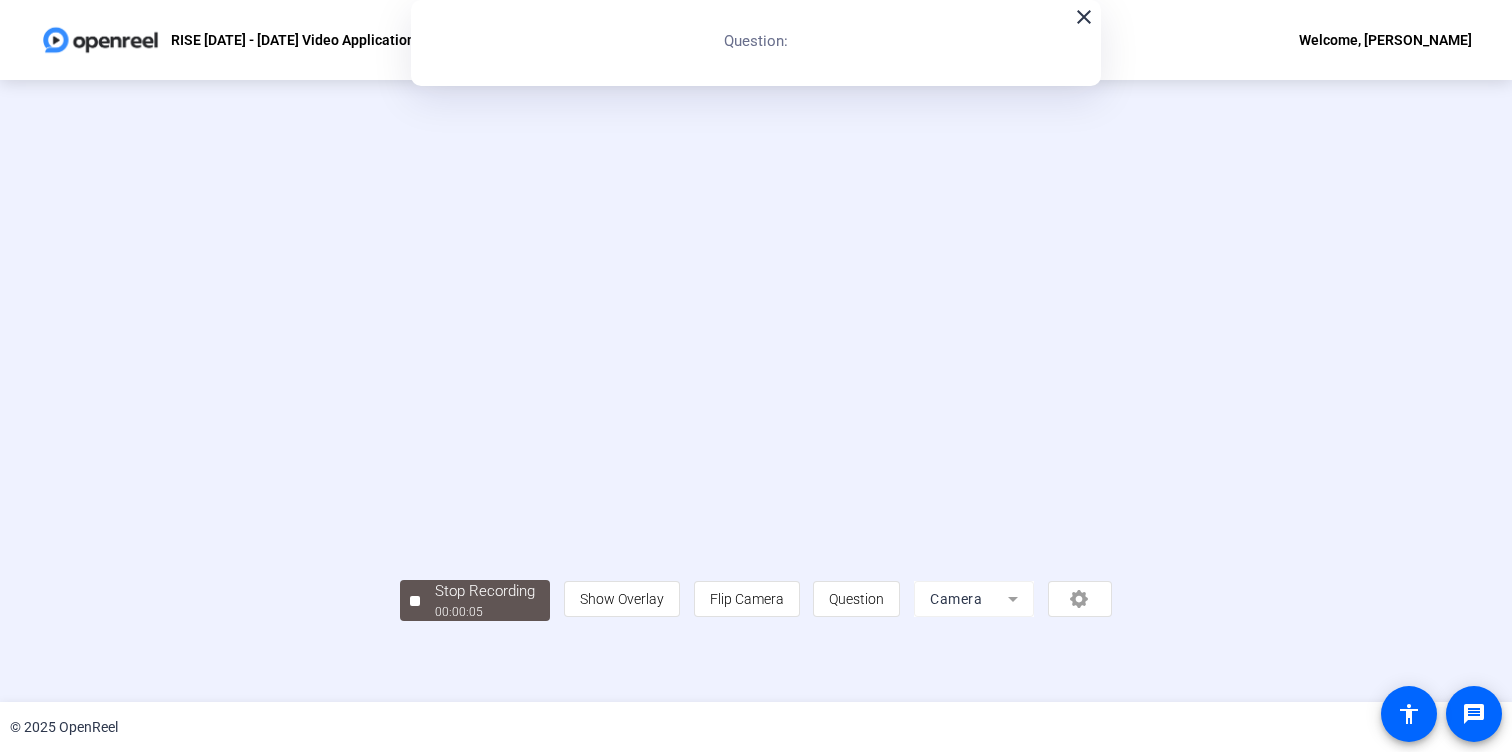 click on "close Question:" 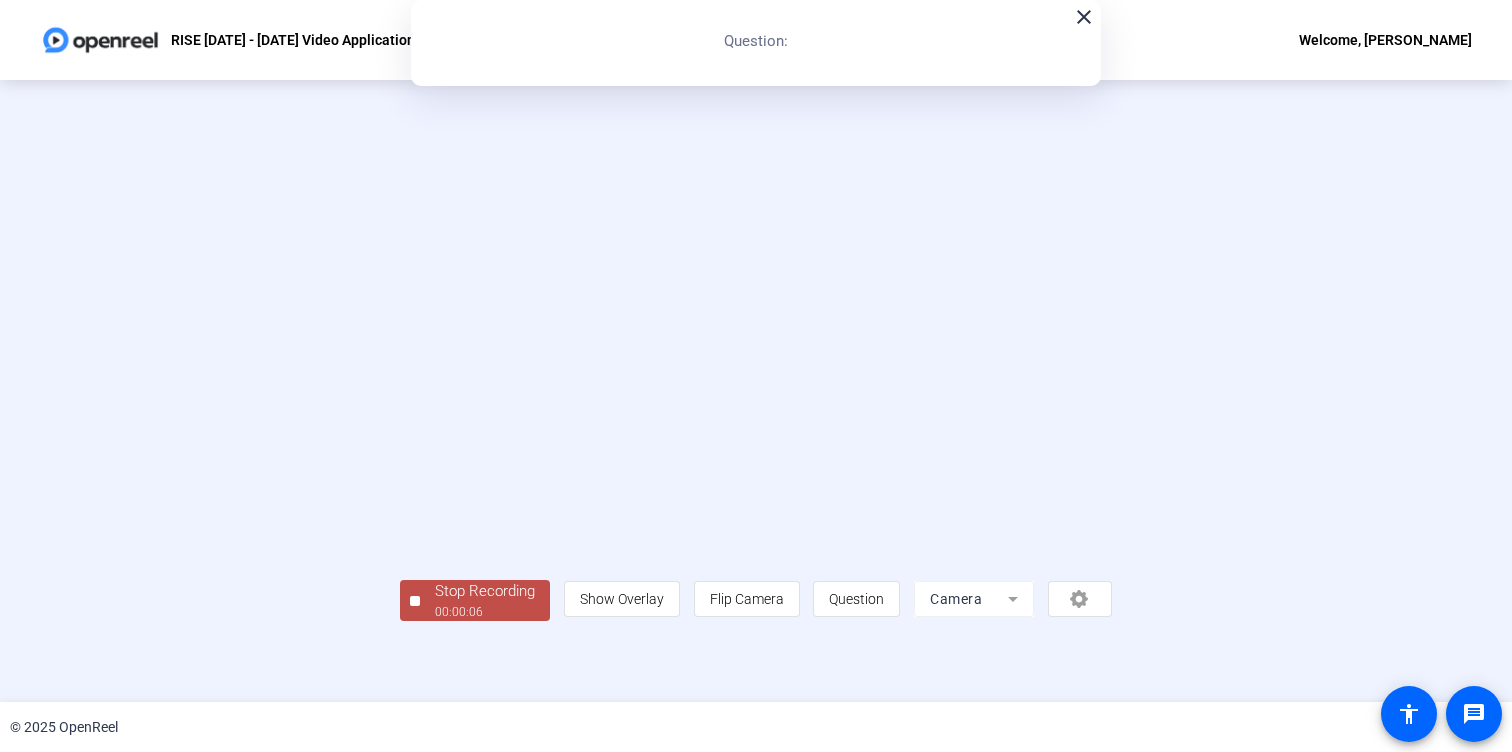 click on "close" 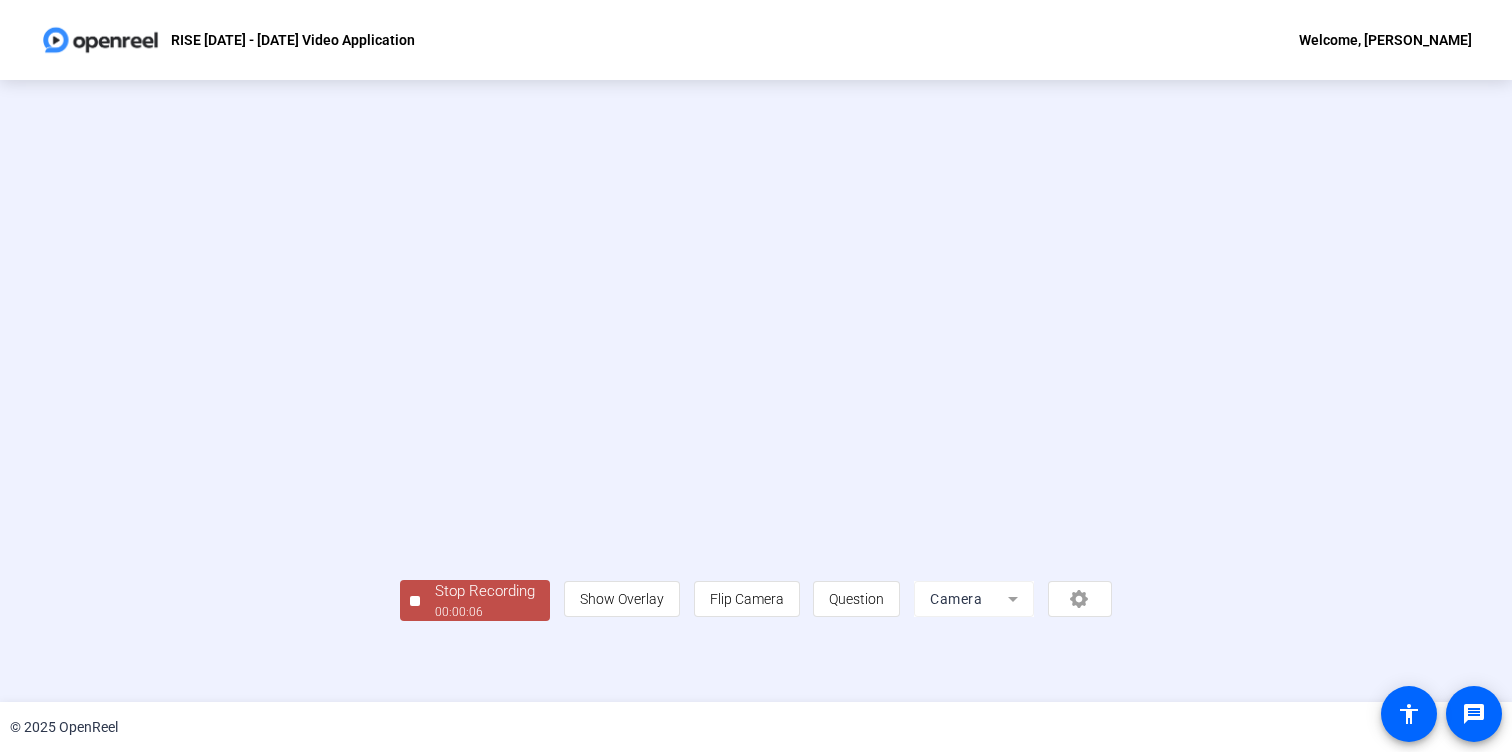 scroll, scrollTop: 49, scrollLeft: 0, axis: vertical 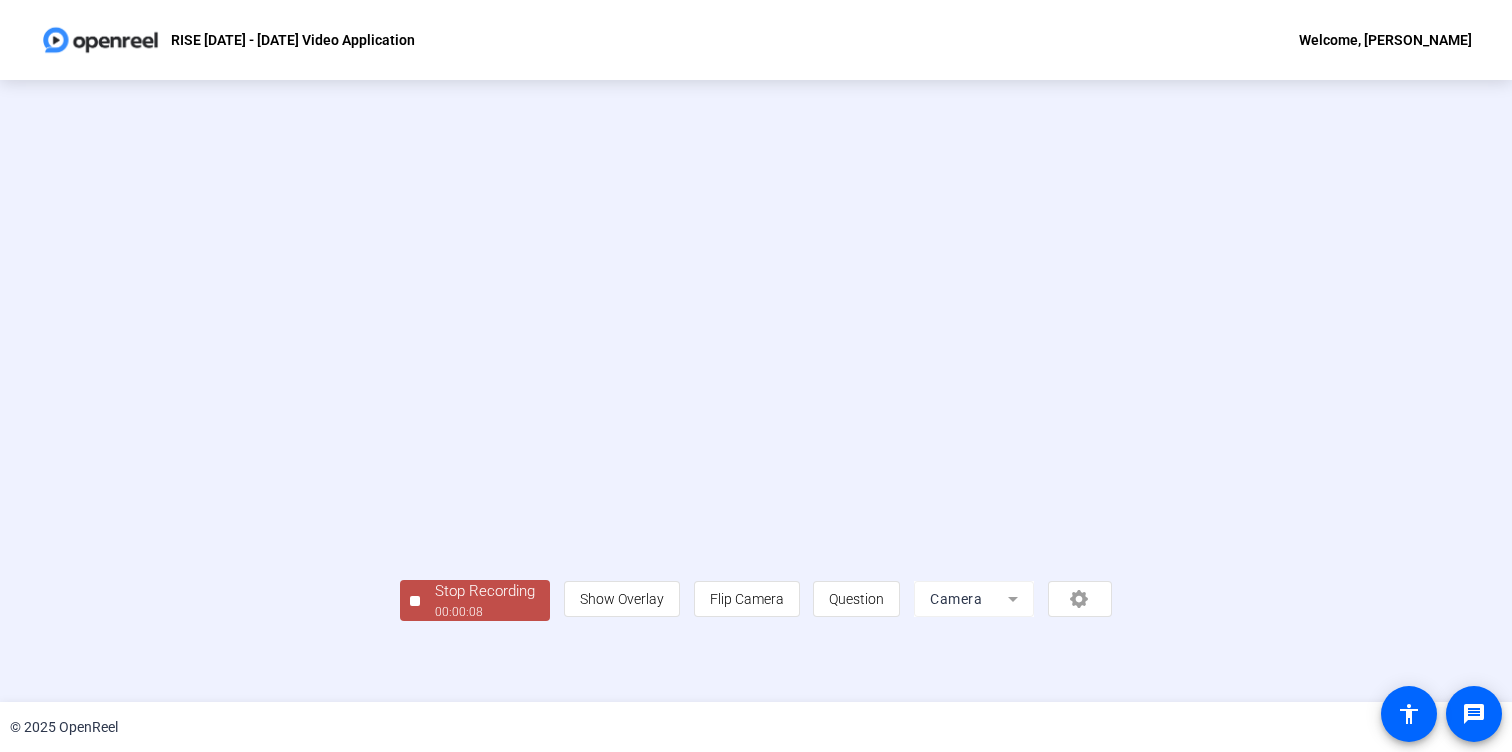 click on "00:00:08" 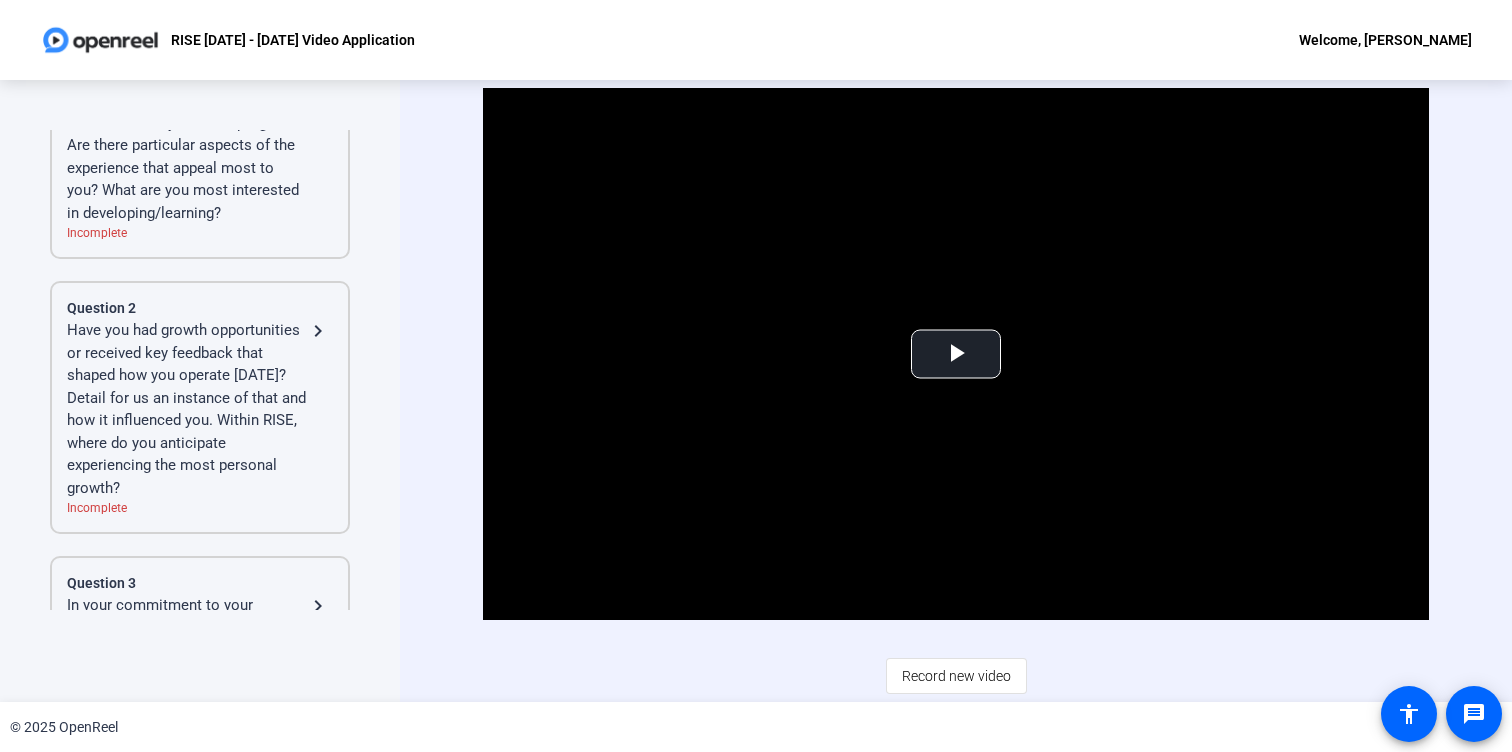scroll, scrollTop: 0, scrollLeft: 0, axis: both 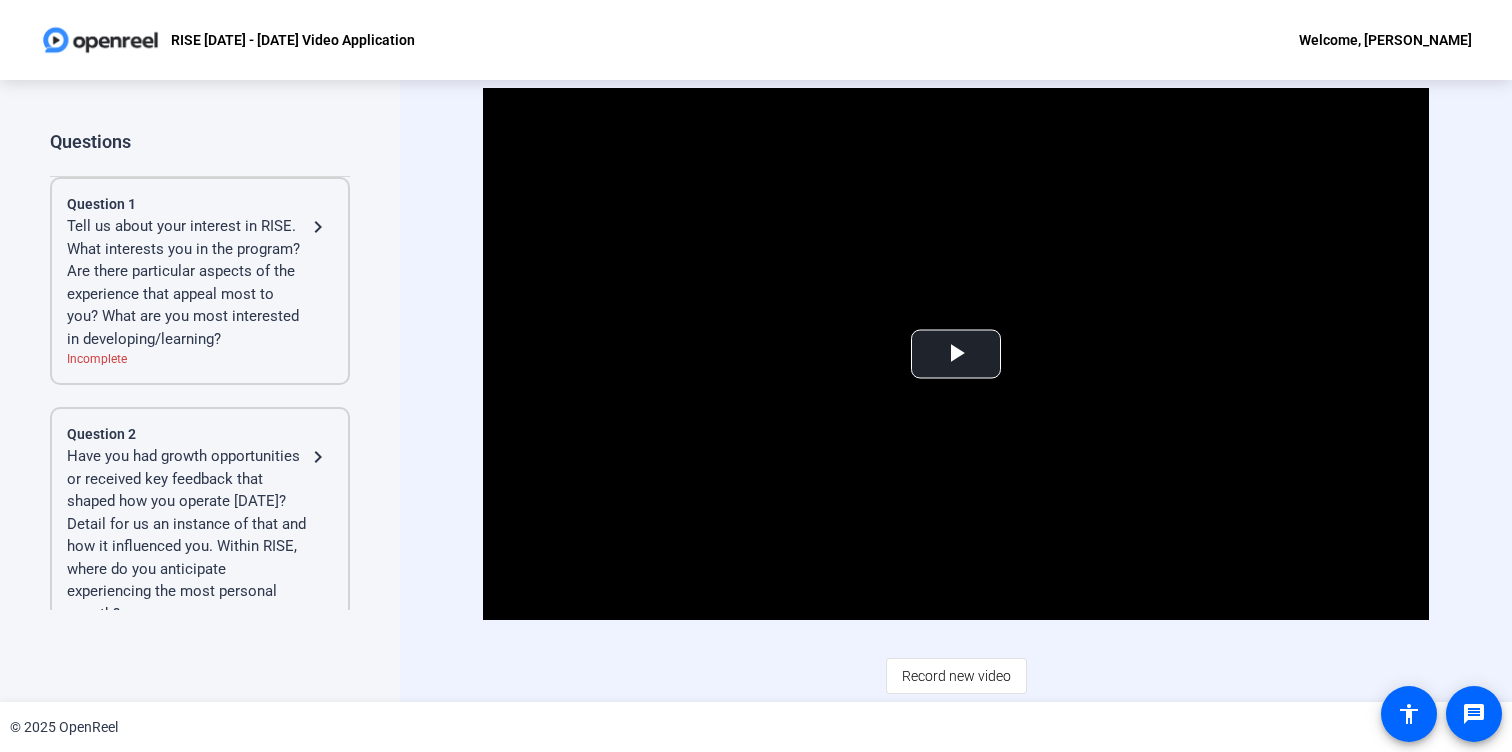 click on "Tell us about your interest in RISE. What interests you in the program? Are there particular aspects of the experience that appeal most to you? What are you most interested in developing/learning?" 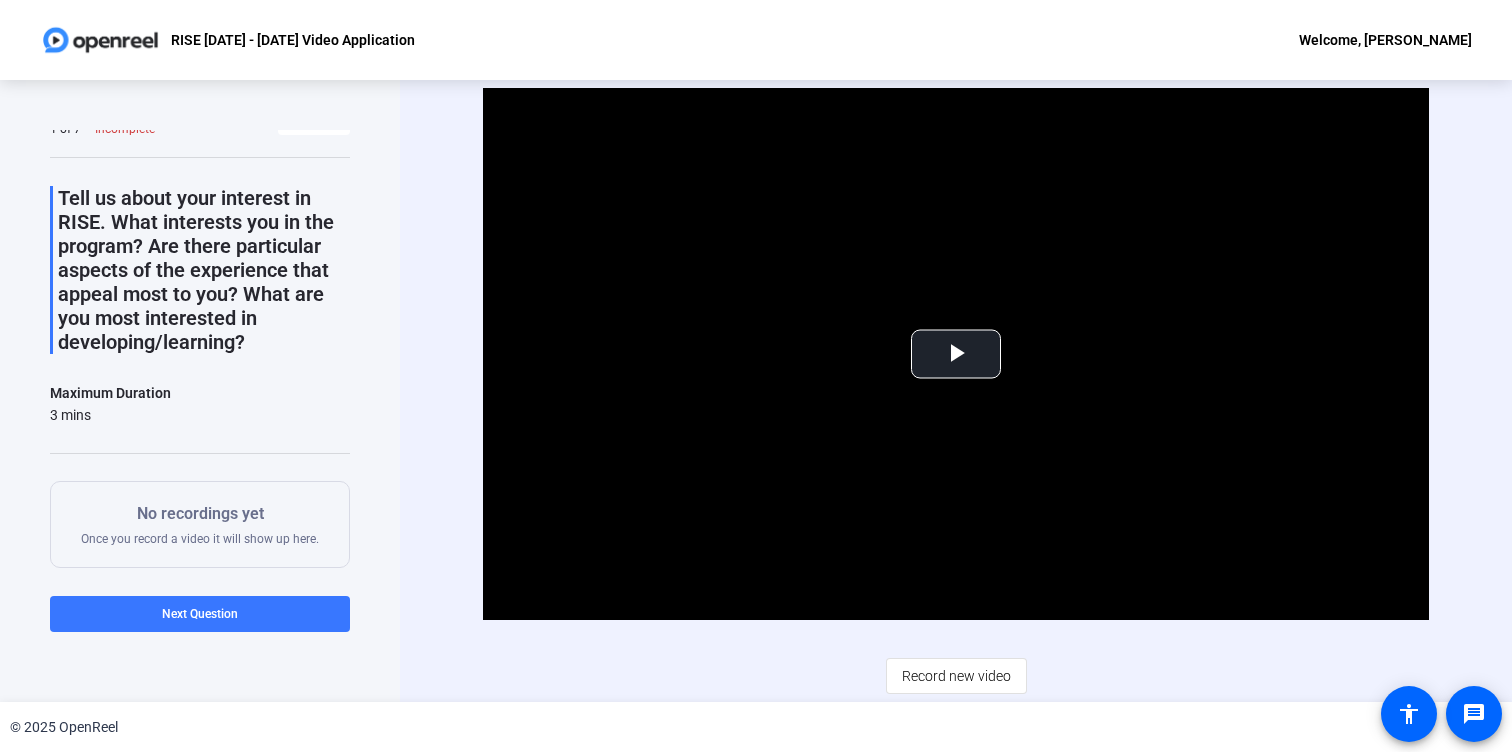 scroll, scrollTop: 0, scrollLeft: 0, axis: both 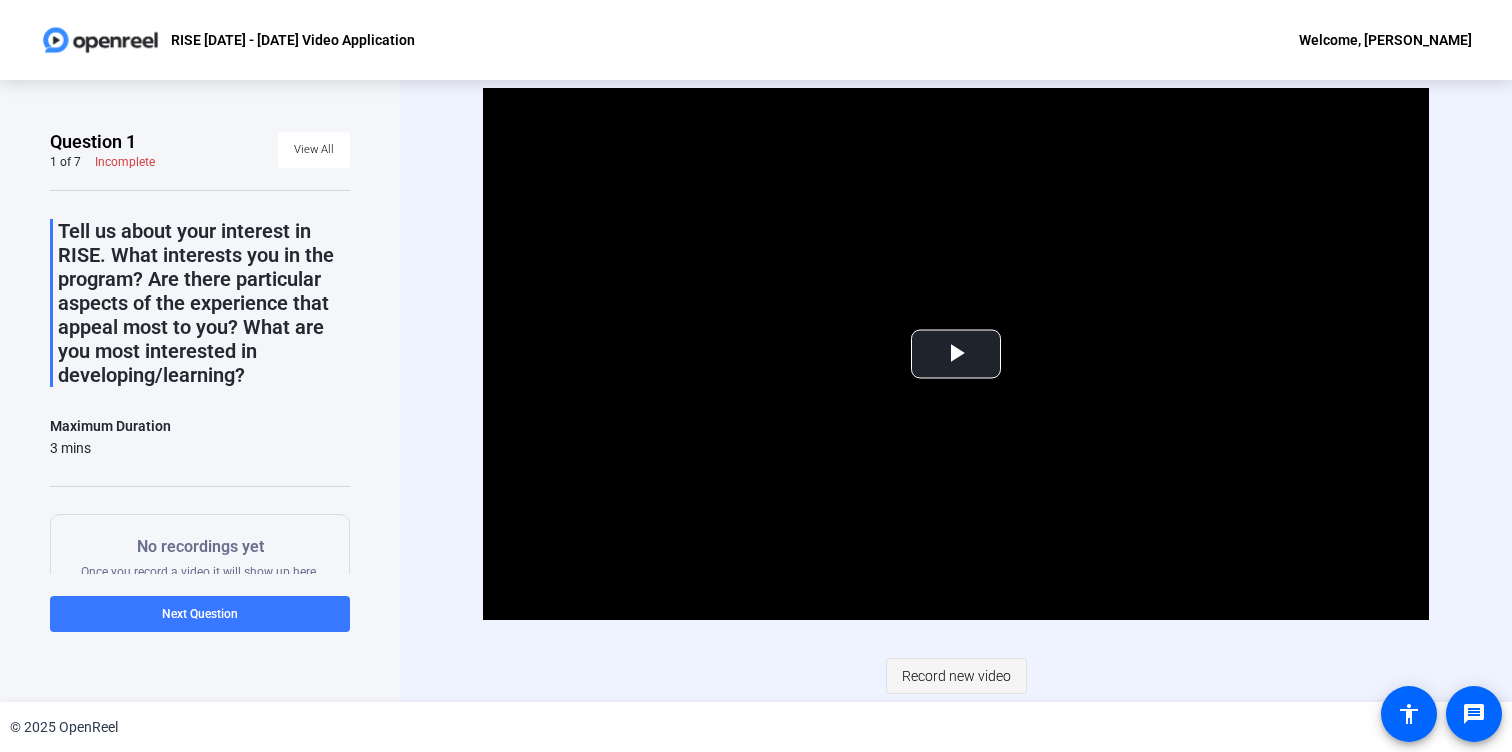 click on "Record new video" 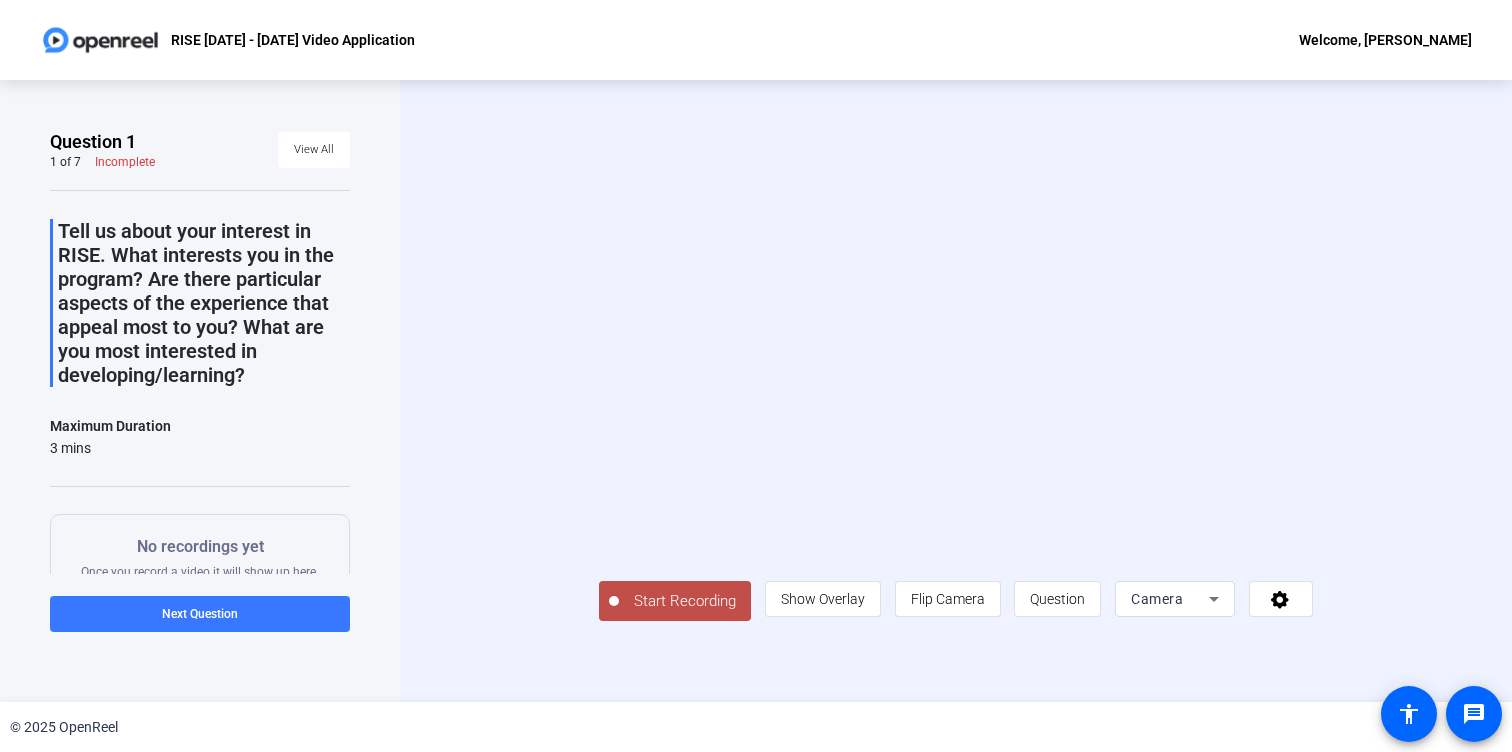 click on "Start Recording" 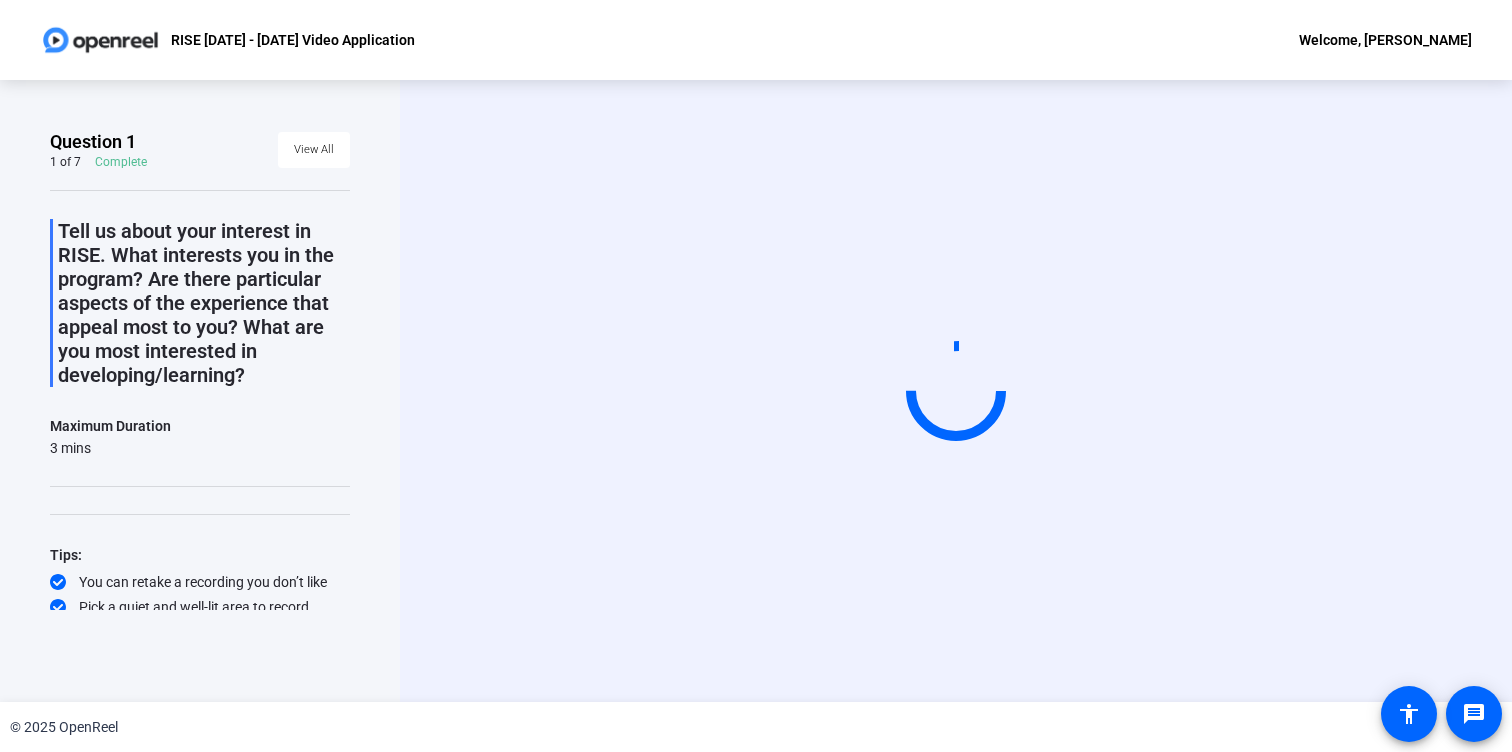 scroll, scrollTop: 0, scrollLeft: 0, axis: both 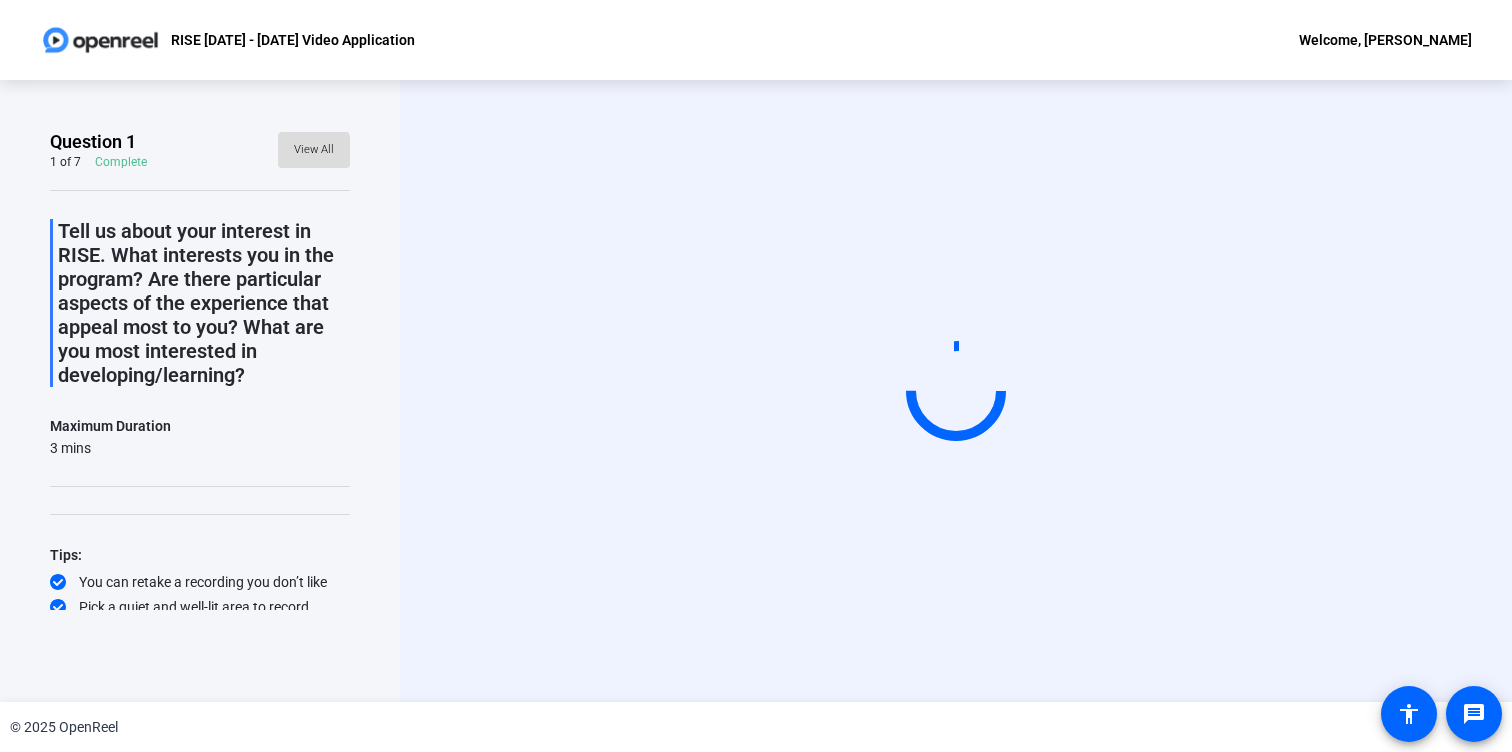 click on "View All" 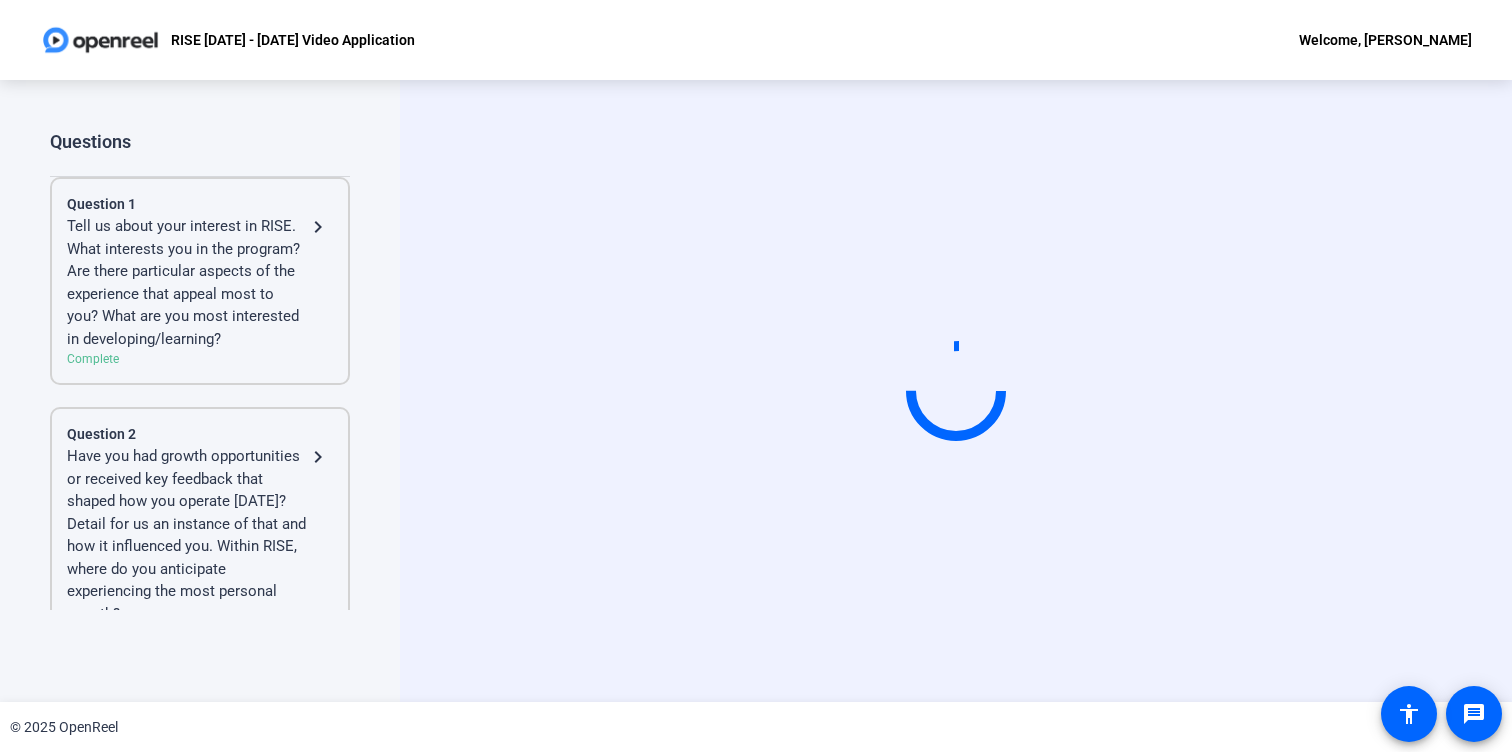 click on "Tell us about your interest in RISE. What interests you in the program? Are there particular aspects of the experience that appeal most to you? What are you most interested in developing/learning?" 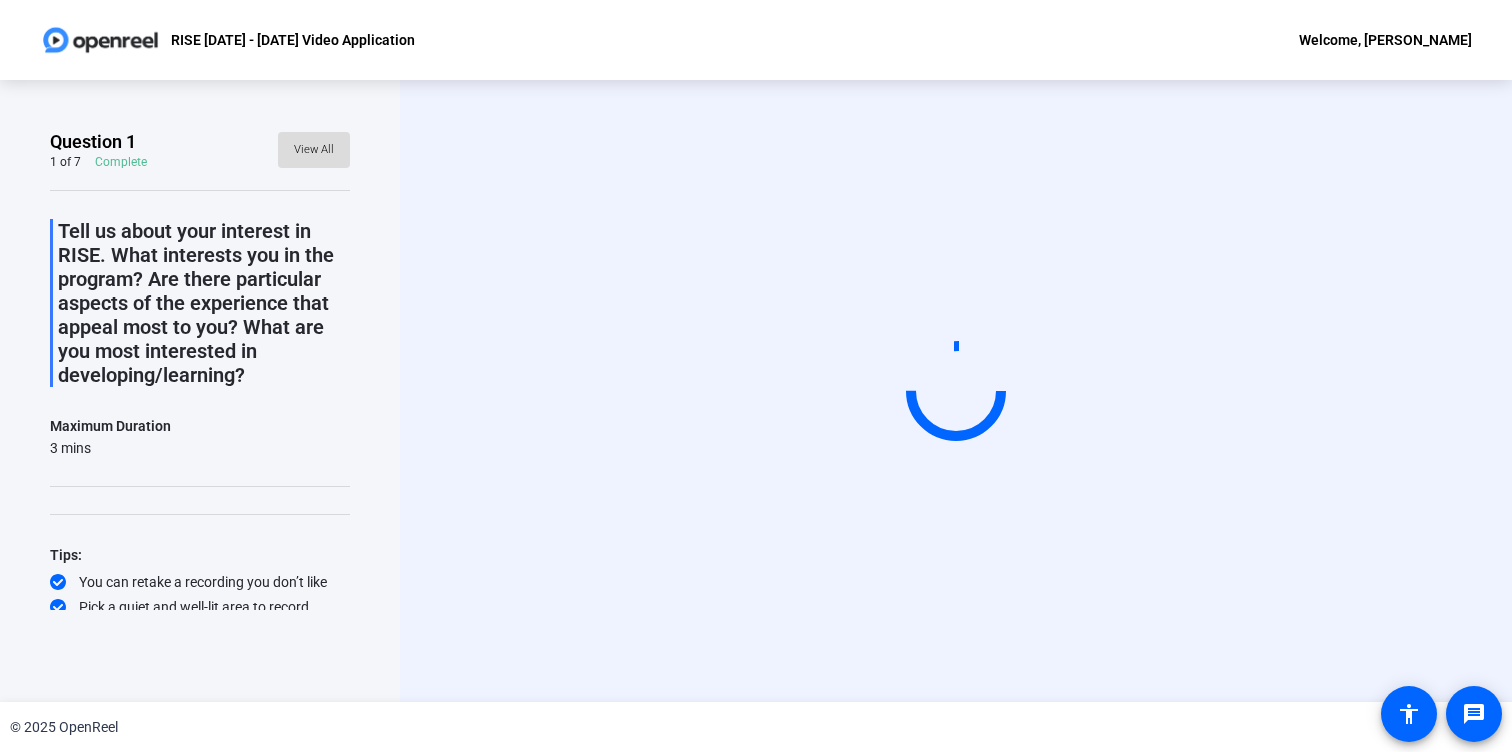 click on "View All" 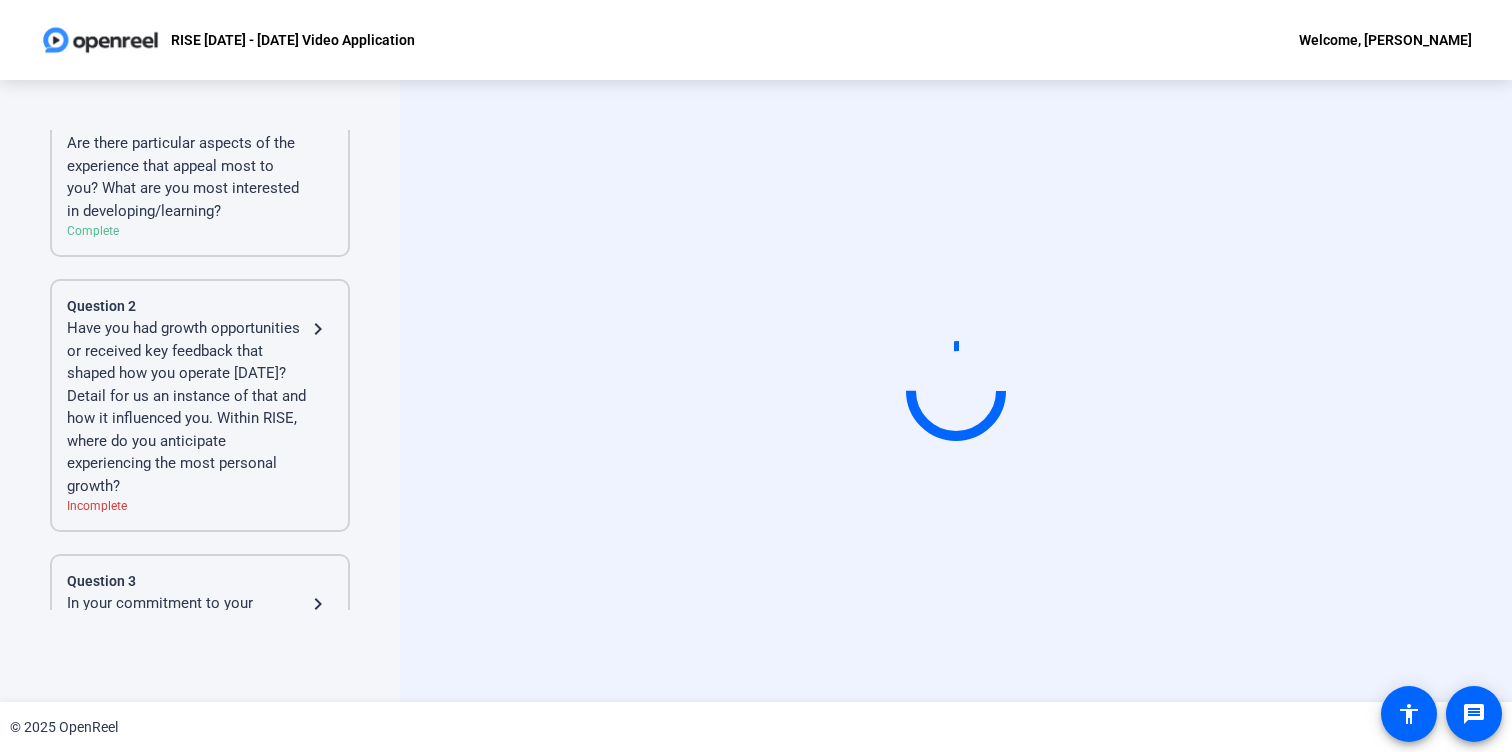 click on "Have you had growth opportunities or received key feedback that shaped how you operate [DATE]? Detail for us an instance of that and how it influenced you. Within RISE, where do you anticipate experiencing the most personal growth?" 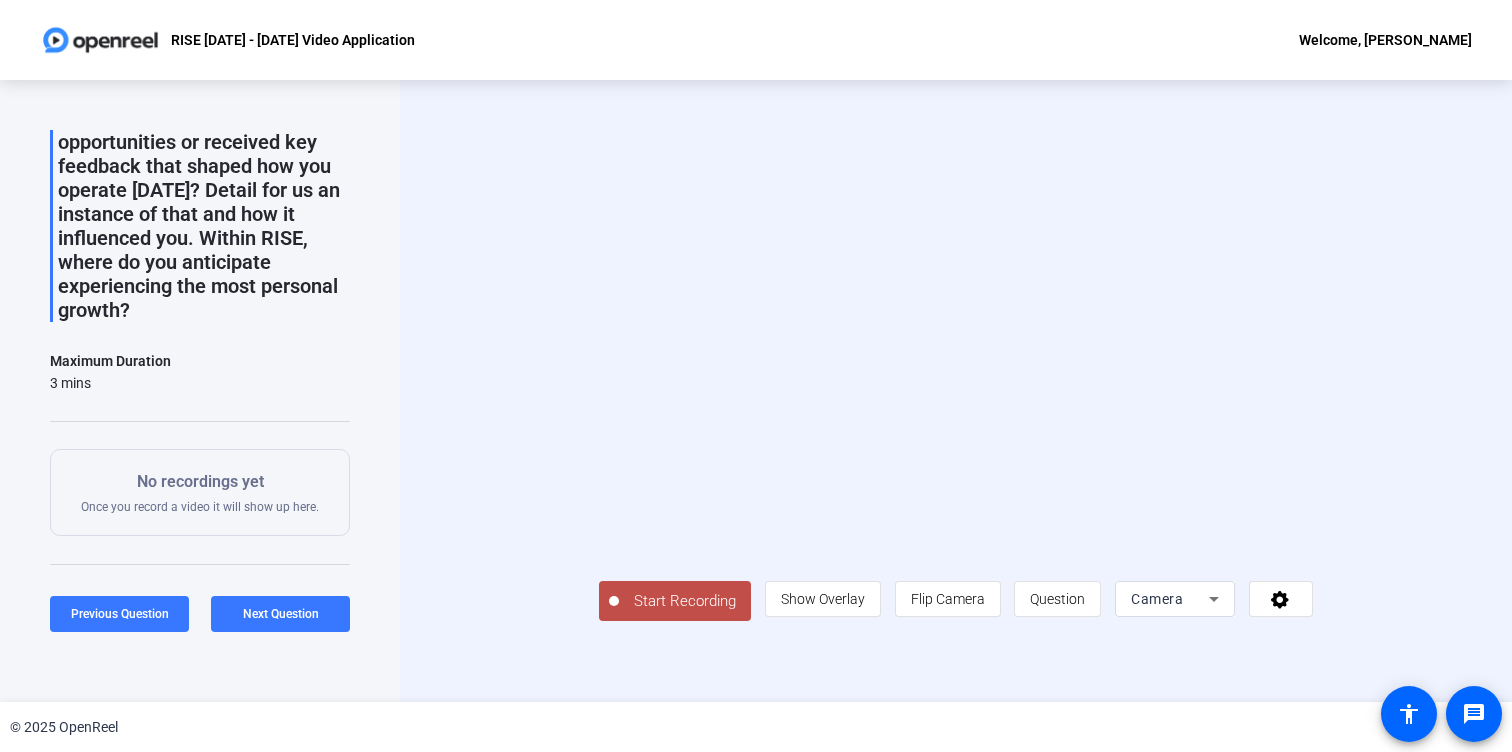 scroll, scrollTop: 0, scrollLeft: 0, axis: both 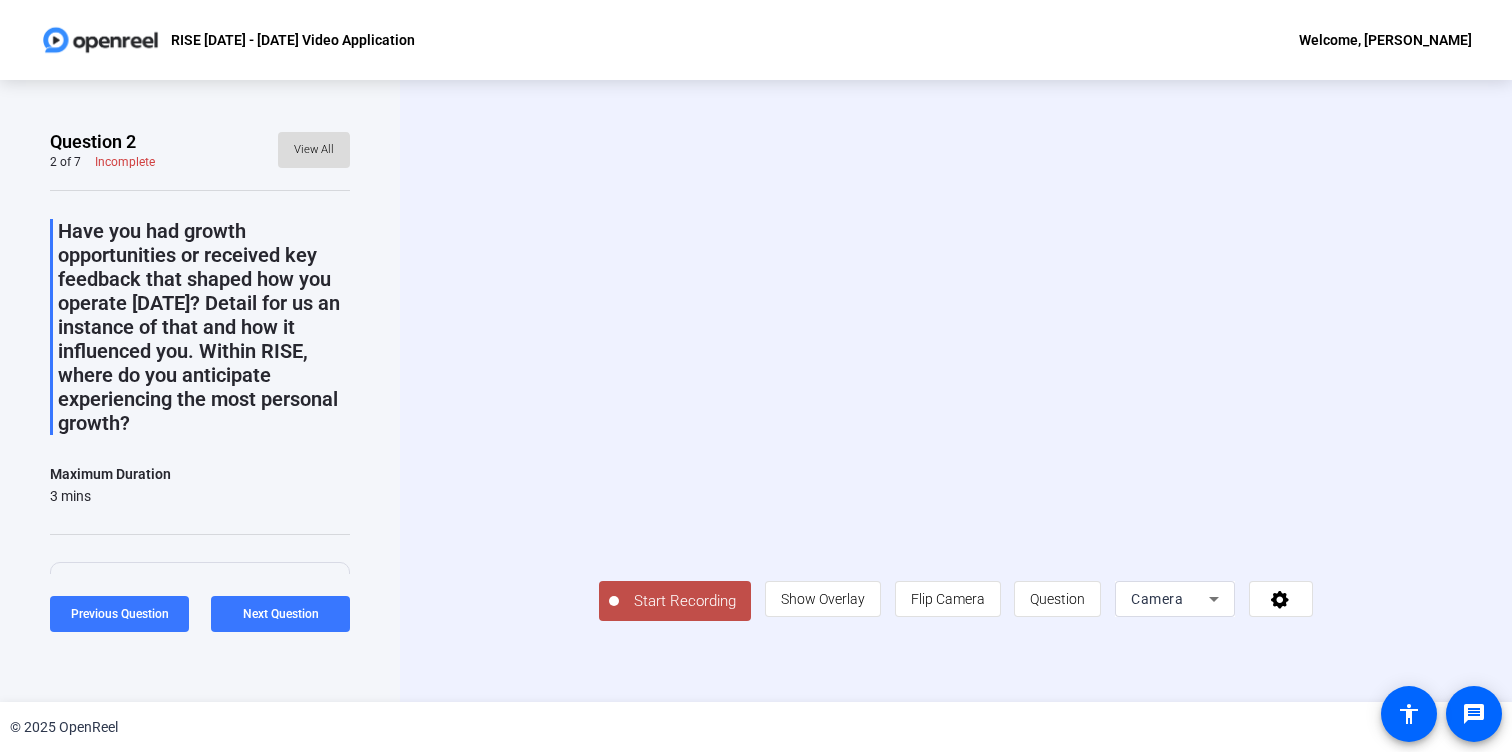 click on "View All" 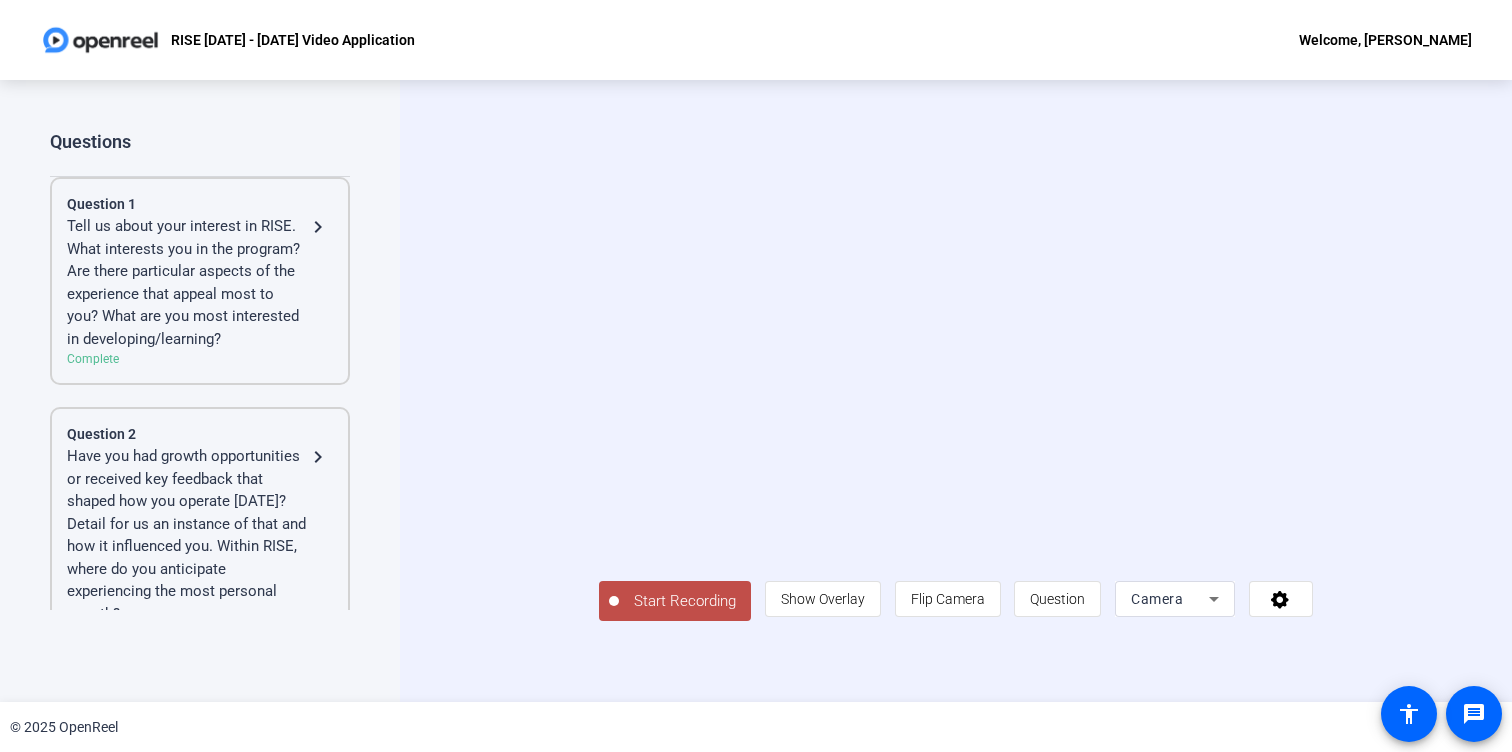 click on "Tell us about your interest in RISE. What interests you in the program? Are there particular aspects of the experience that appeal most to you? What are you most interested in developing/learning?" 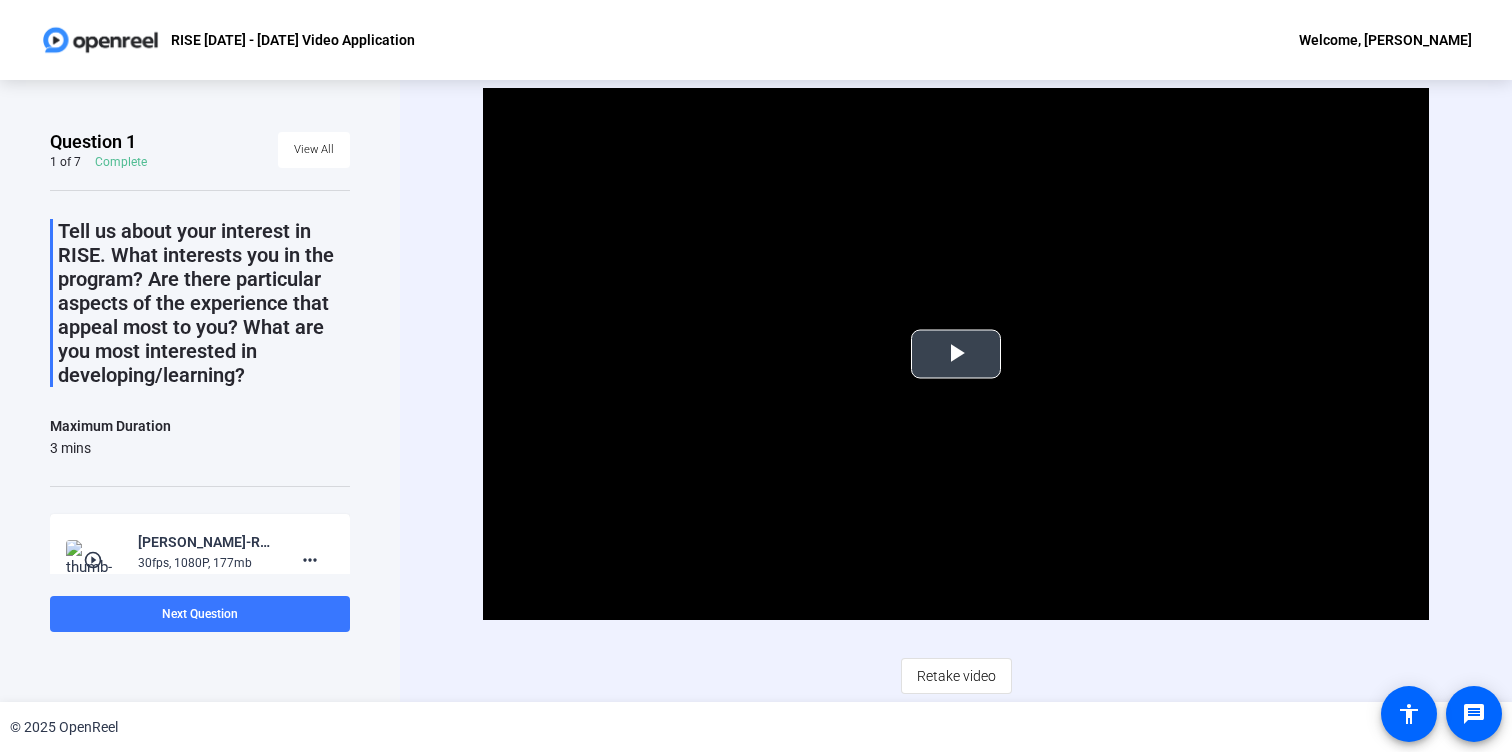 click at bounding box center (956, 354) 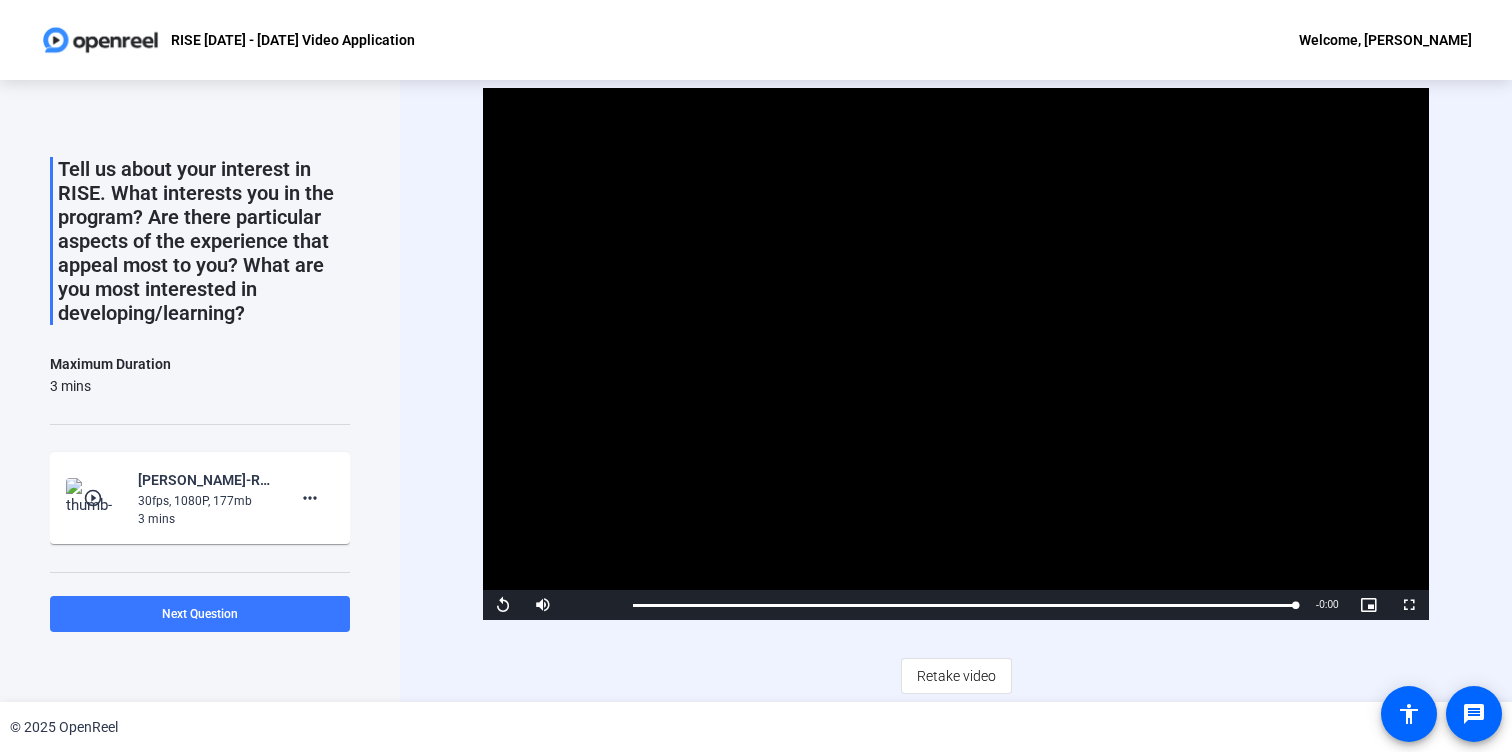 scroll, scrollTop: 0, scrollLeft: 0, axis: both 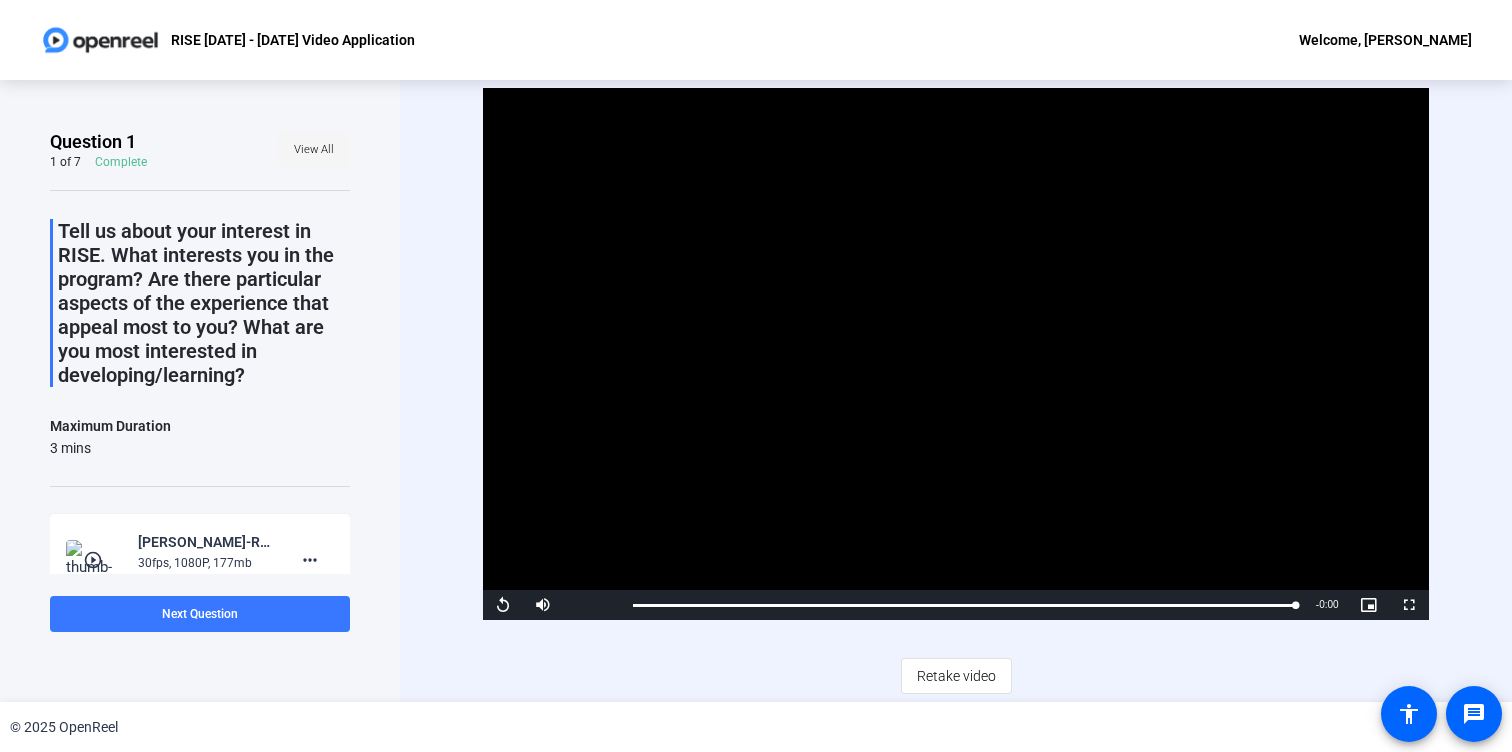 click on "View All" 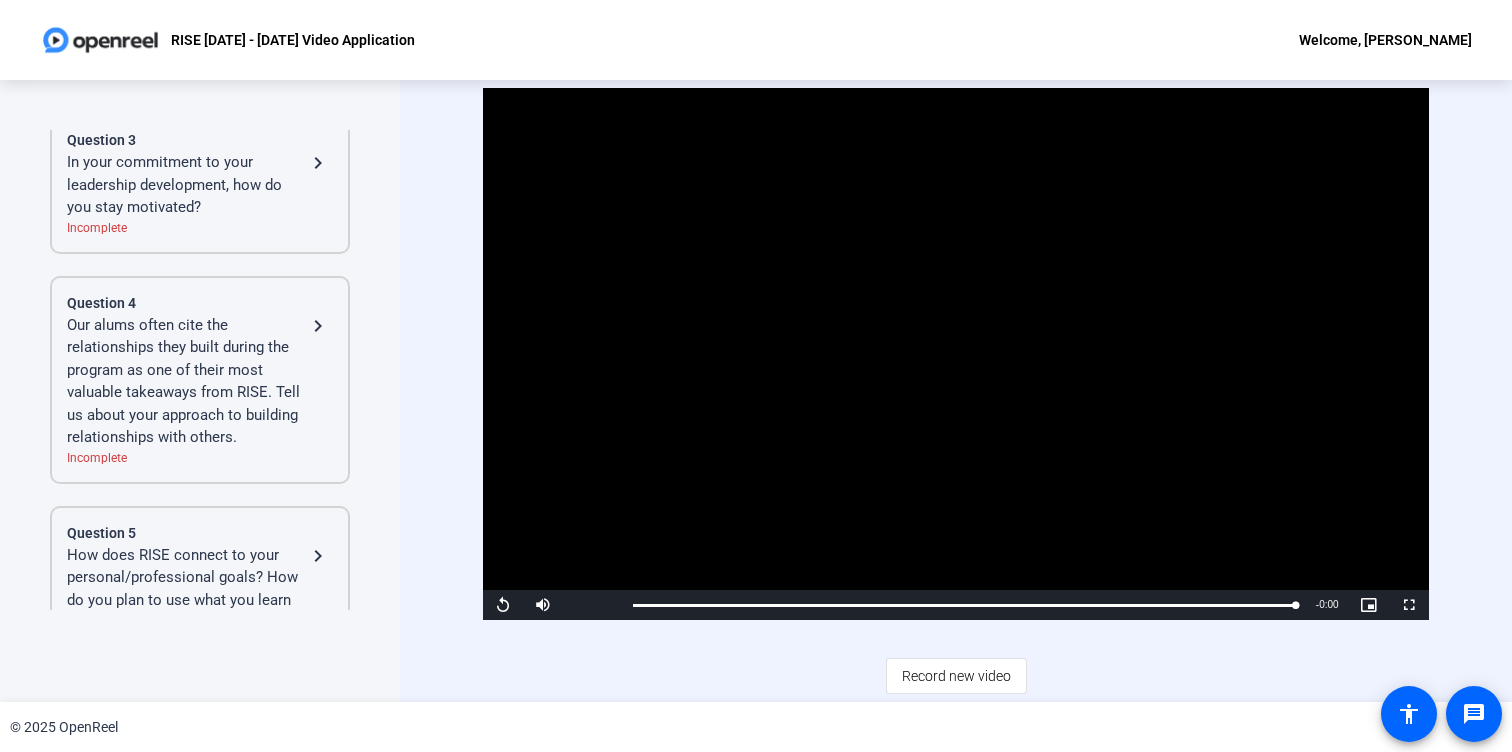 scroll, scrollTop: 571, scrollLeft: 0, axis: vertical 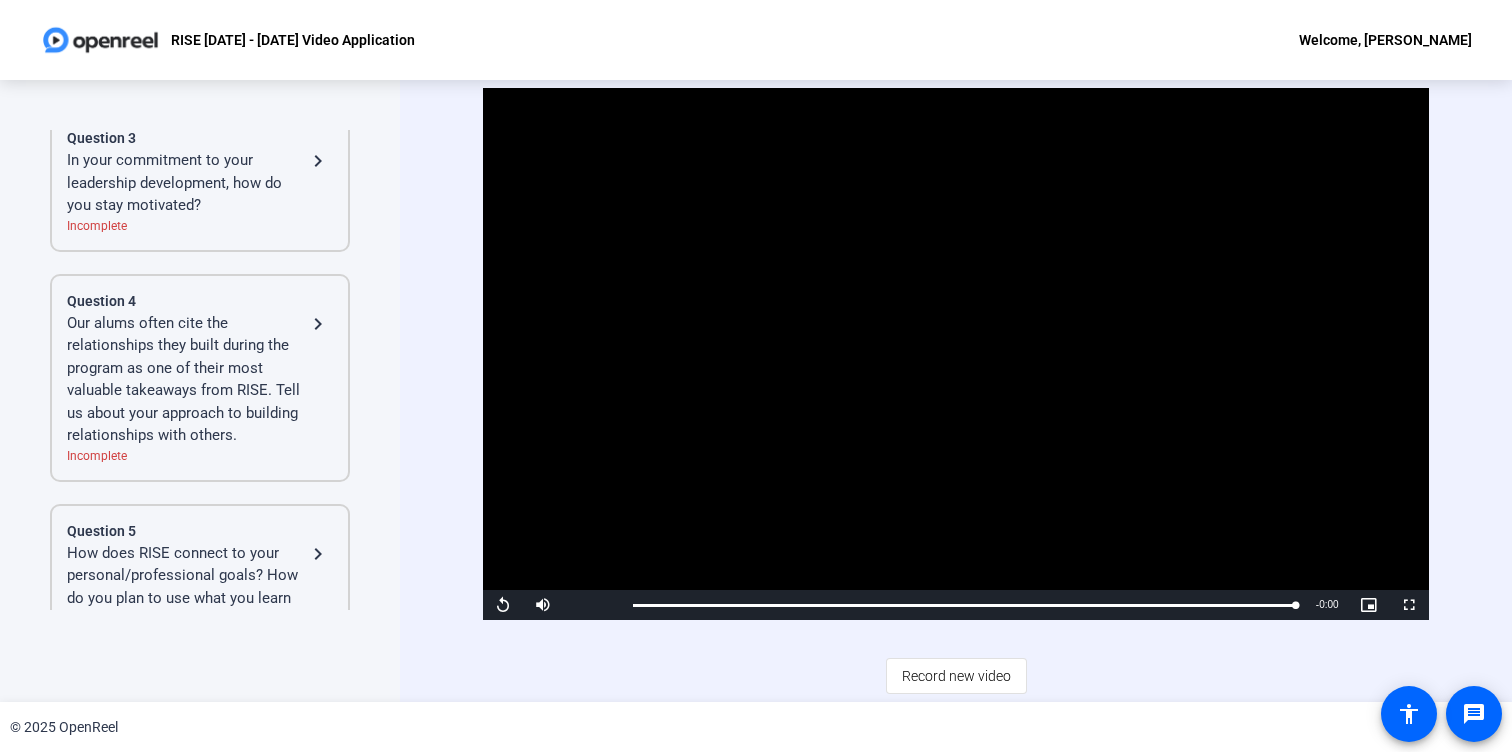 click on "navigate_next" 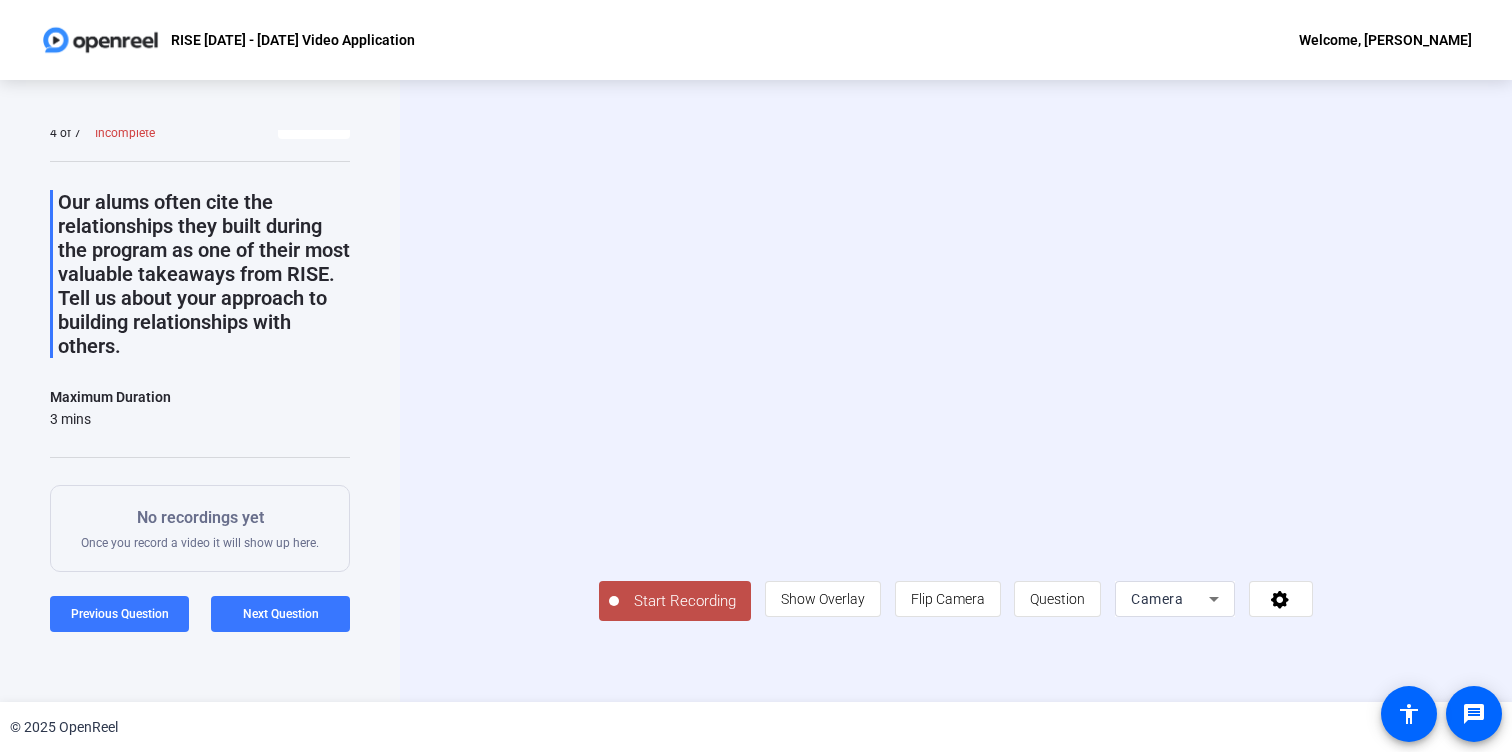 scroll, scrollTop: 0, scrollLeft: 0, axis: both 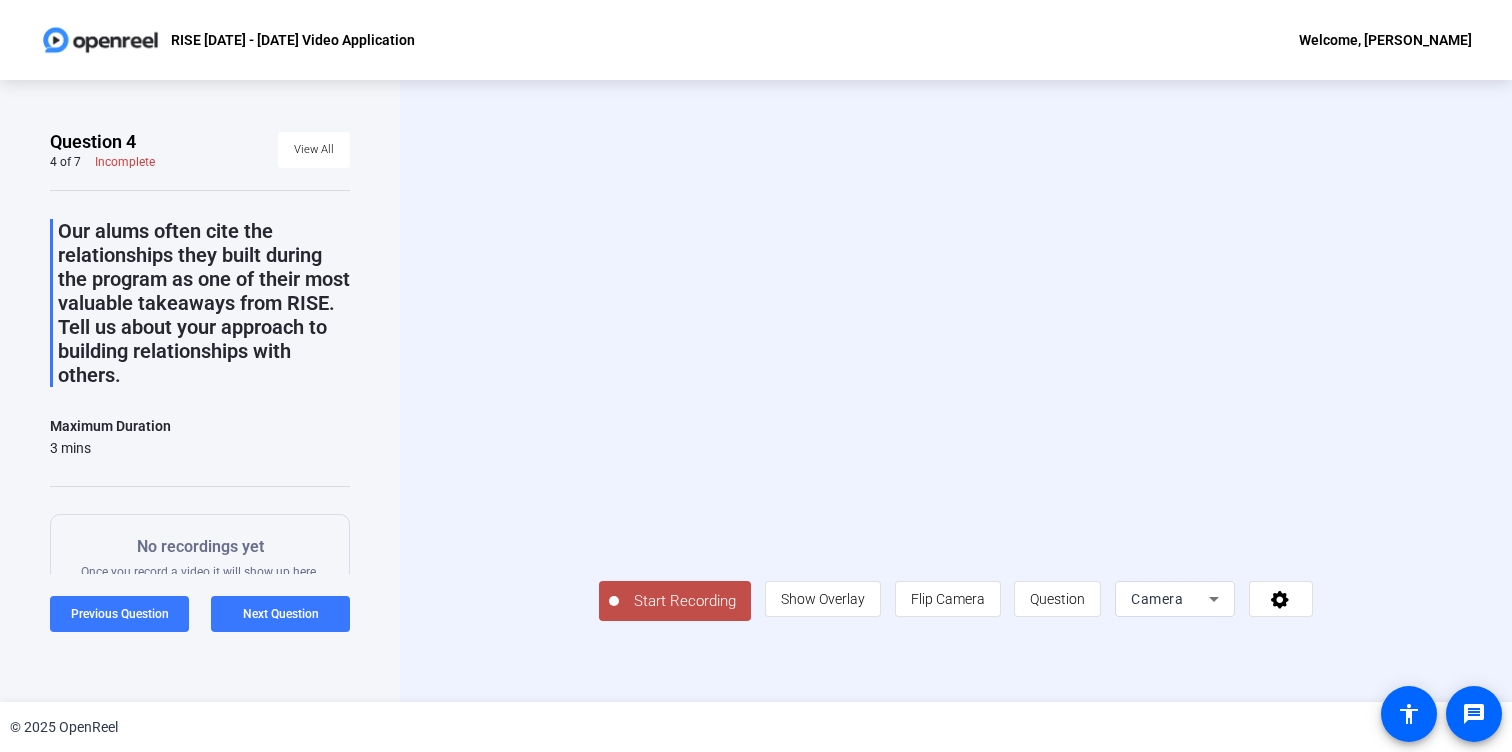 click on "Start Recording" 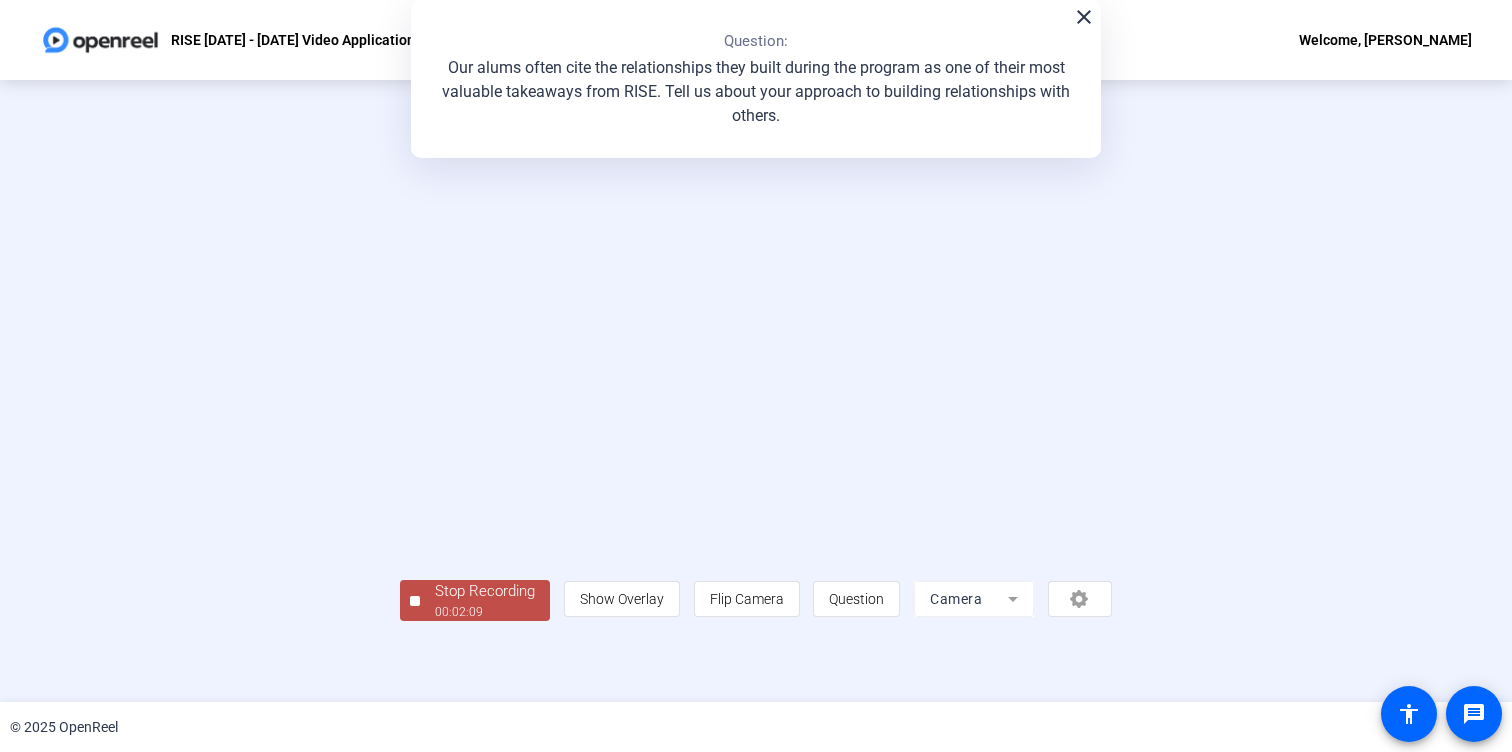 scroll, scrollTop: 49, scrollLeft: 0, axis: vertical 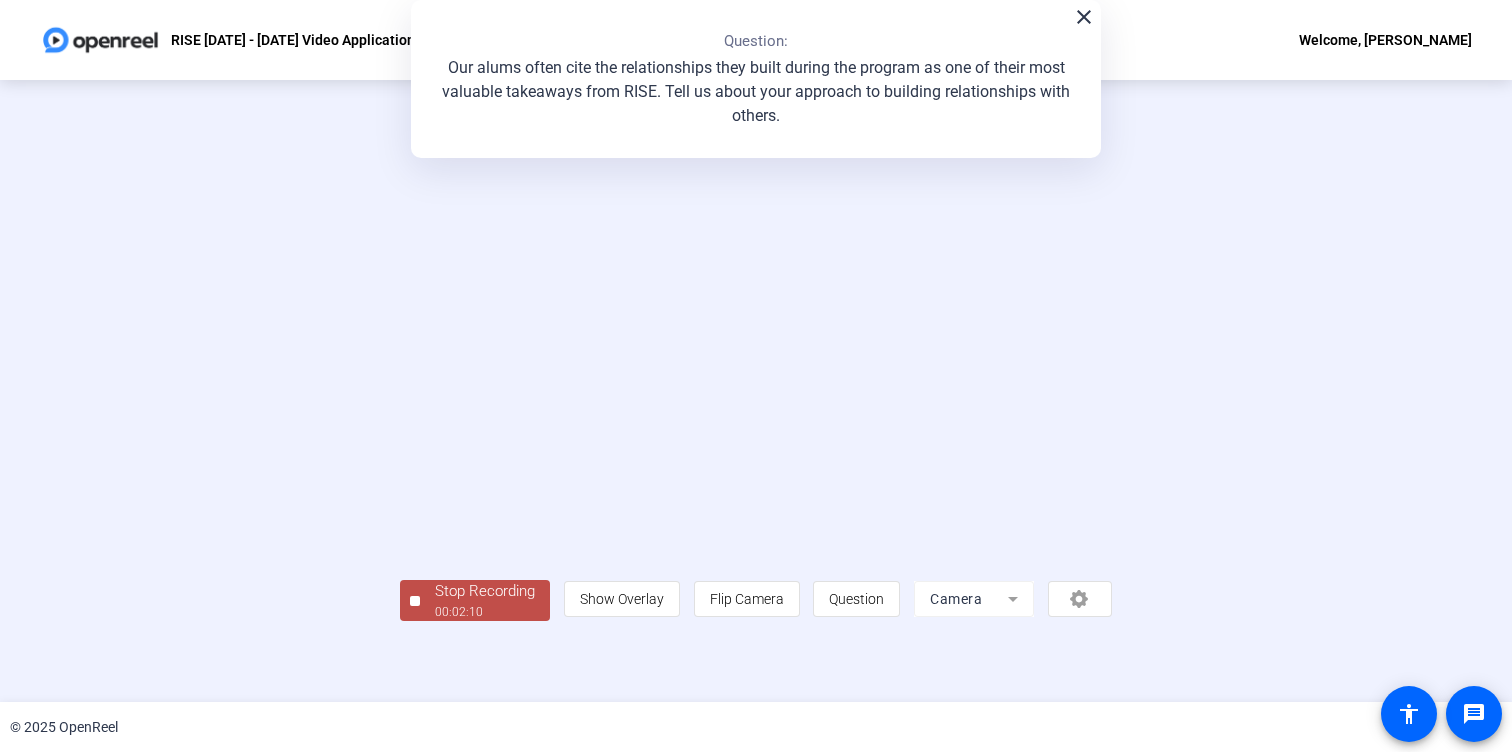 click on "Stop Recording" 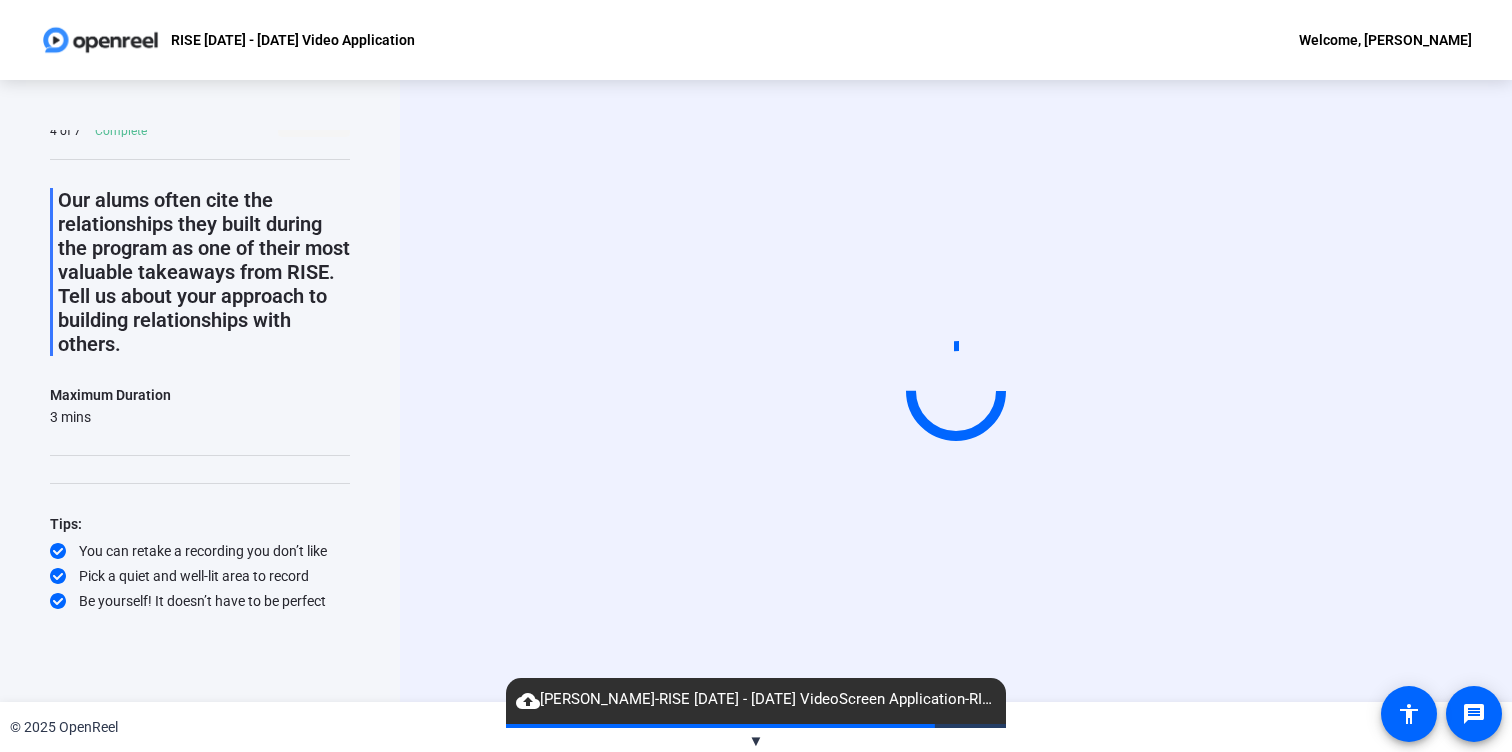 scroll, scrollTop: 0, scrollLeft: 0, axis: both 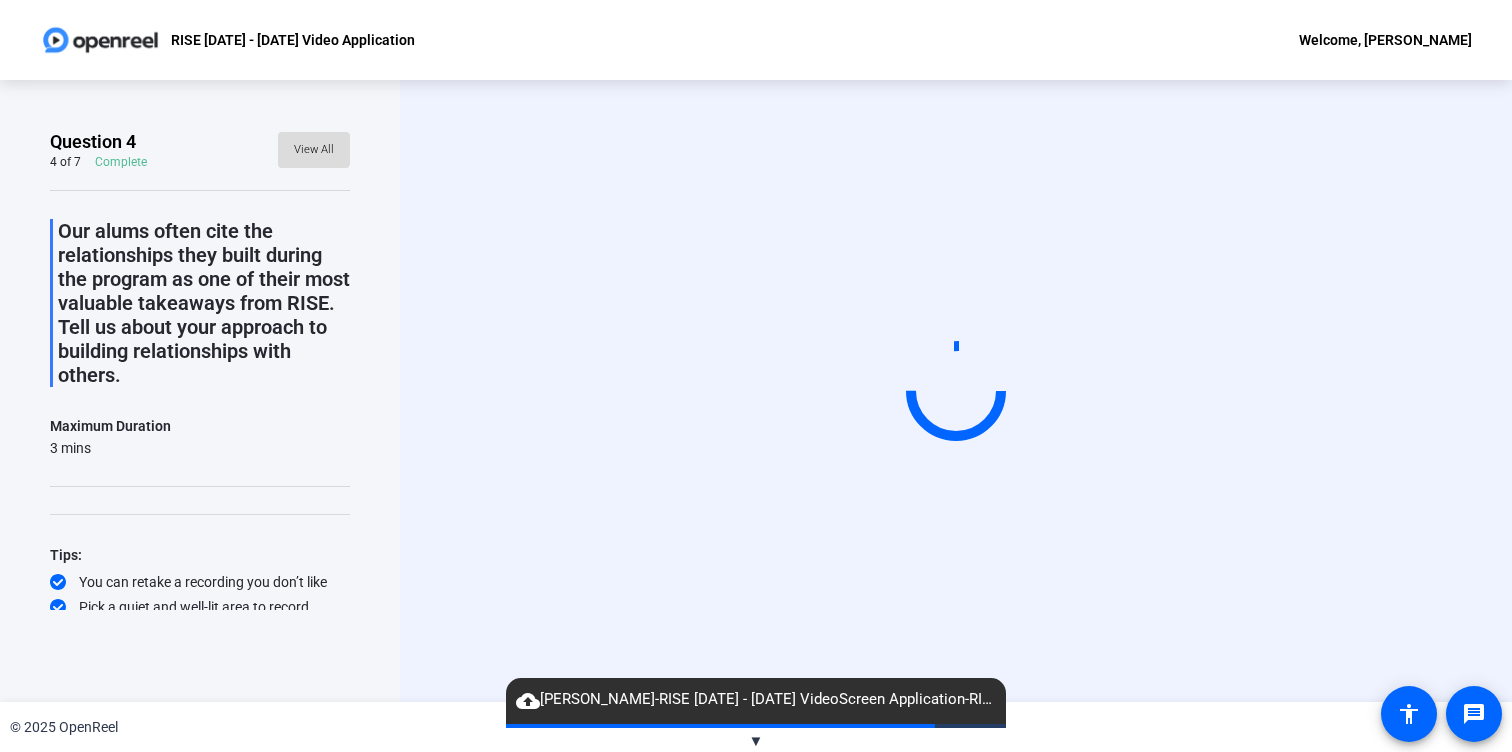 click on "View All" 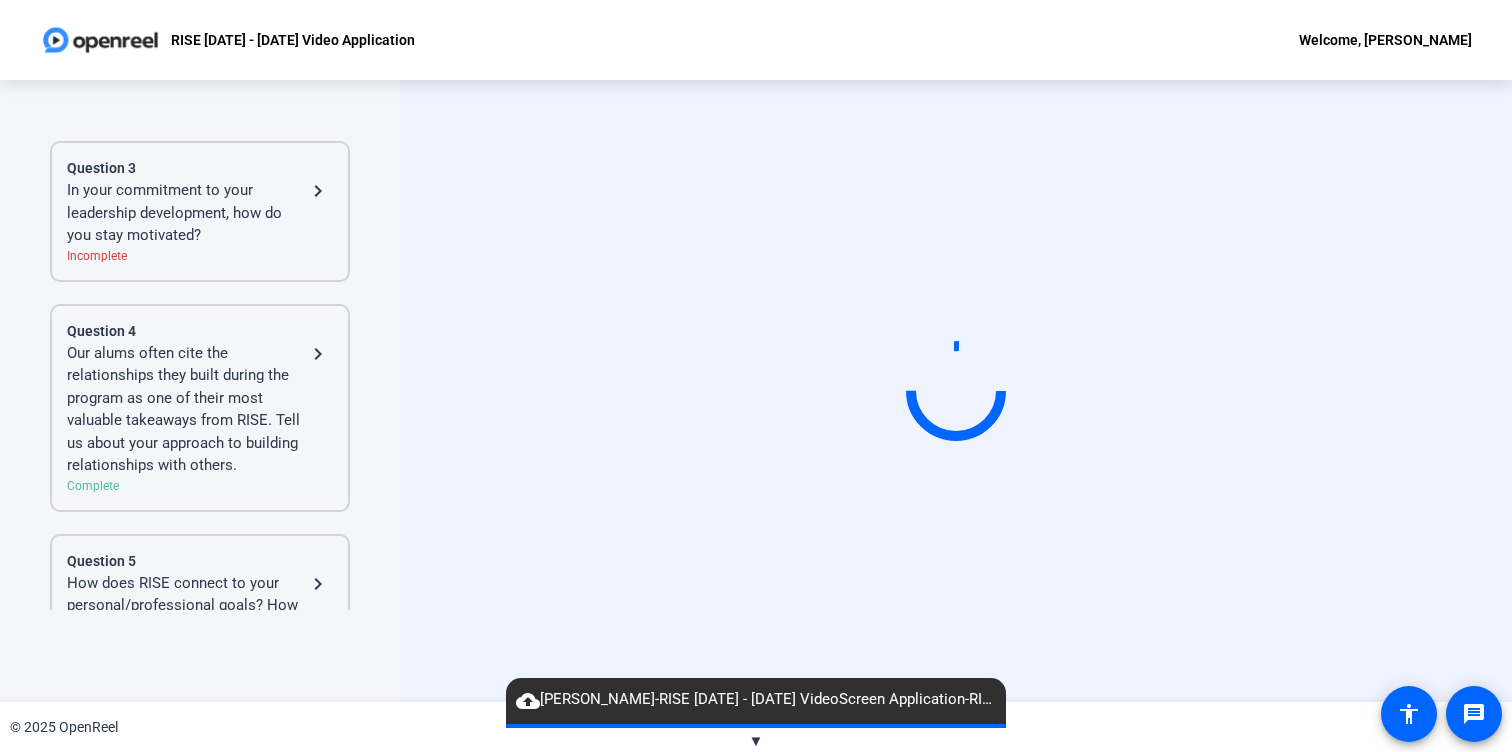 click on "Our alums often cite the relationships they built during the program as one of their most valuable takeaways from RISE. Tell us about your approach to building relationships with others." 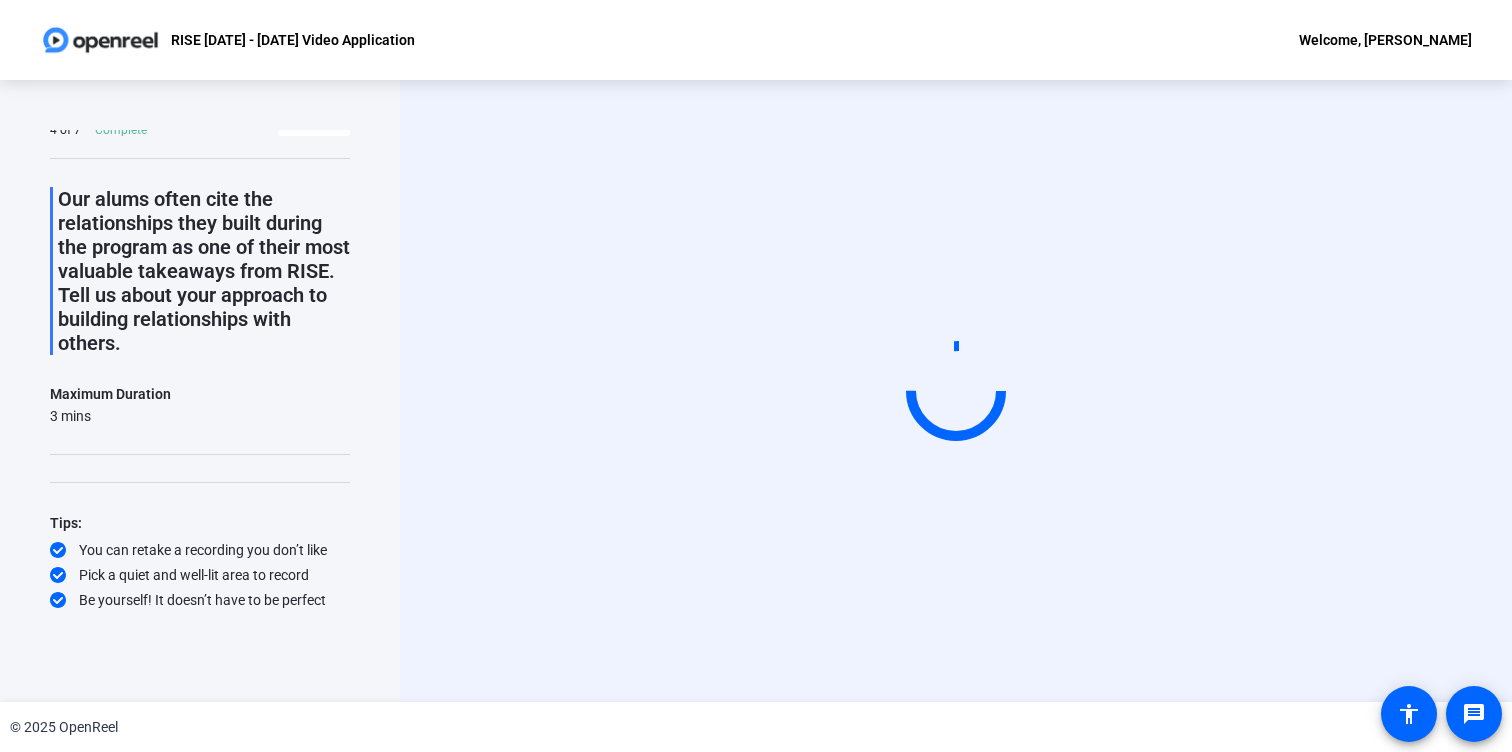 scroll, scrollTop: 31, scrollLeft: 0, axis: vertical 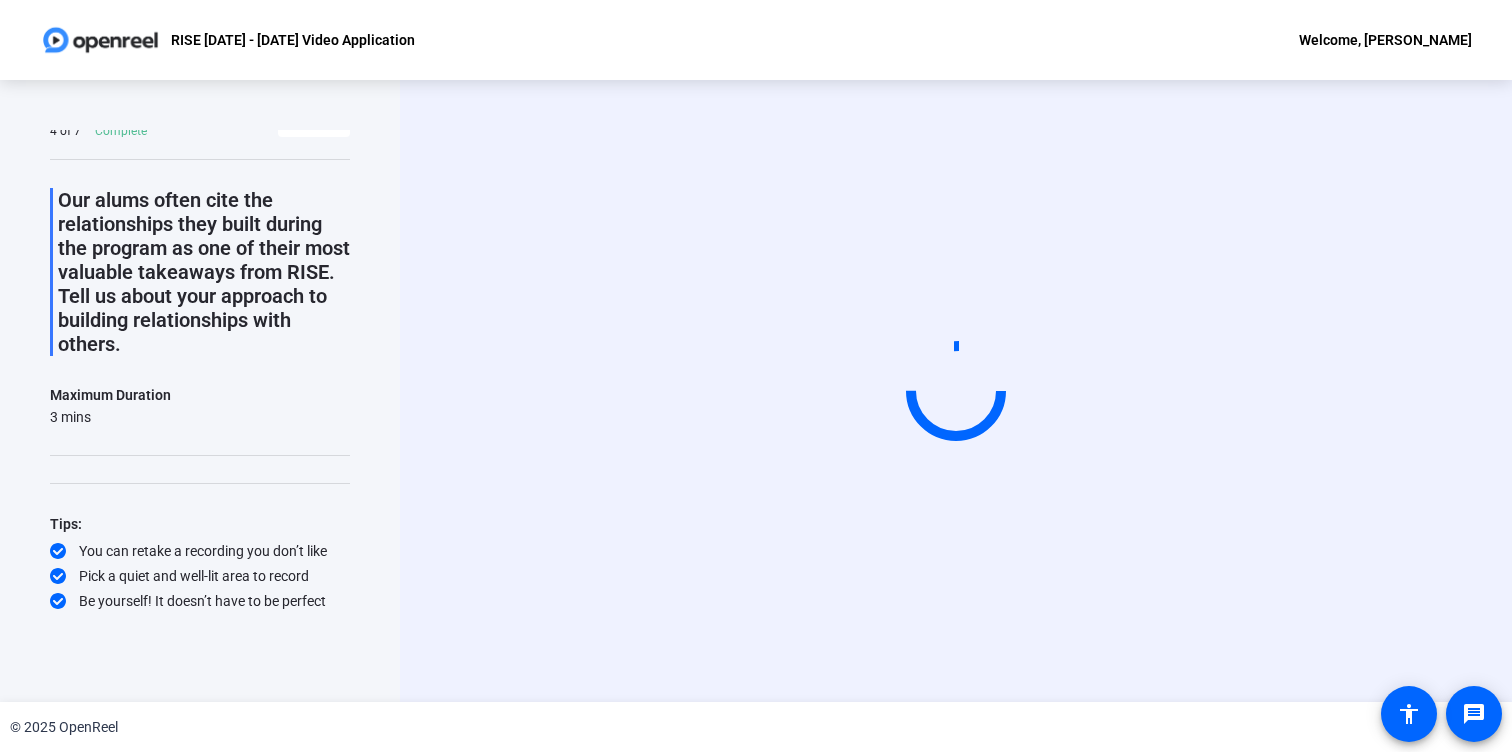 click 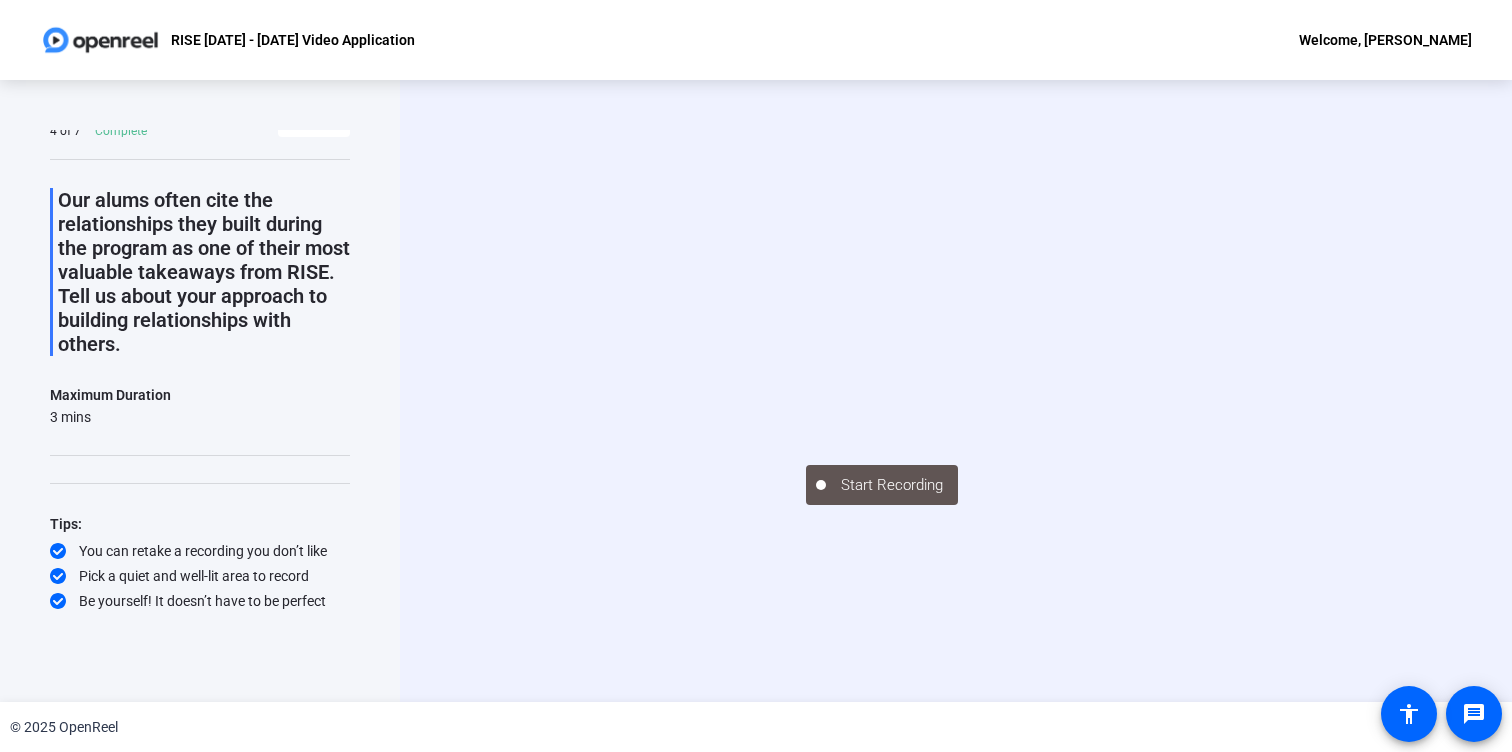 scroll, scrollTop: 0, scrollLeft: 0, axis: both 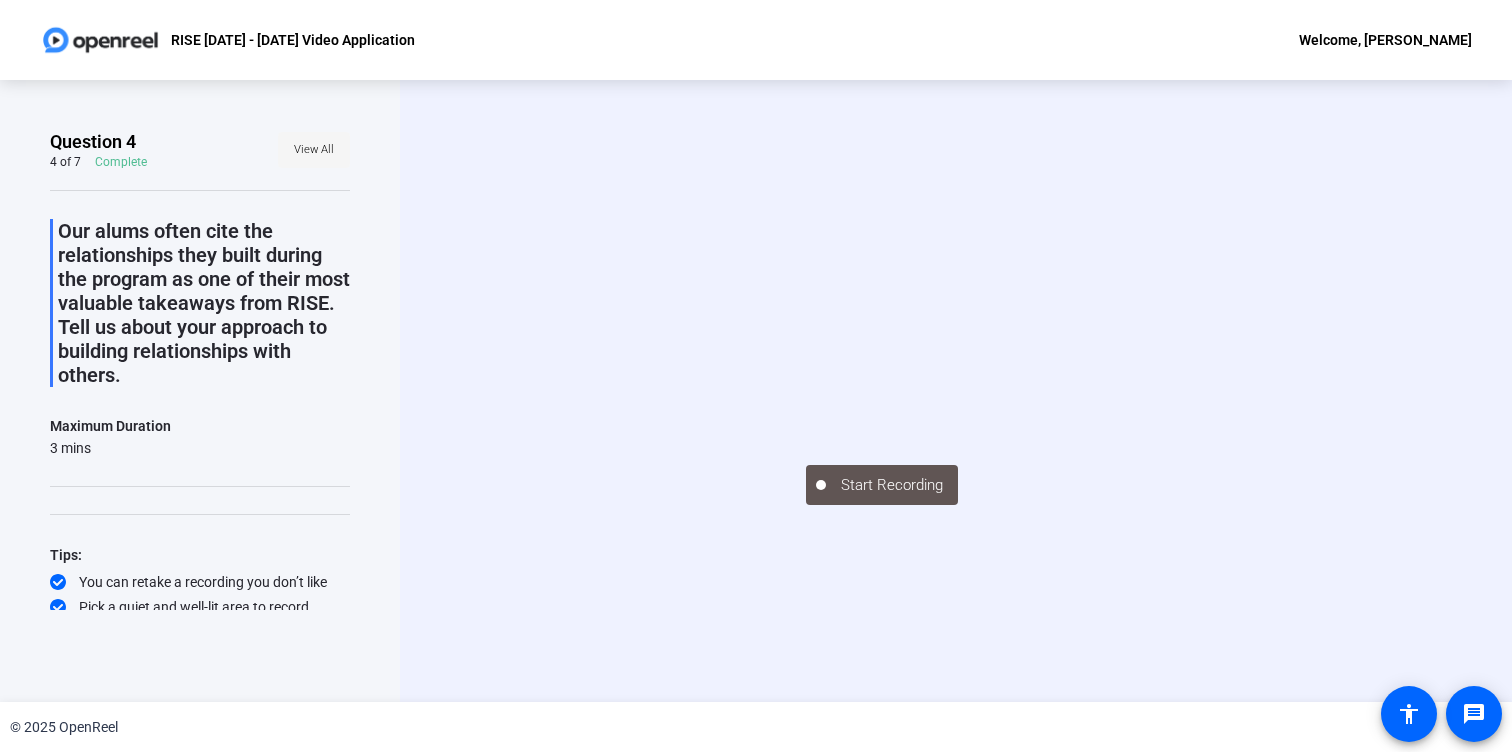 click on "View All" 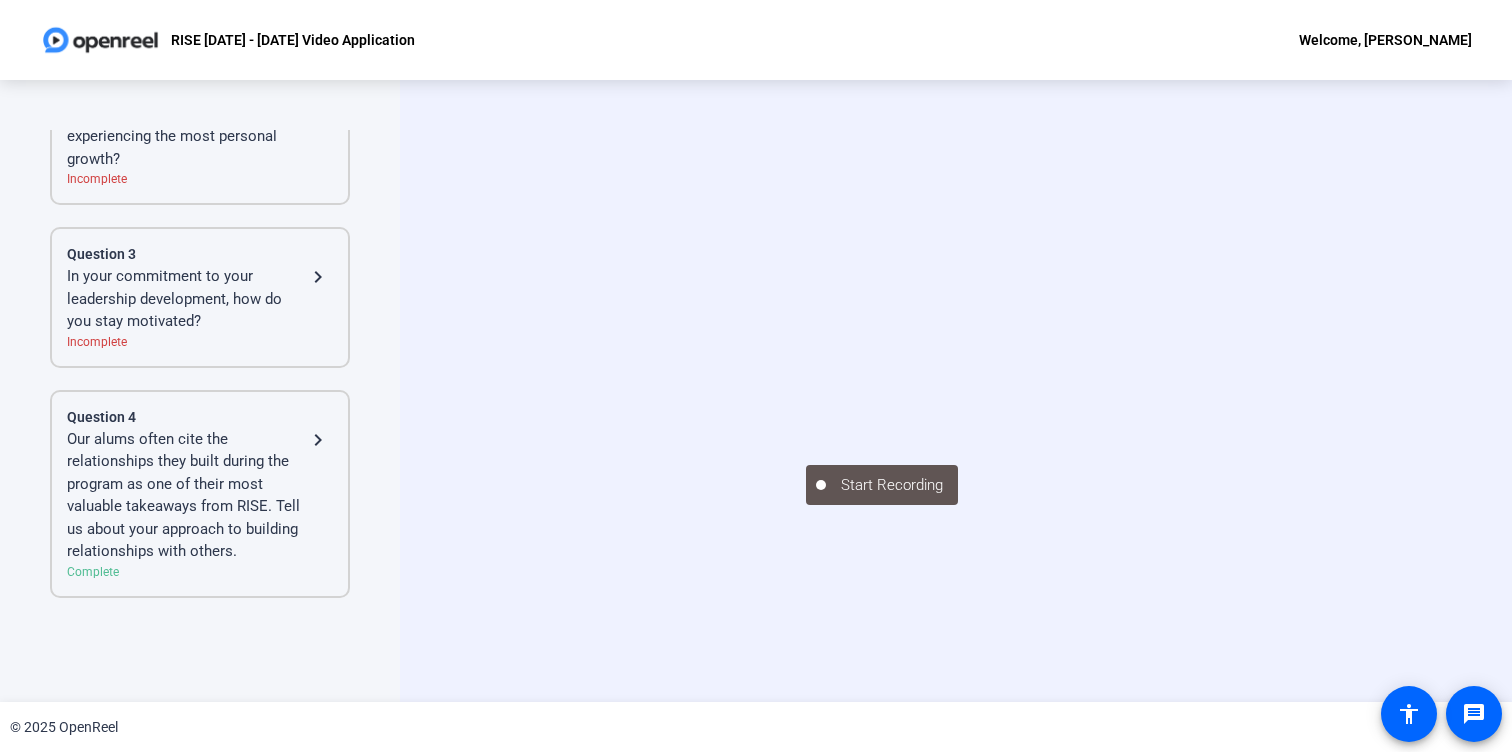 click on "Our alums often cite the relationships they built during the program as one of their most valuable takeaways from RISE. Tell us about your approach to building relationships with others." 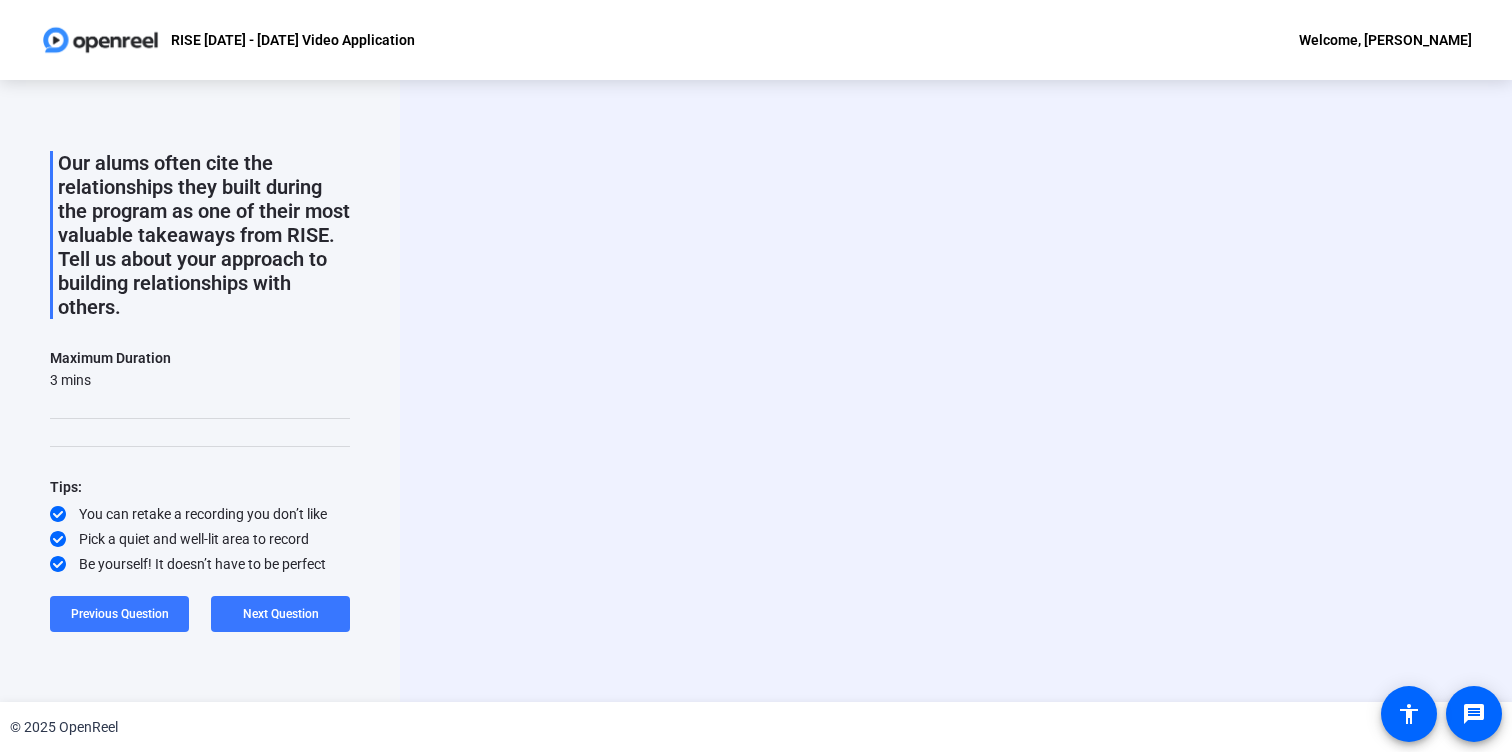 scroll, scrollTop: 67, scrollLeft: 0, axis: vertical 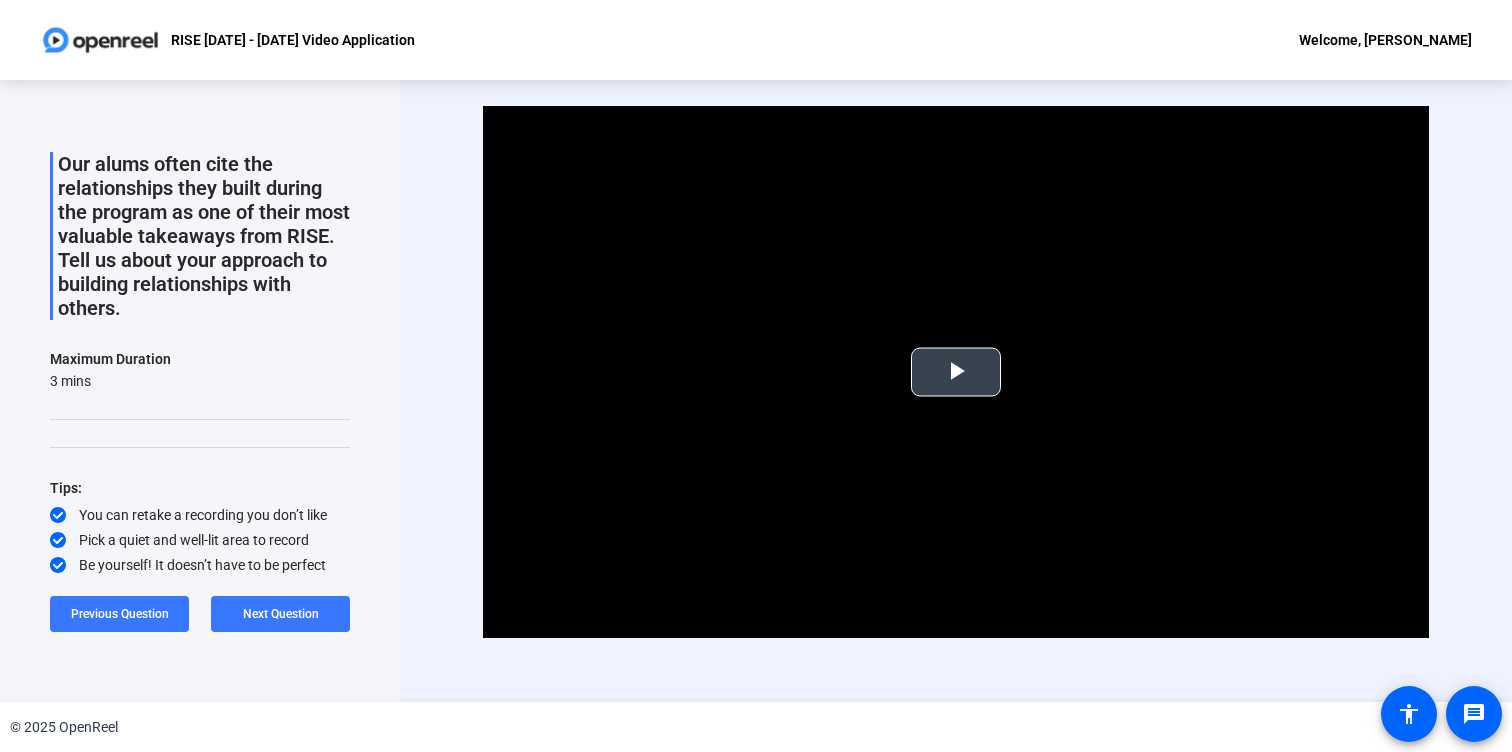 click at bounding box center (956, 372) 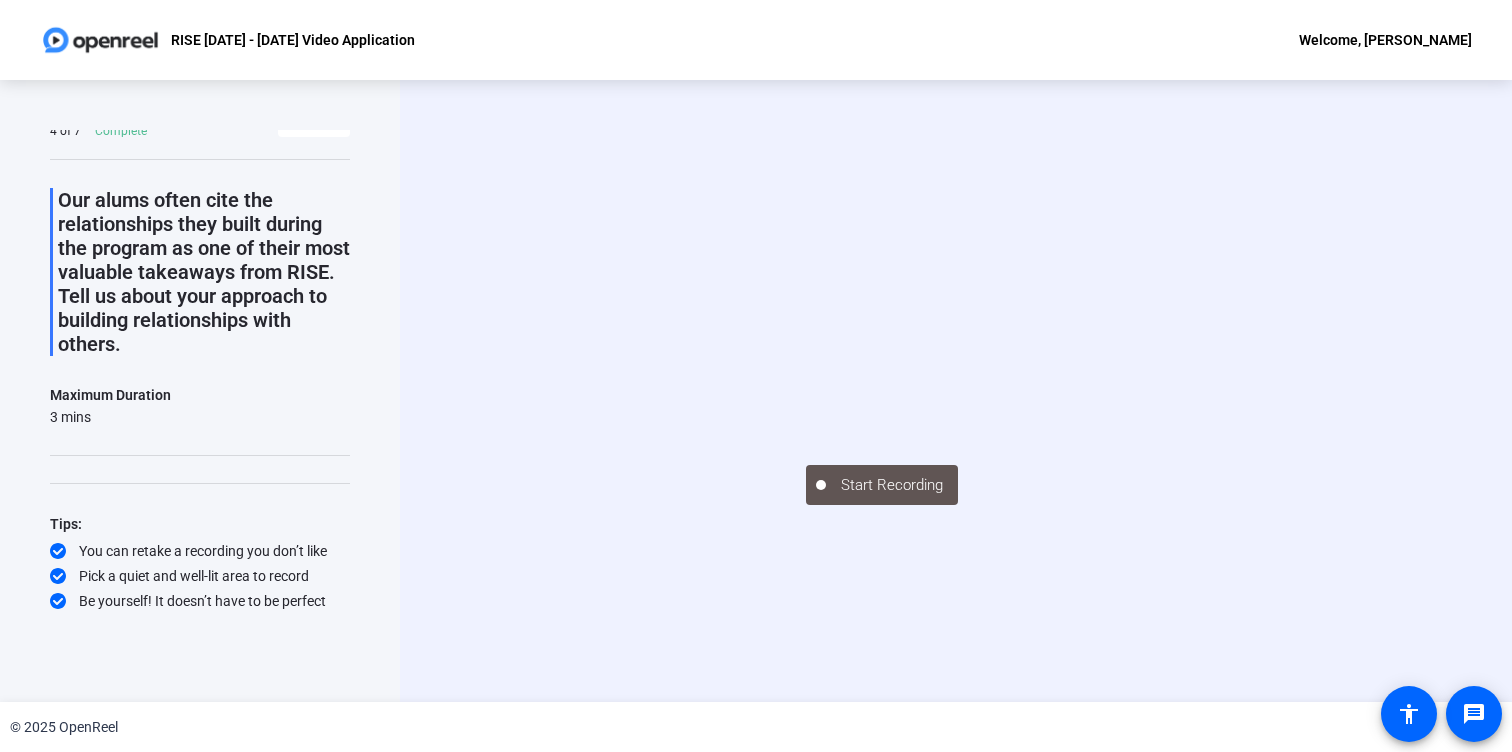 scroll, scrollTop: 0, scrollLeft: 0, axis: both 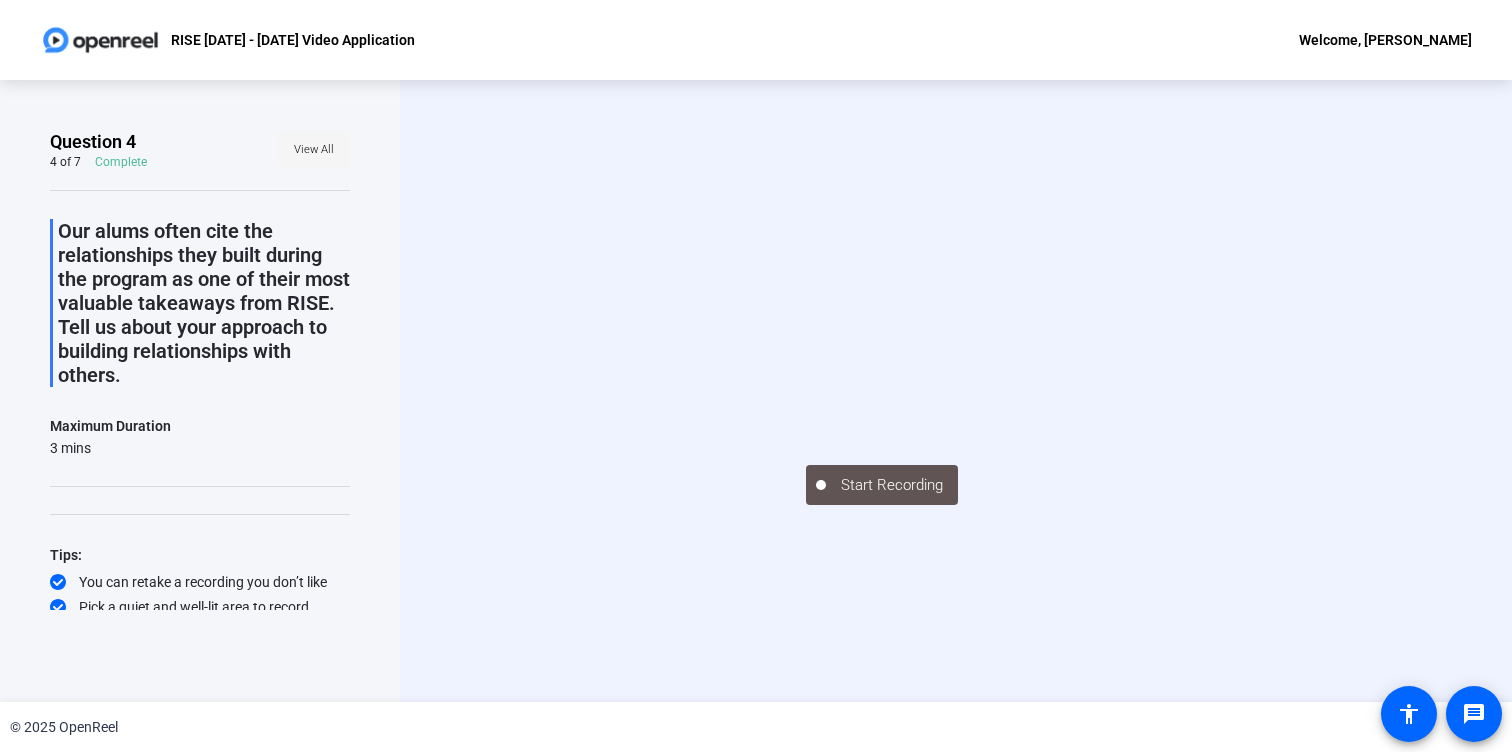 click on "View All" 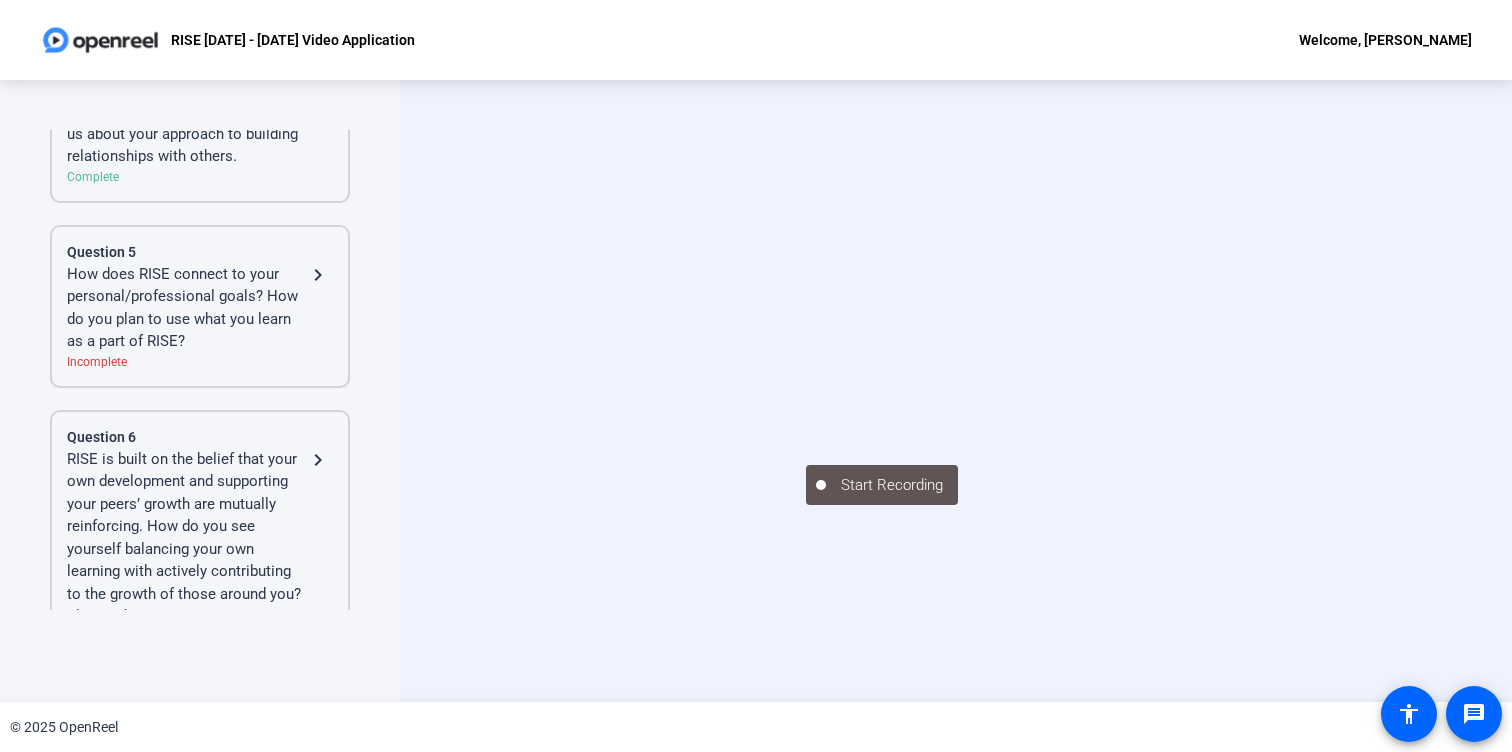 click on "How does RISE connect to your personal/professional goals? How do you plan to use what you learn as a part of RISE?" 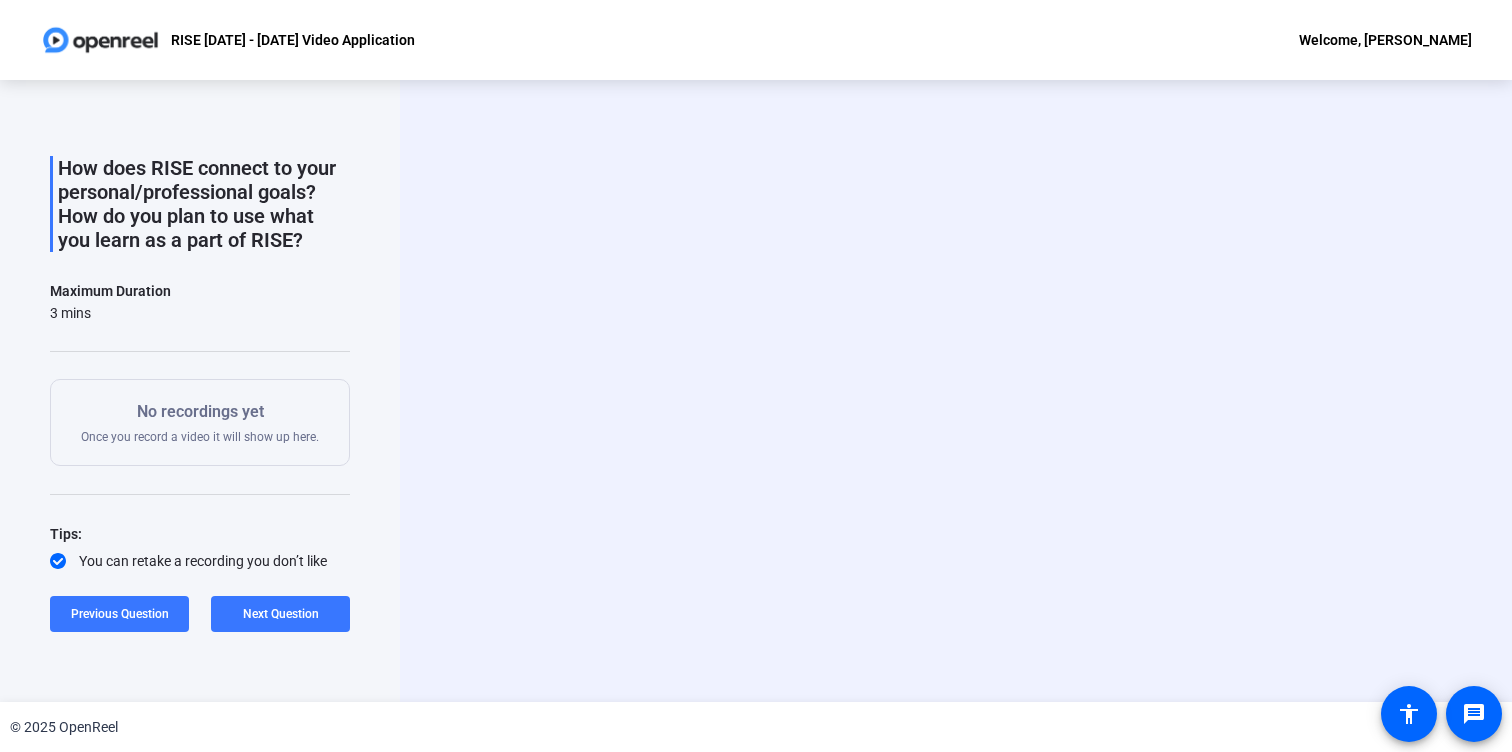 scroll, scrollTop: 0, scrollLeft: 0, axis: both 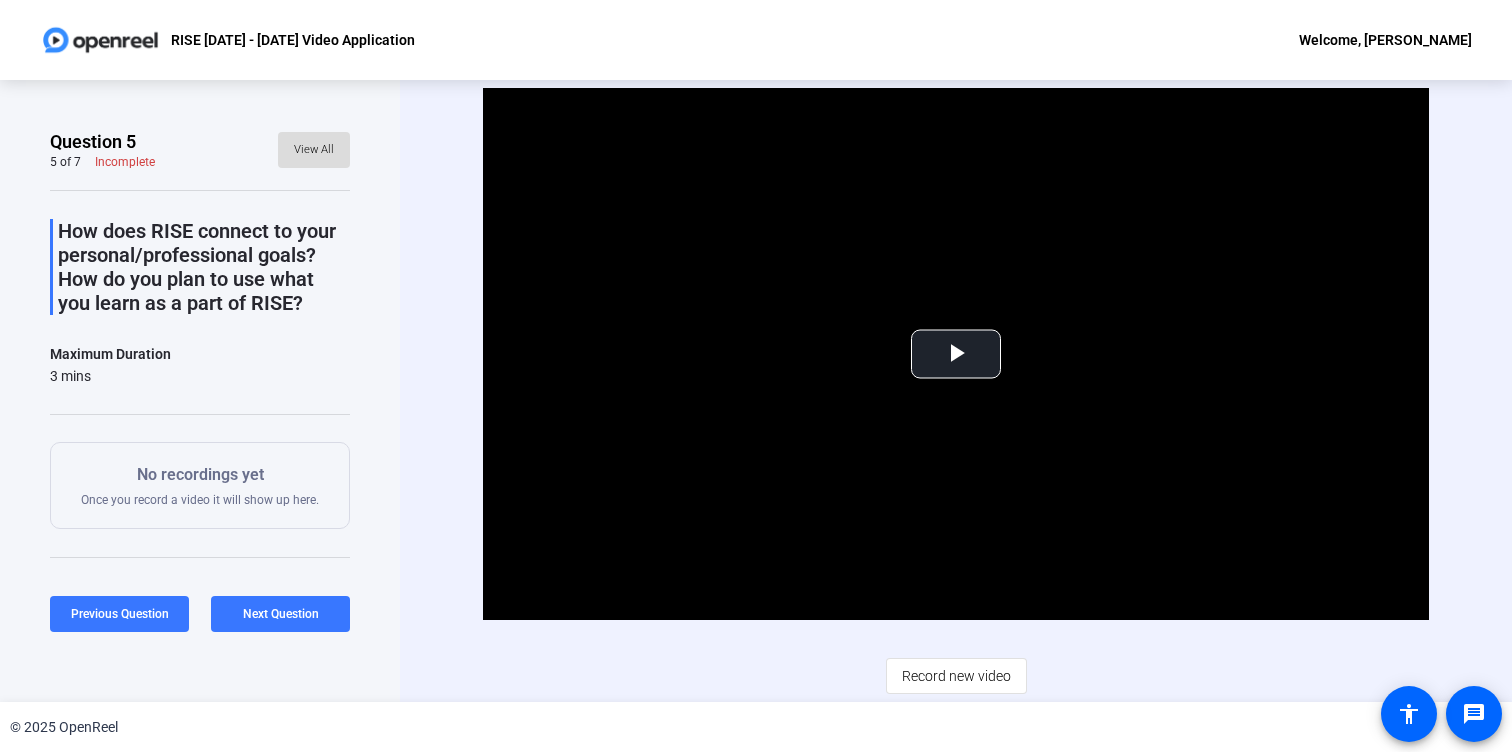 click on "View All" 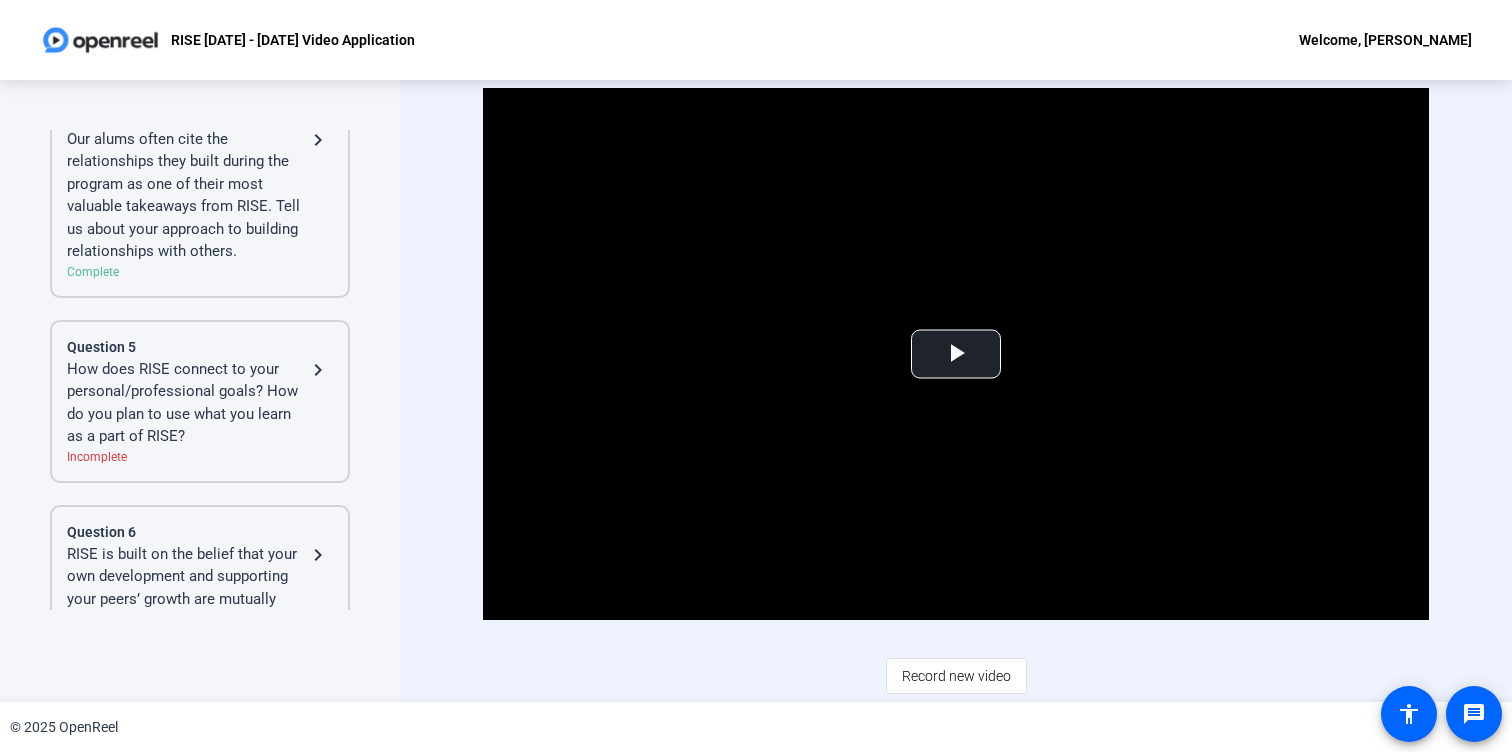 click on "How does RISE connect to your personal/professional goals? How do you plan to use what you learn as a part of RISE?" 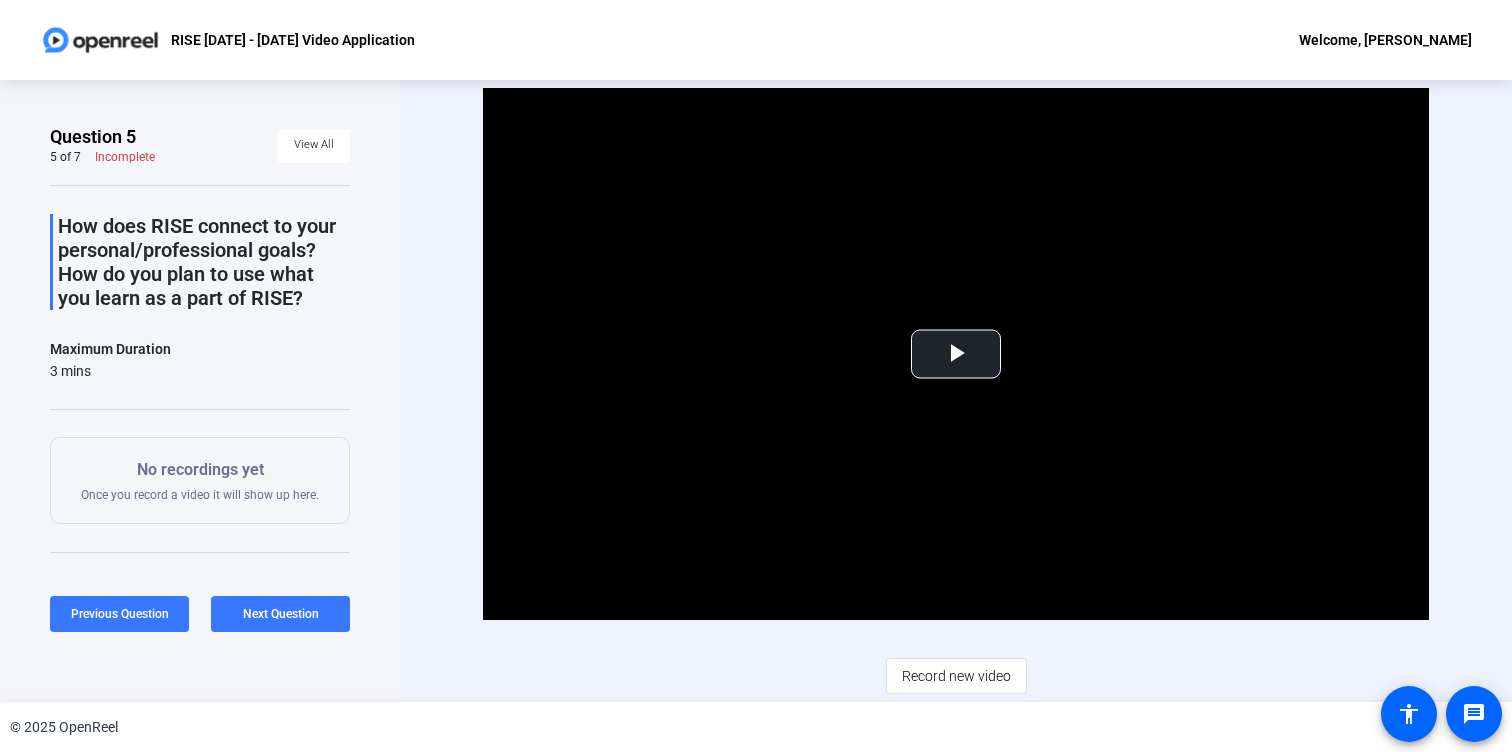 scroll, scrollTop: 0, scrollLeft: 0, axis: both 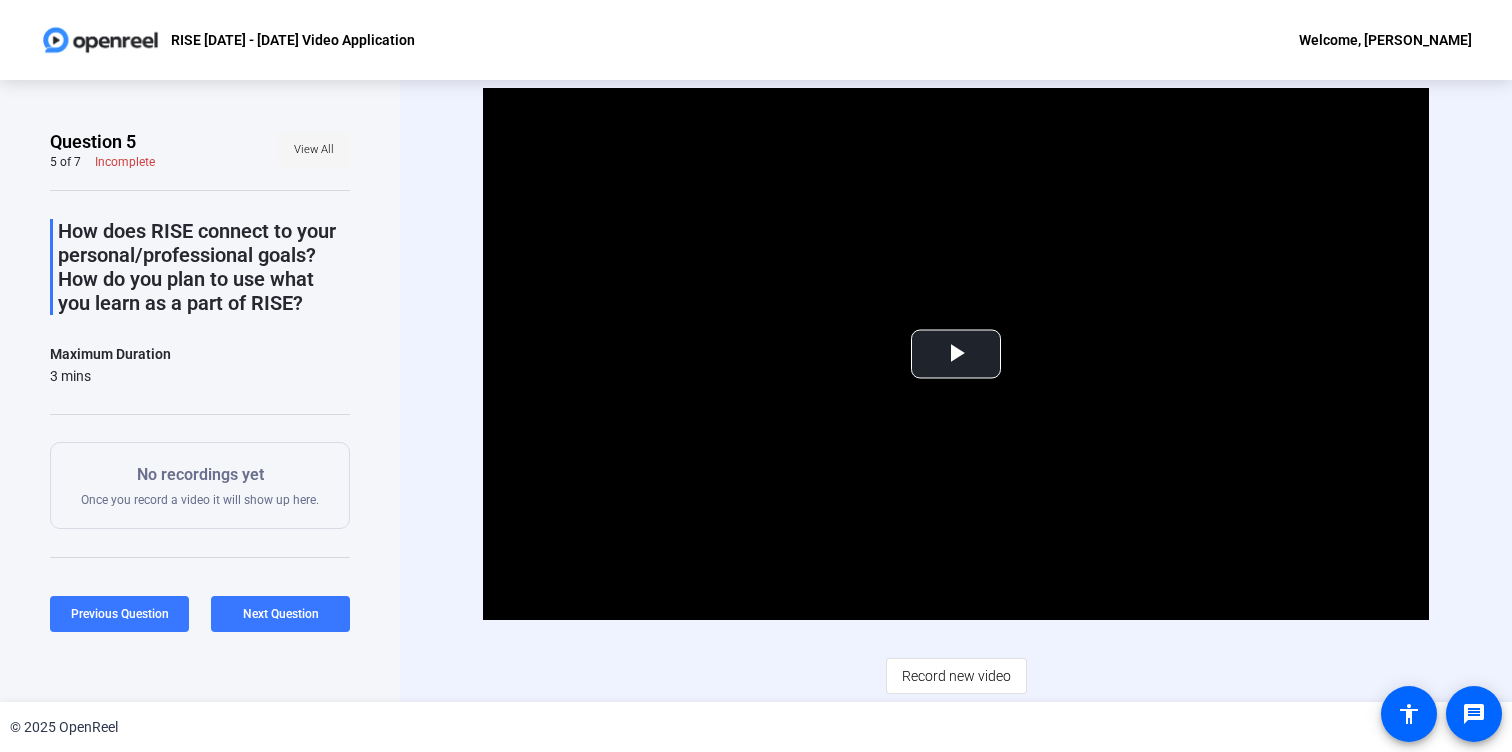 click on "View All" 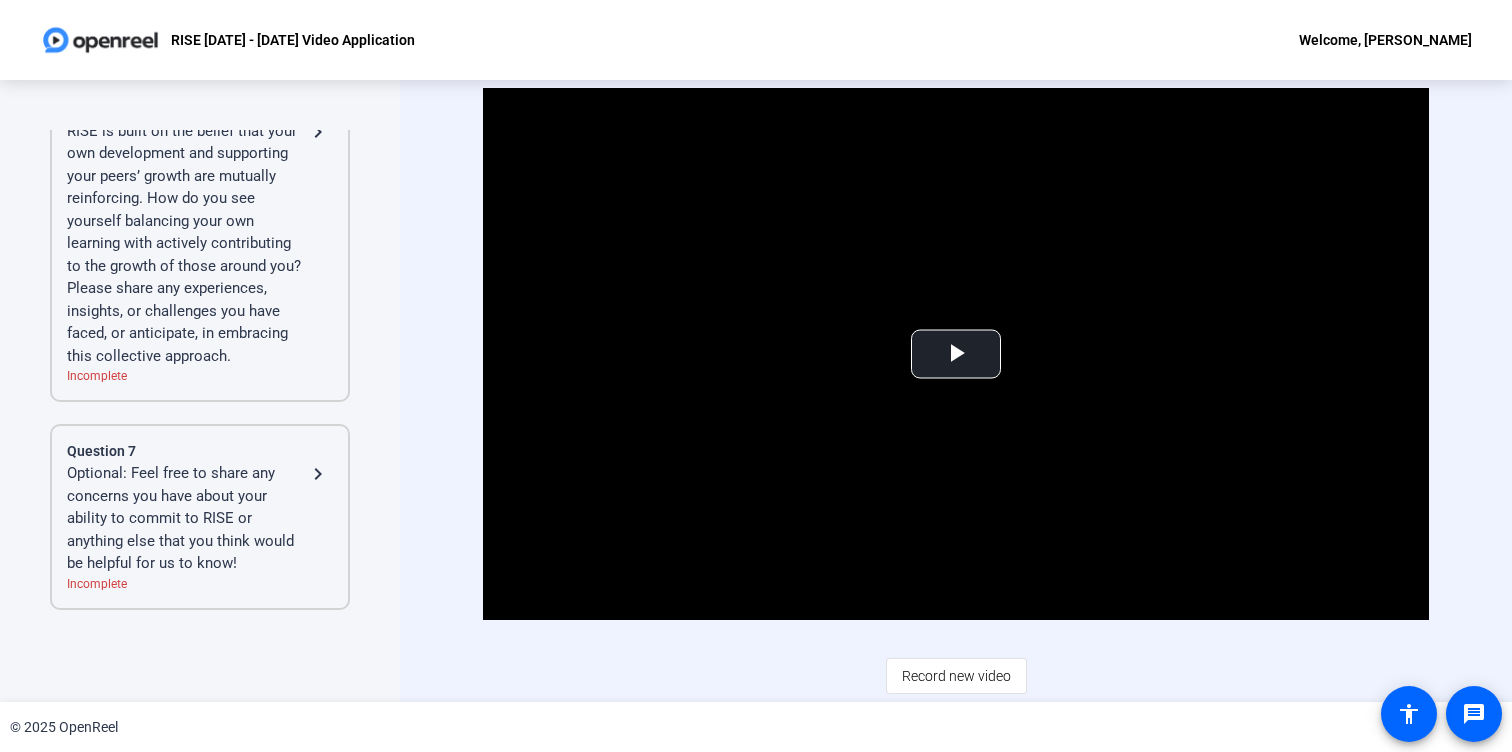scroll, scrollTop: 1222, scrollLeft: 0, axis: vertical 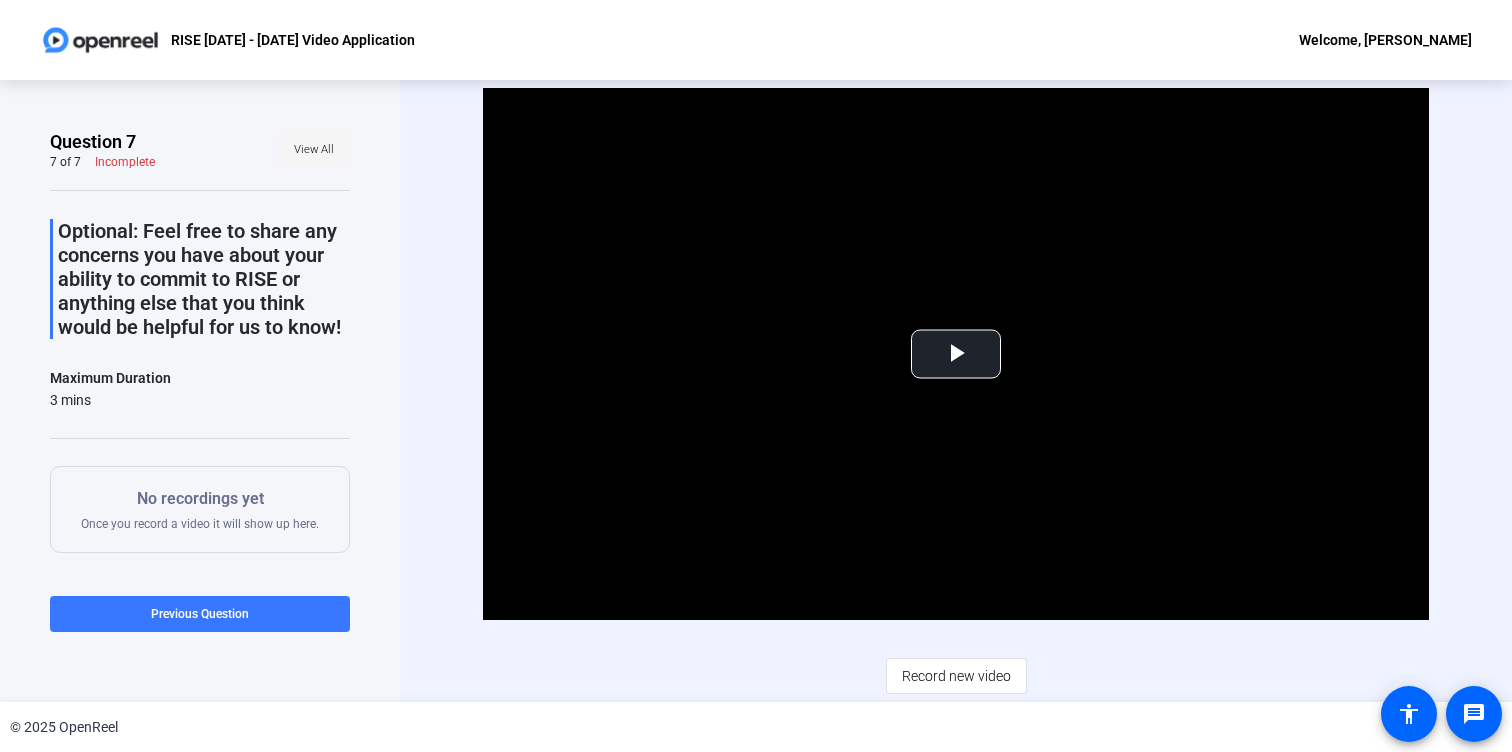 click on "View All" 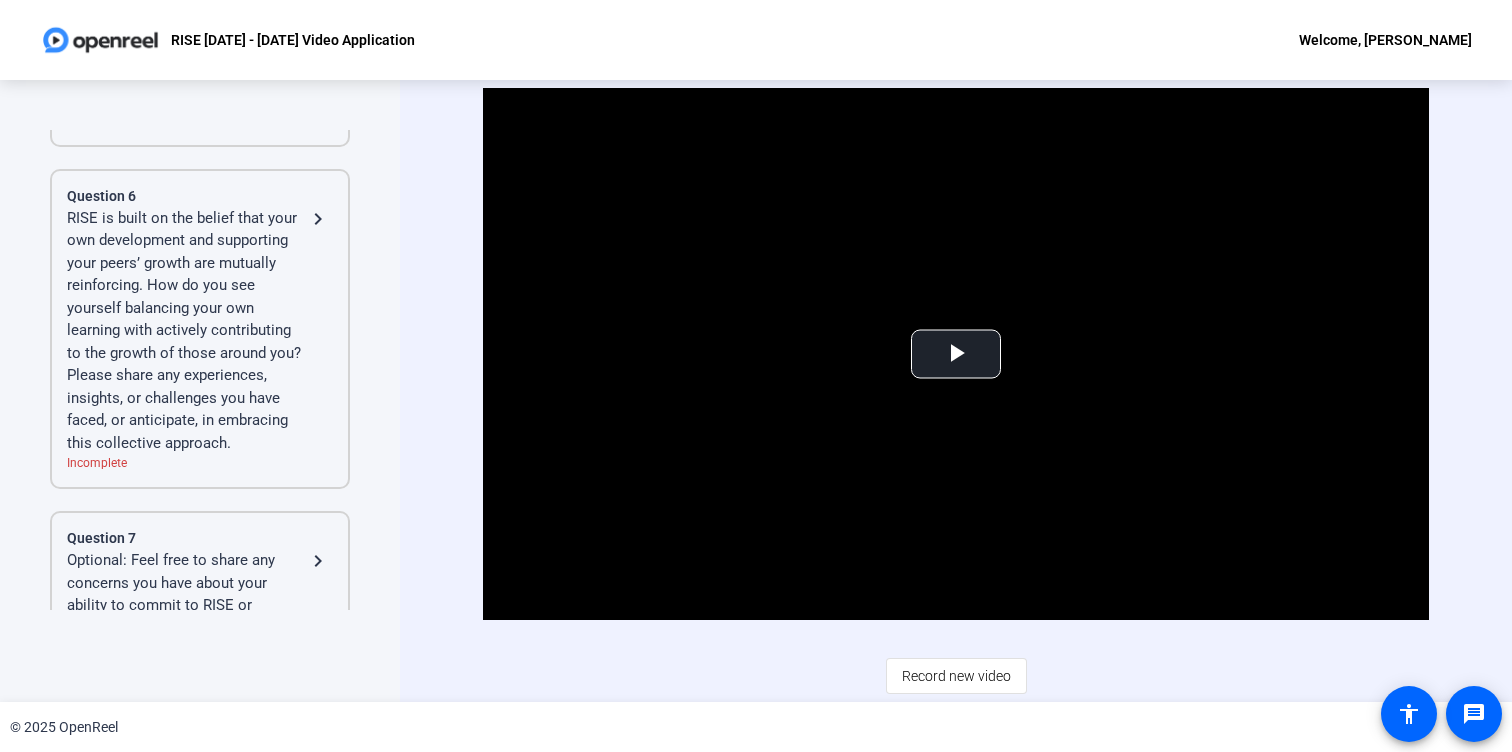 scroll, scrollTop: 1093, scrollLeft: 0, axis: vertical 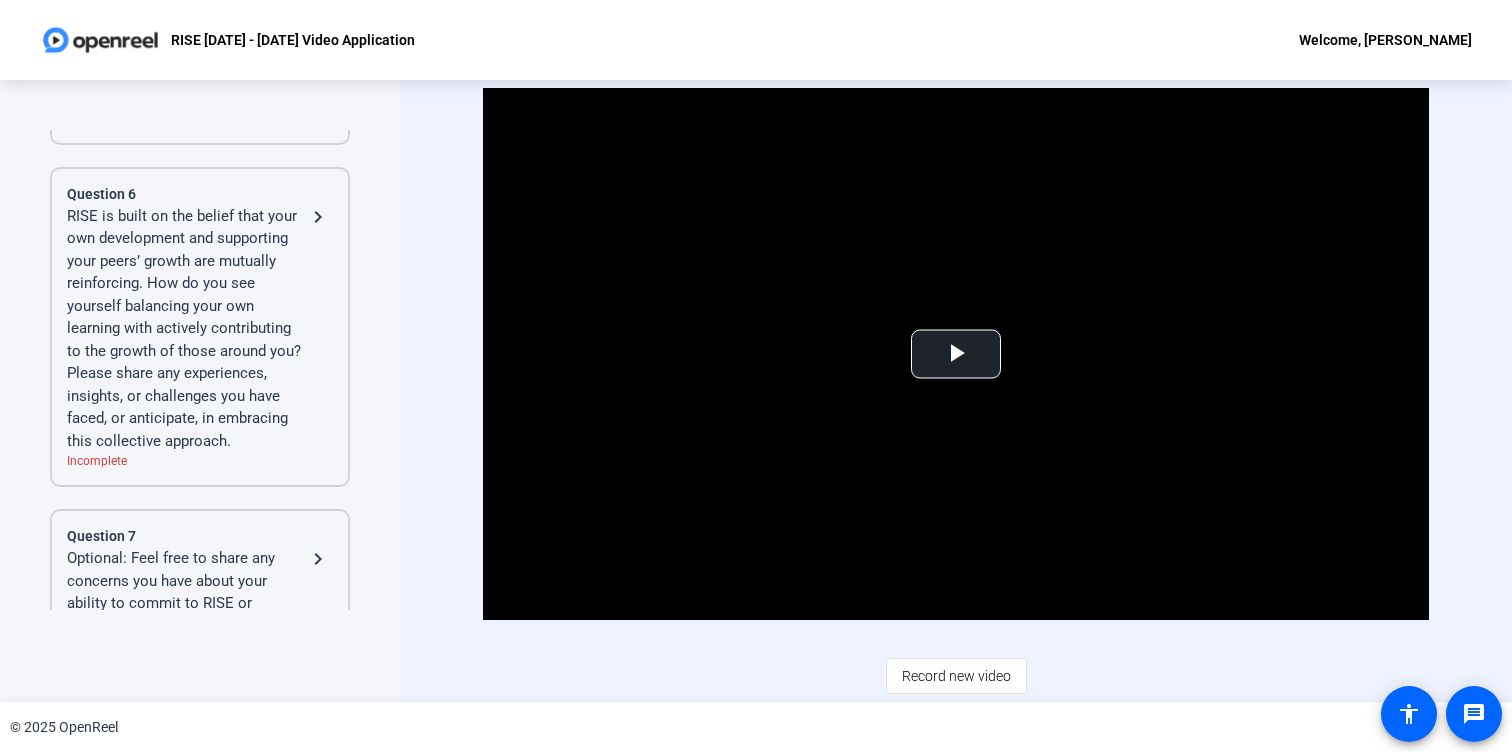 click on "RISE is built on the belief that your own development and supporting your peers’ growth are mutually reinforcing. How do you see yourself balancing your own learning with actively contributing to the growth of those around you? Please share any experiences, insights, or challenges you have faced, or anticipate, in embracing this collective approach." 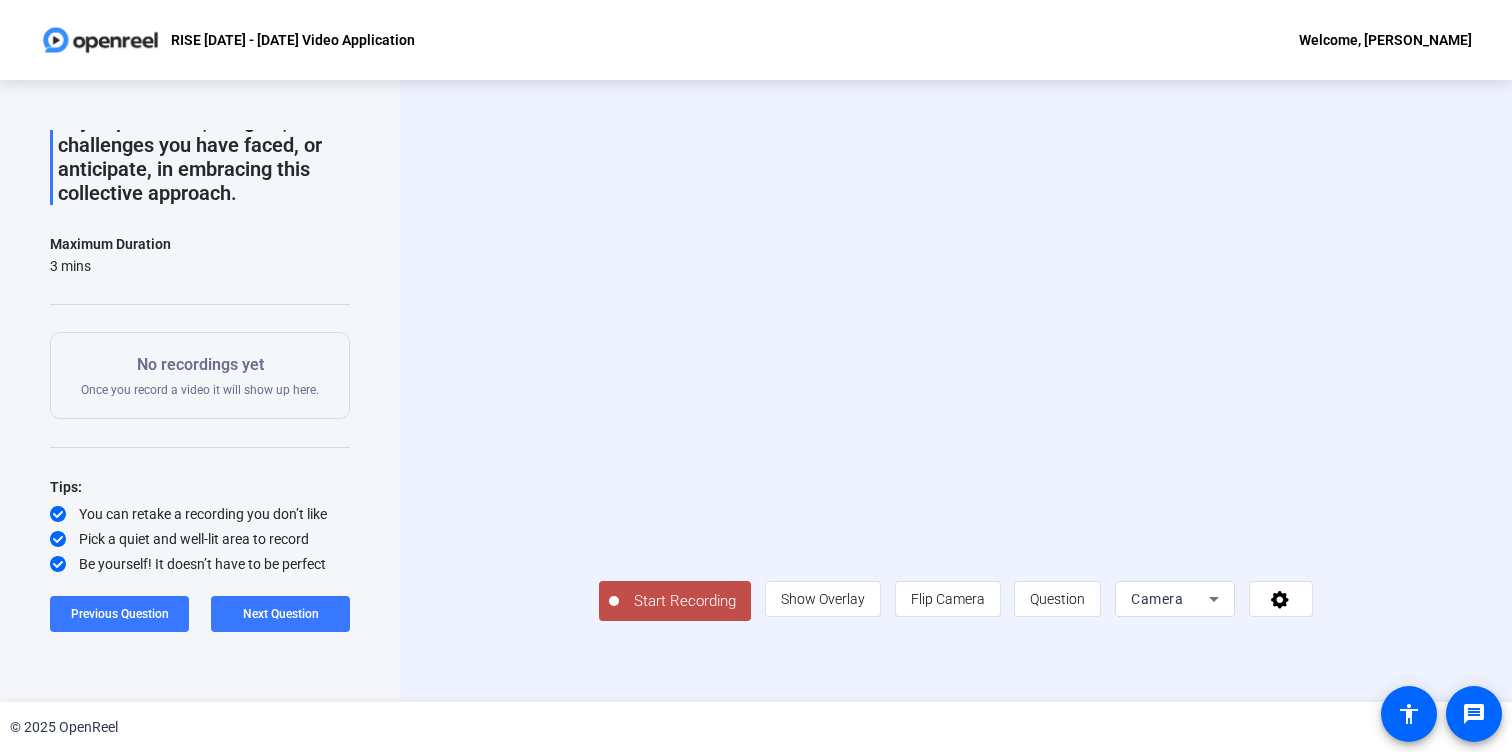 click on "Start Recording" 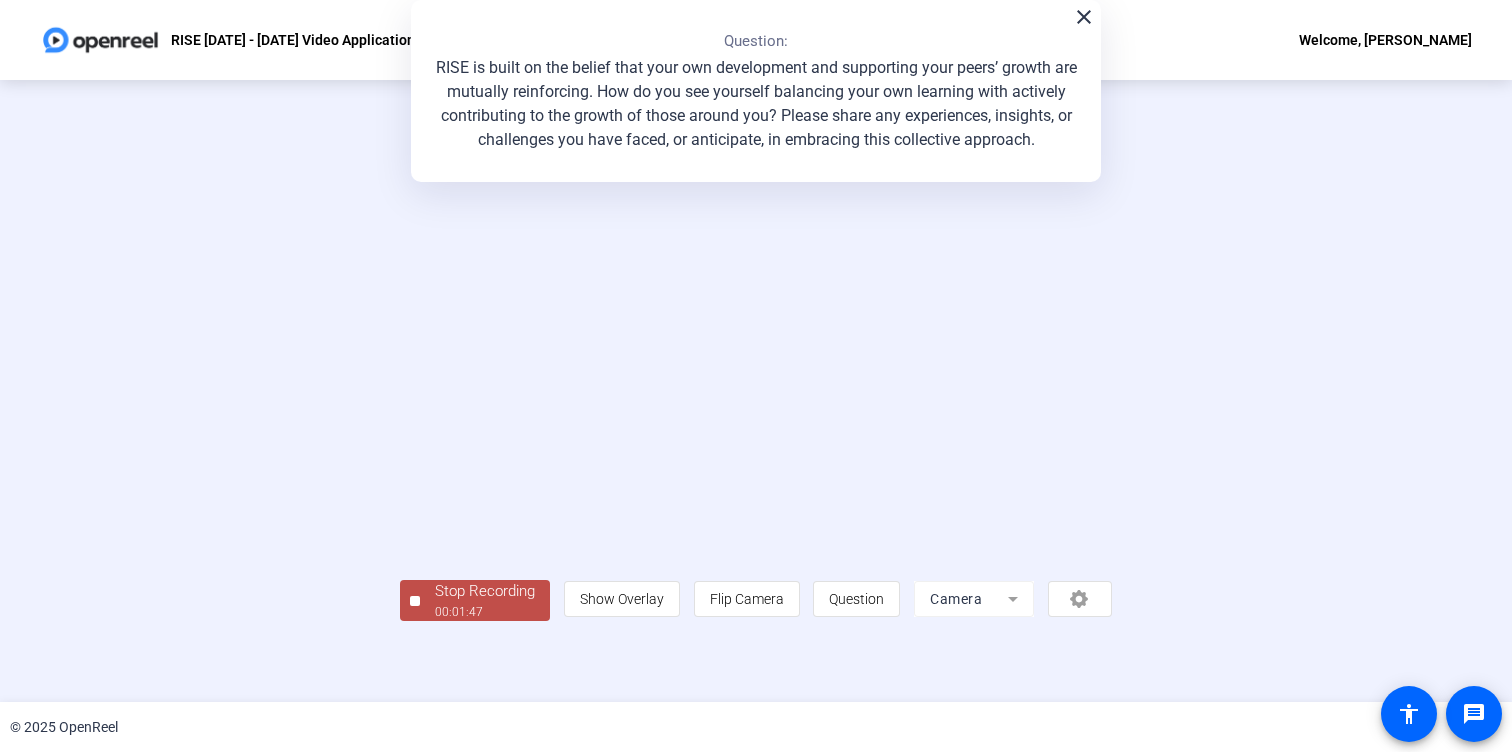 scroll, scrollTop: 49, scrollLeft: 0, axis: vertical 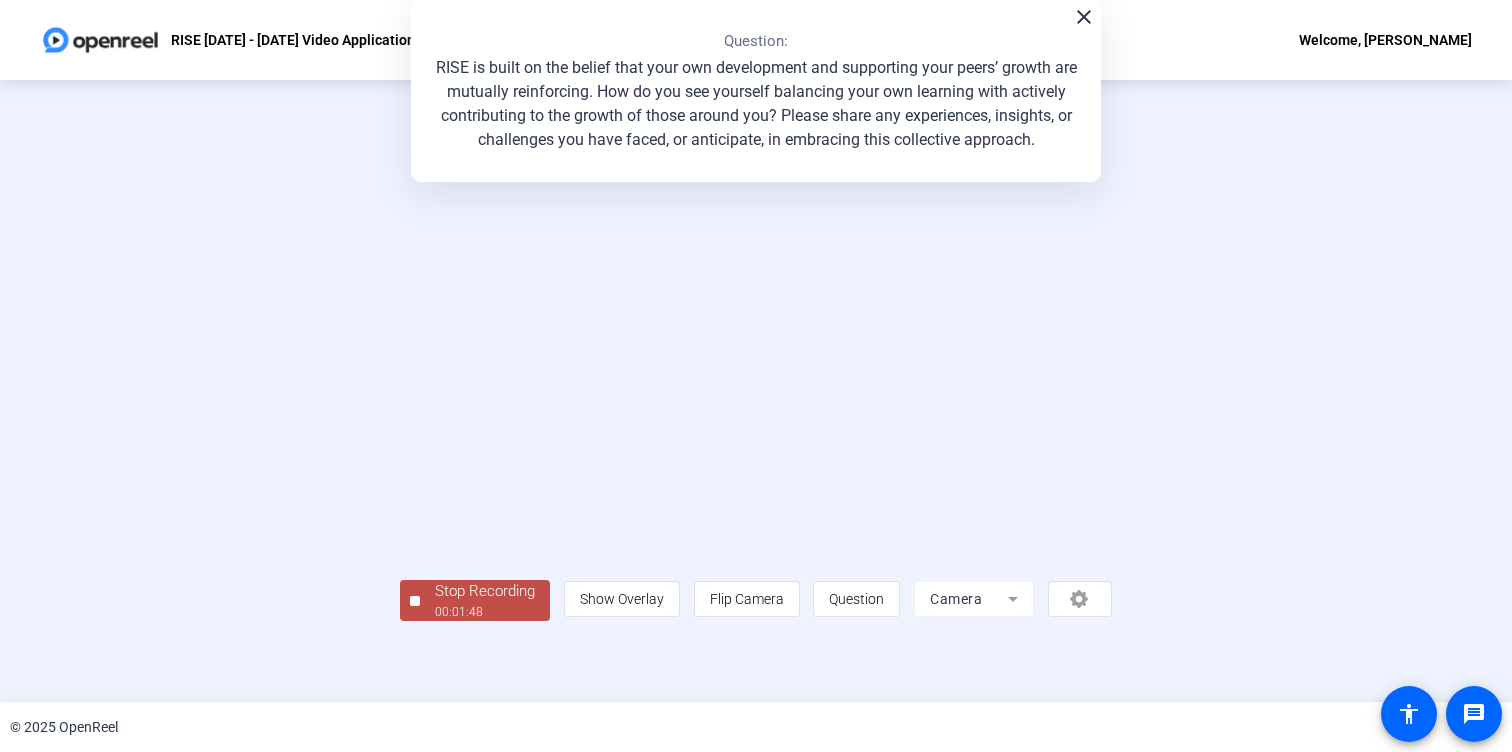 click on "Stop Recording" 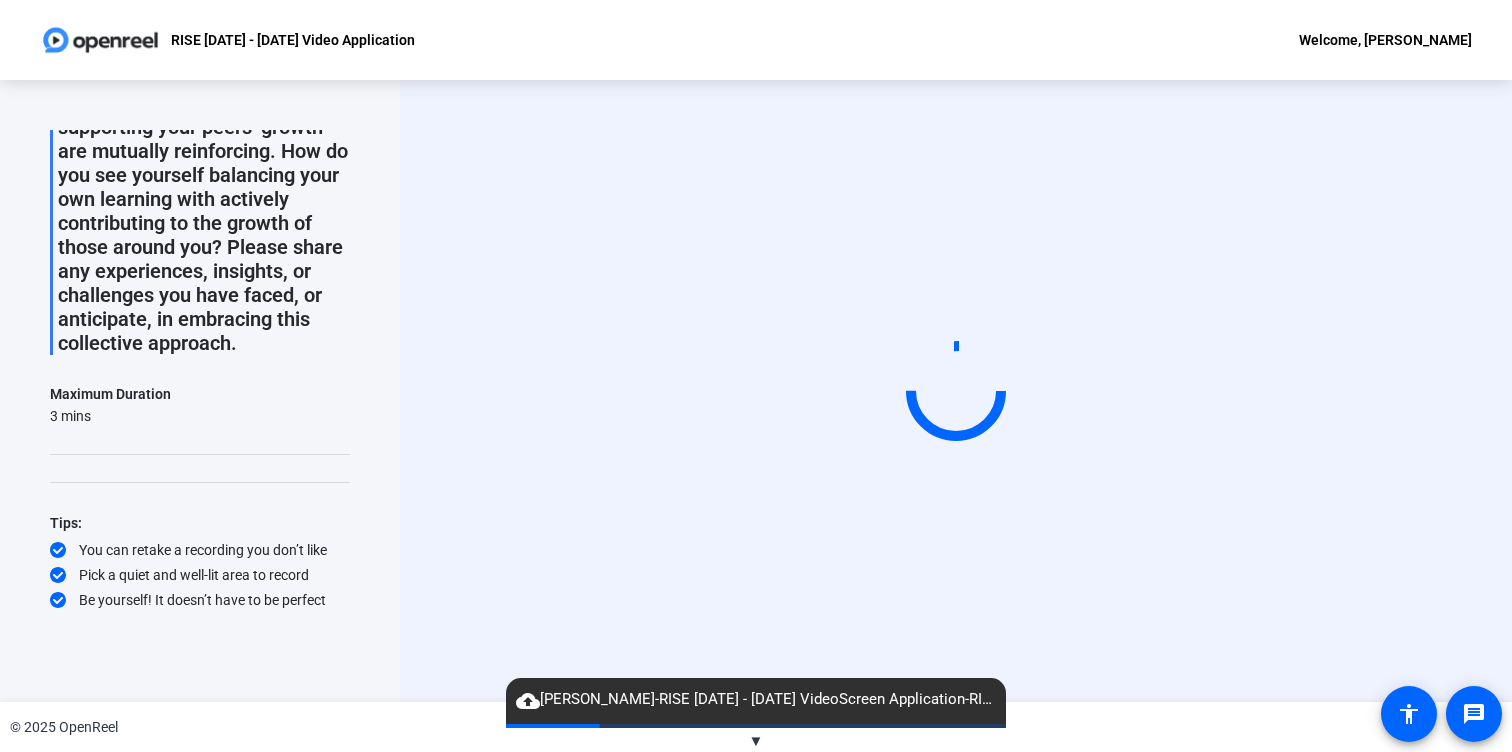 scroll, scrollTop: 0, scrollLeft: 0, axis: both 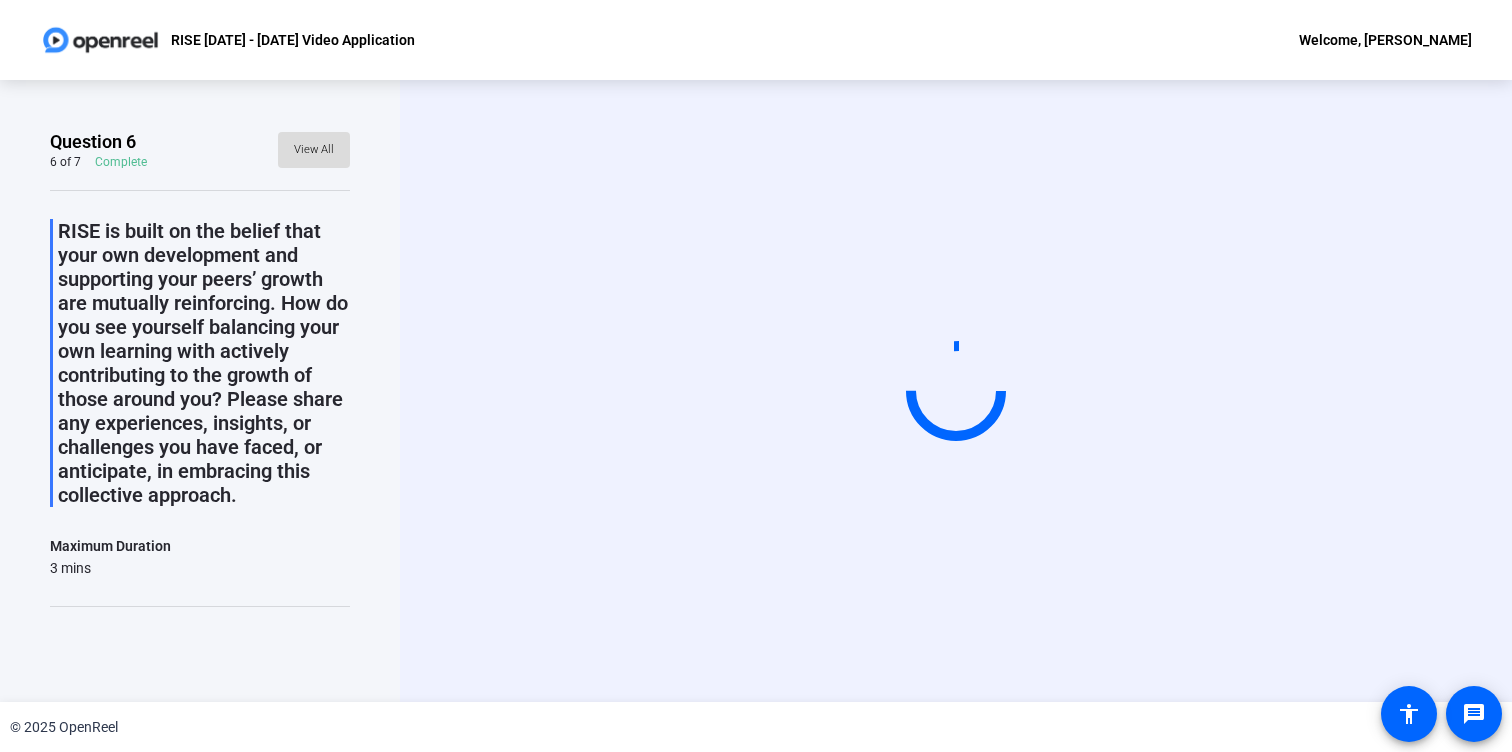 click on "View All" 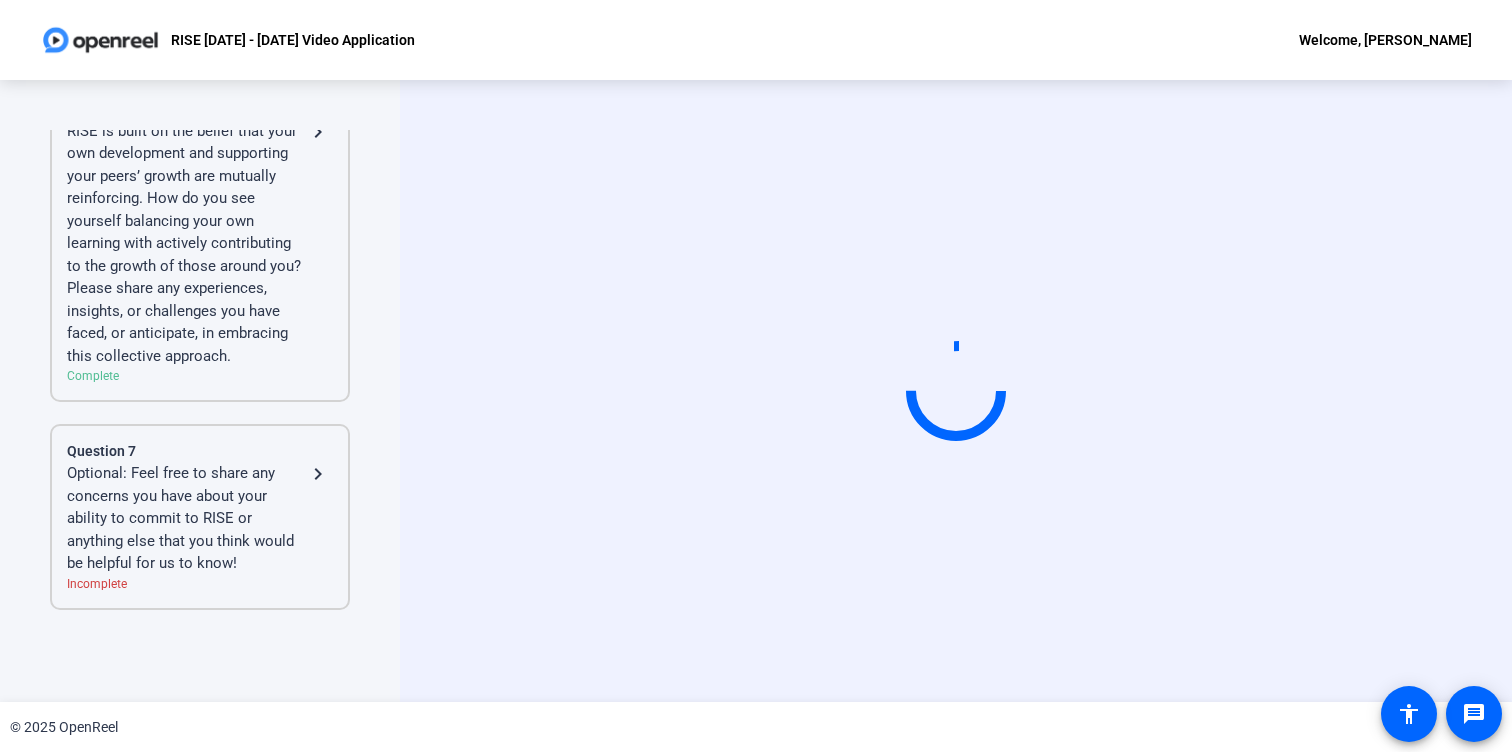 scroll, scrollTop: 1222, scrollLeft: 0, axis: vertical 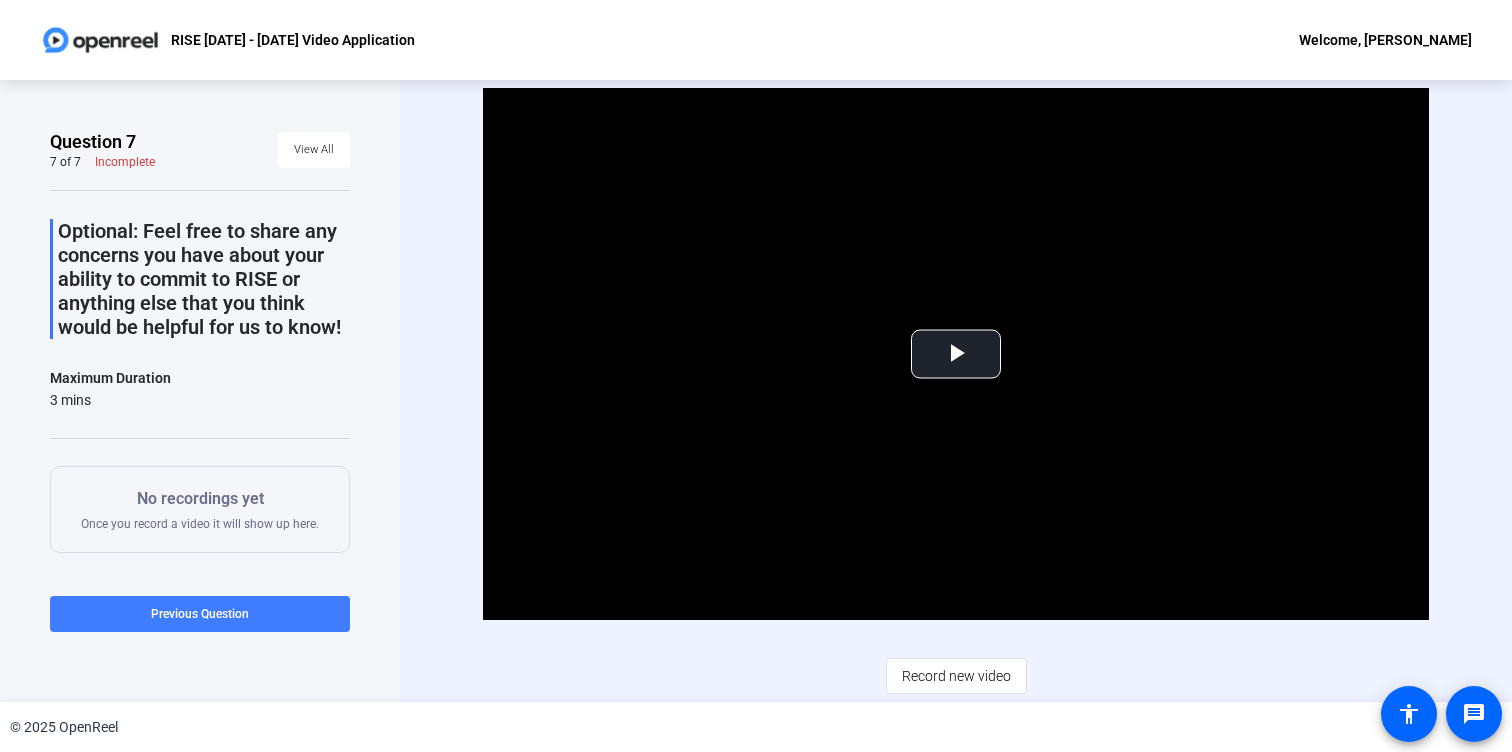 click 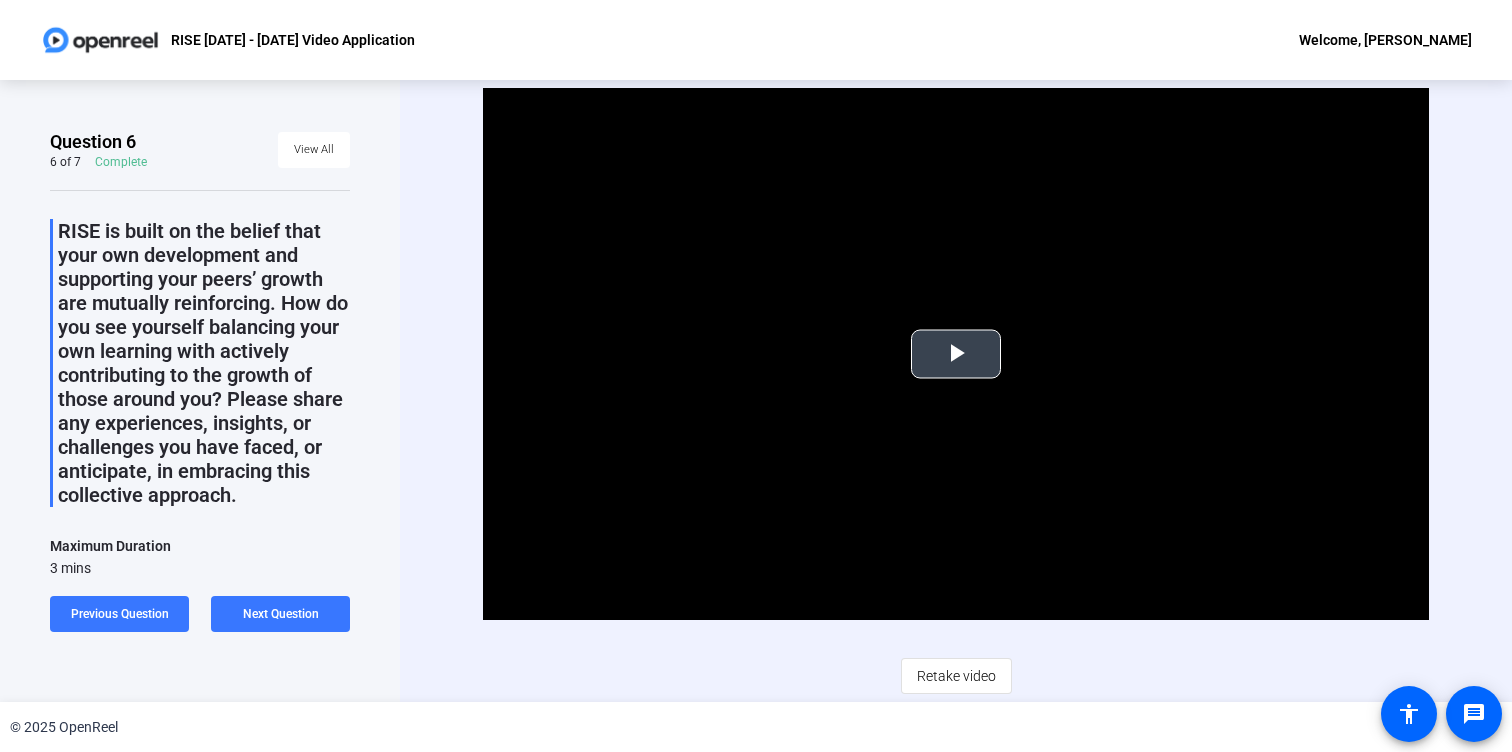 click at bounding box center [956, 354] 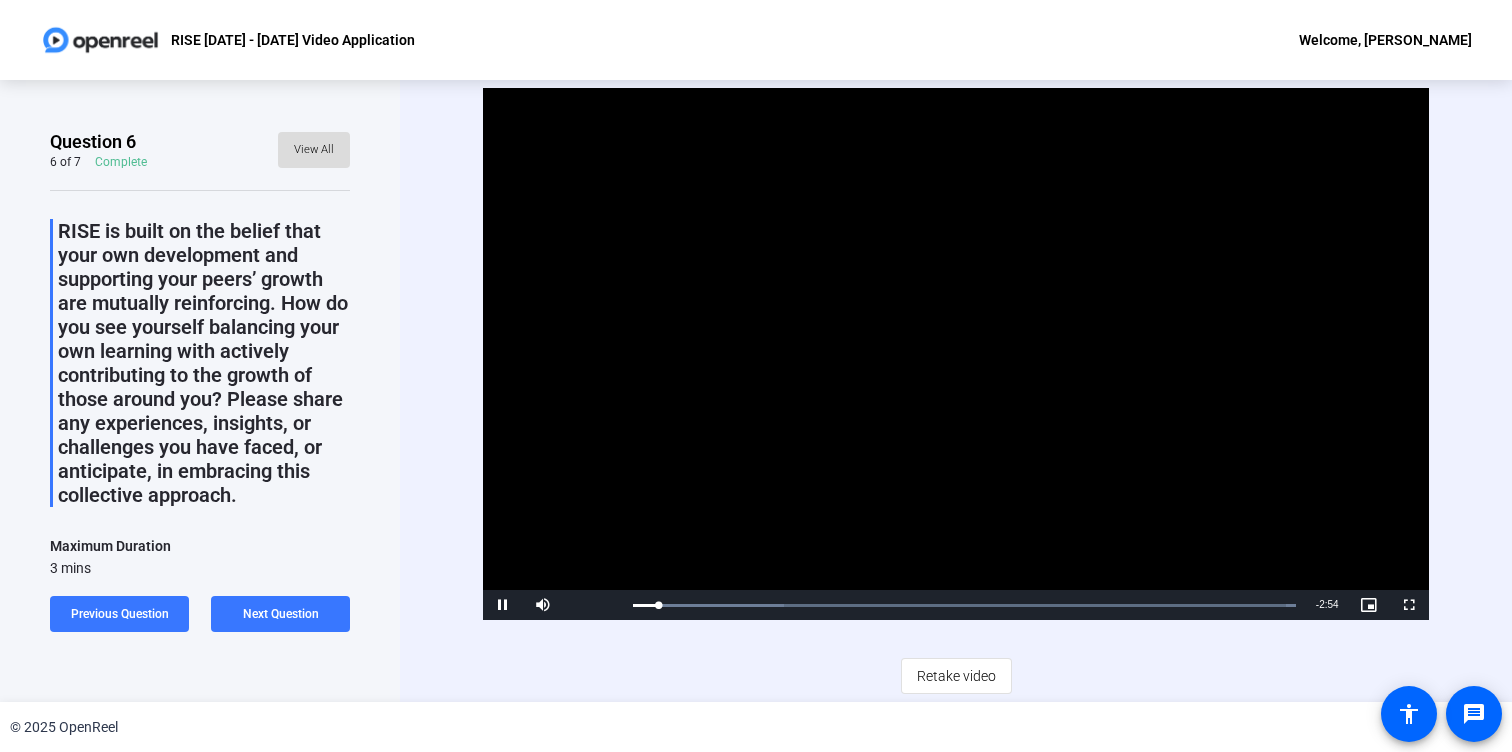 click on "View All" 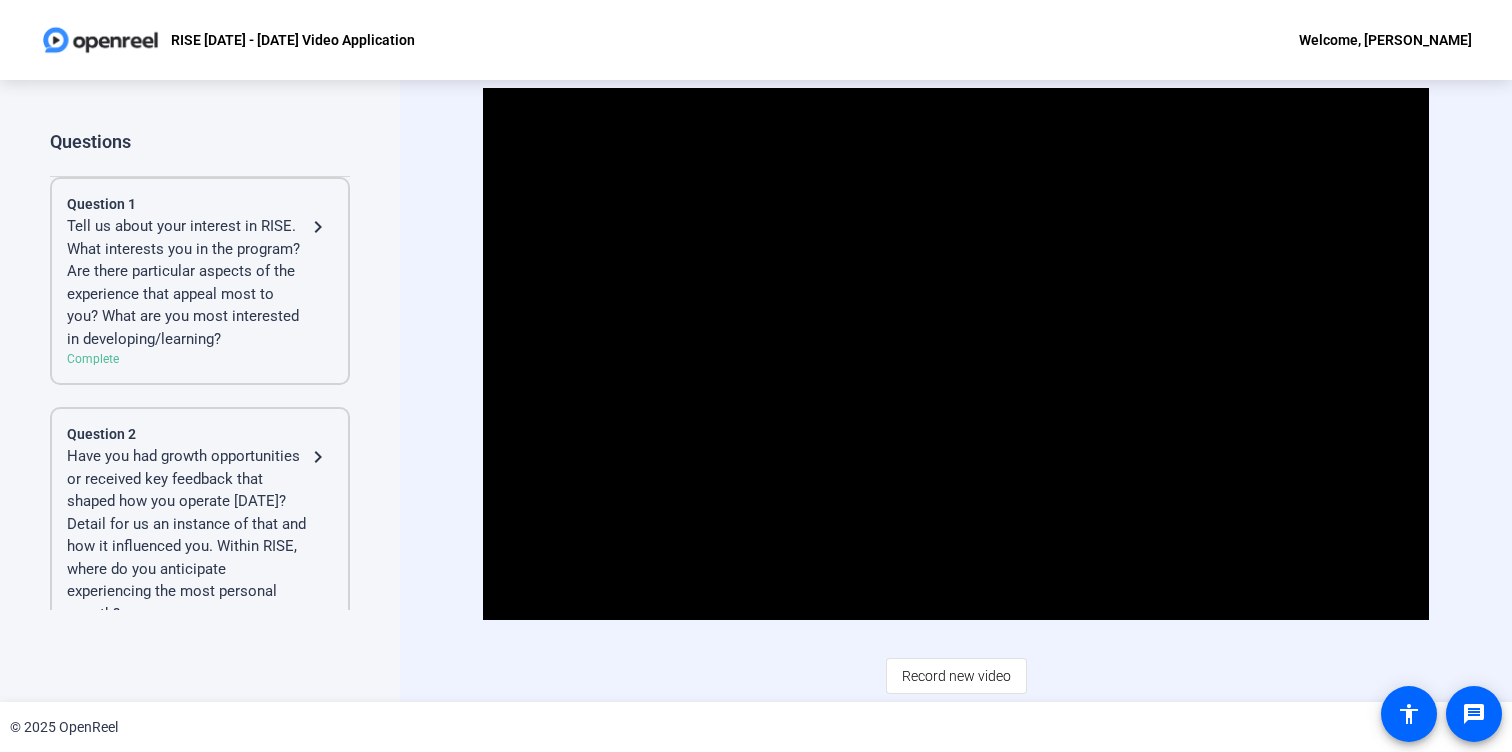 scroll, scrollTop: 38, scrollLeft: 0, axis: vertical 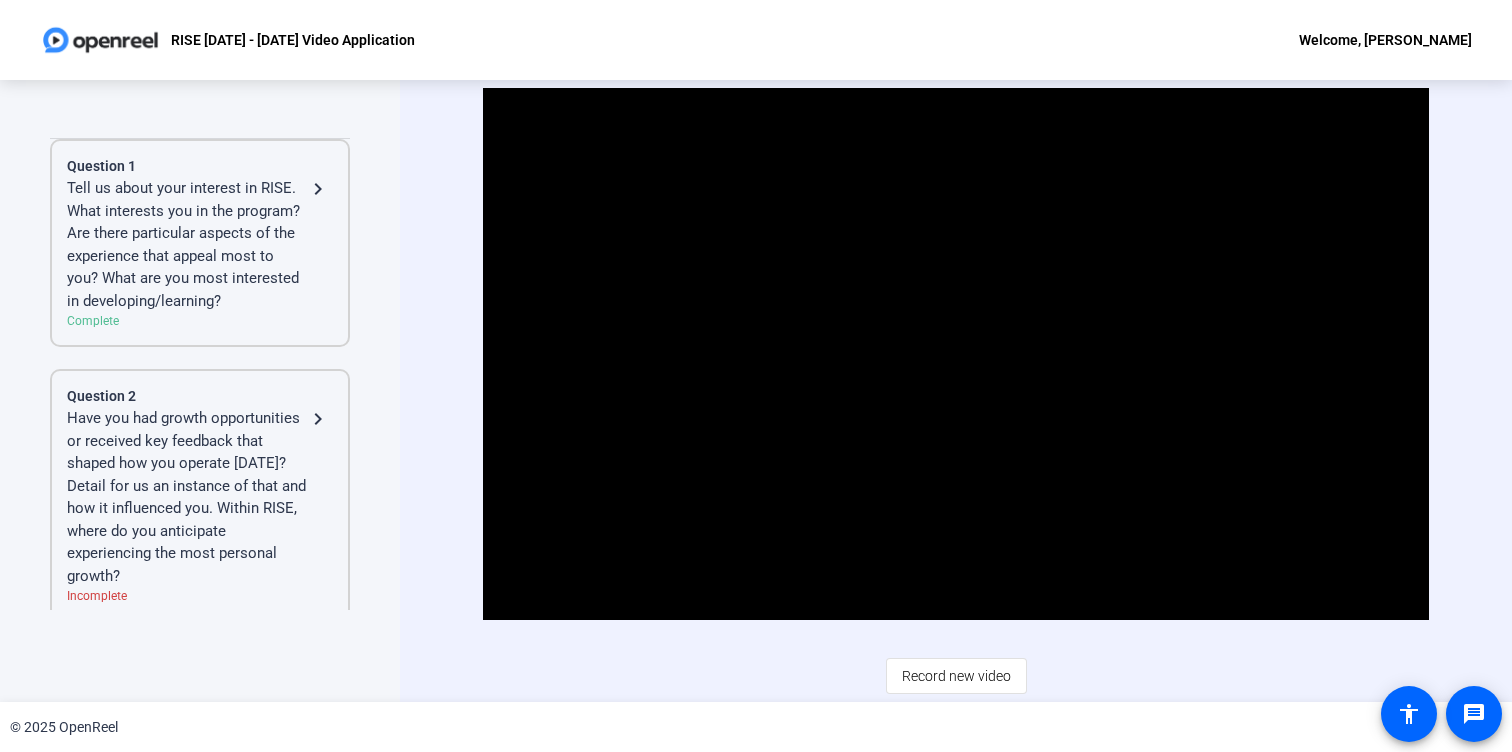 click on "Tell us about your interest in RISE. What interests you in the program? Are there particular aspects of the experience that appeal most to you? What are you most interested in developing/learning?" 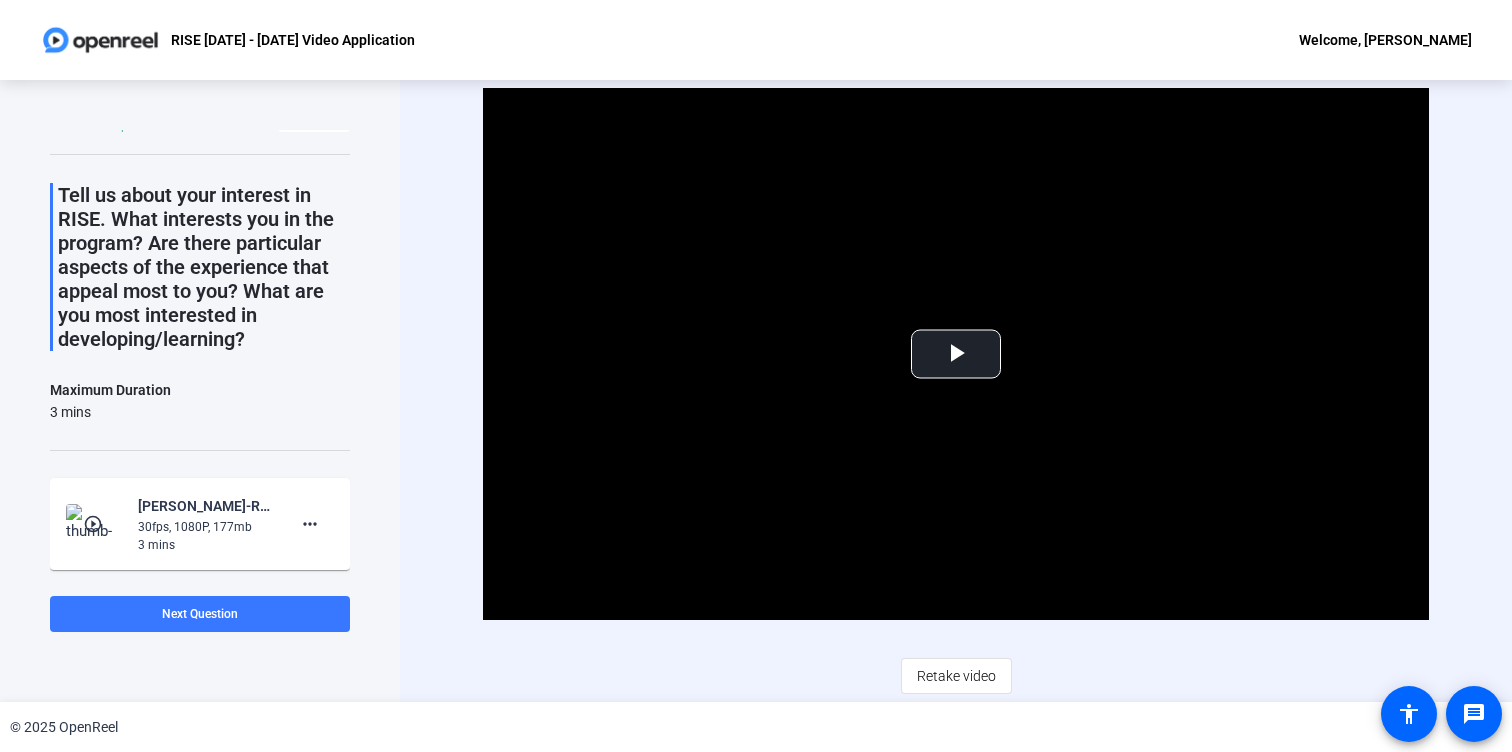 scroll, scrollTop: 0, scrollLeft: 0, axis: both 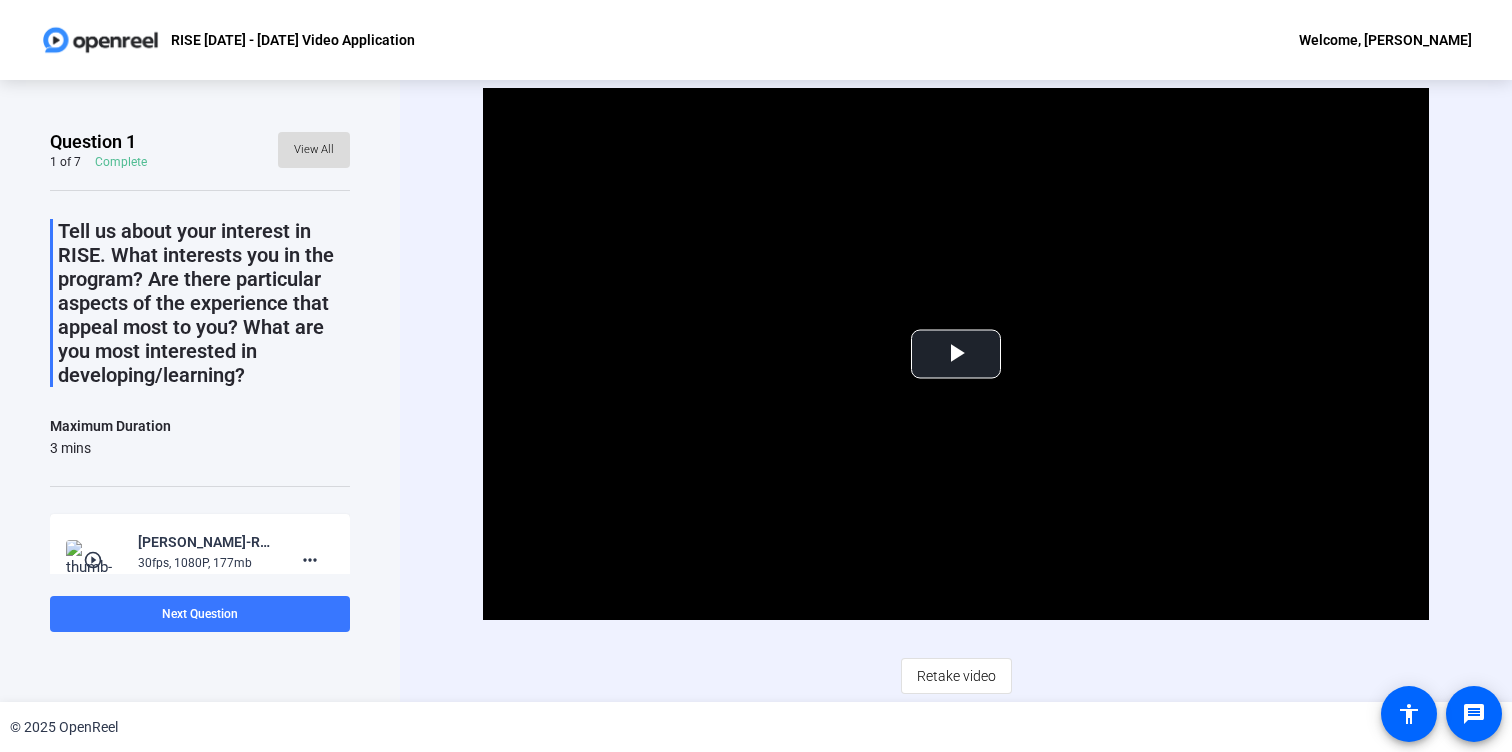 click on "View All" 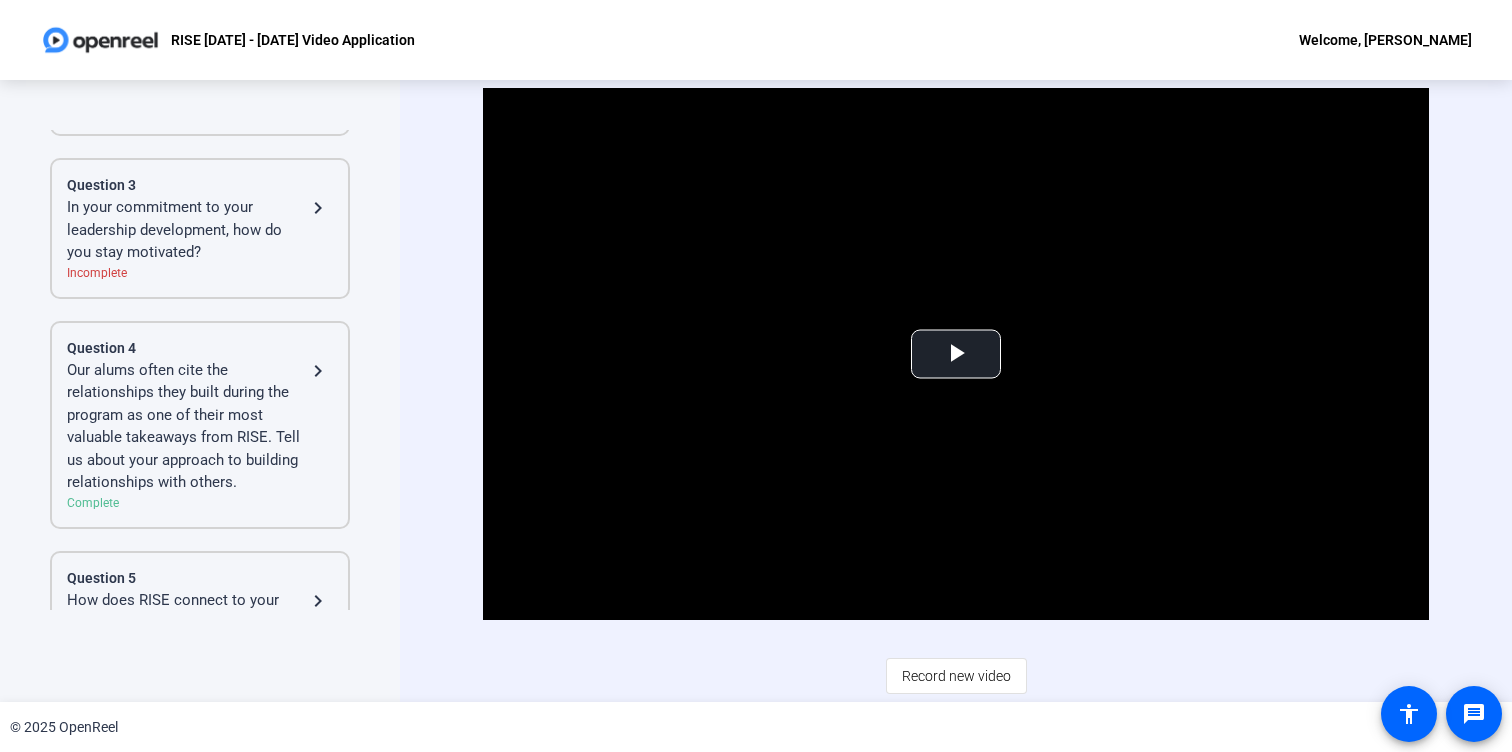 click on "Our alums often cite the relationships they built during the program as one of their most valuable takeaways from RISE. Tell us about your approach to building relationships with others." 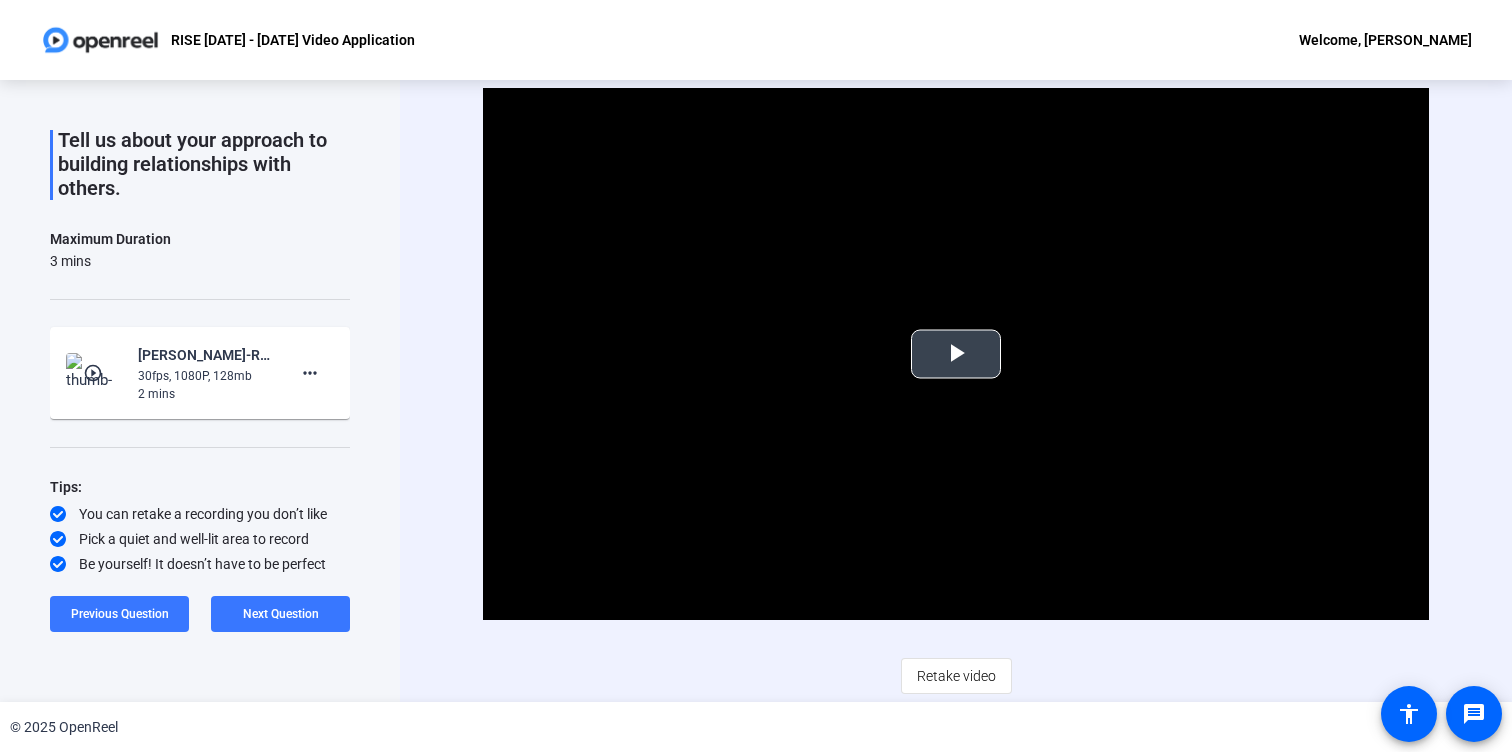 click at bounding box center [956, 354] 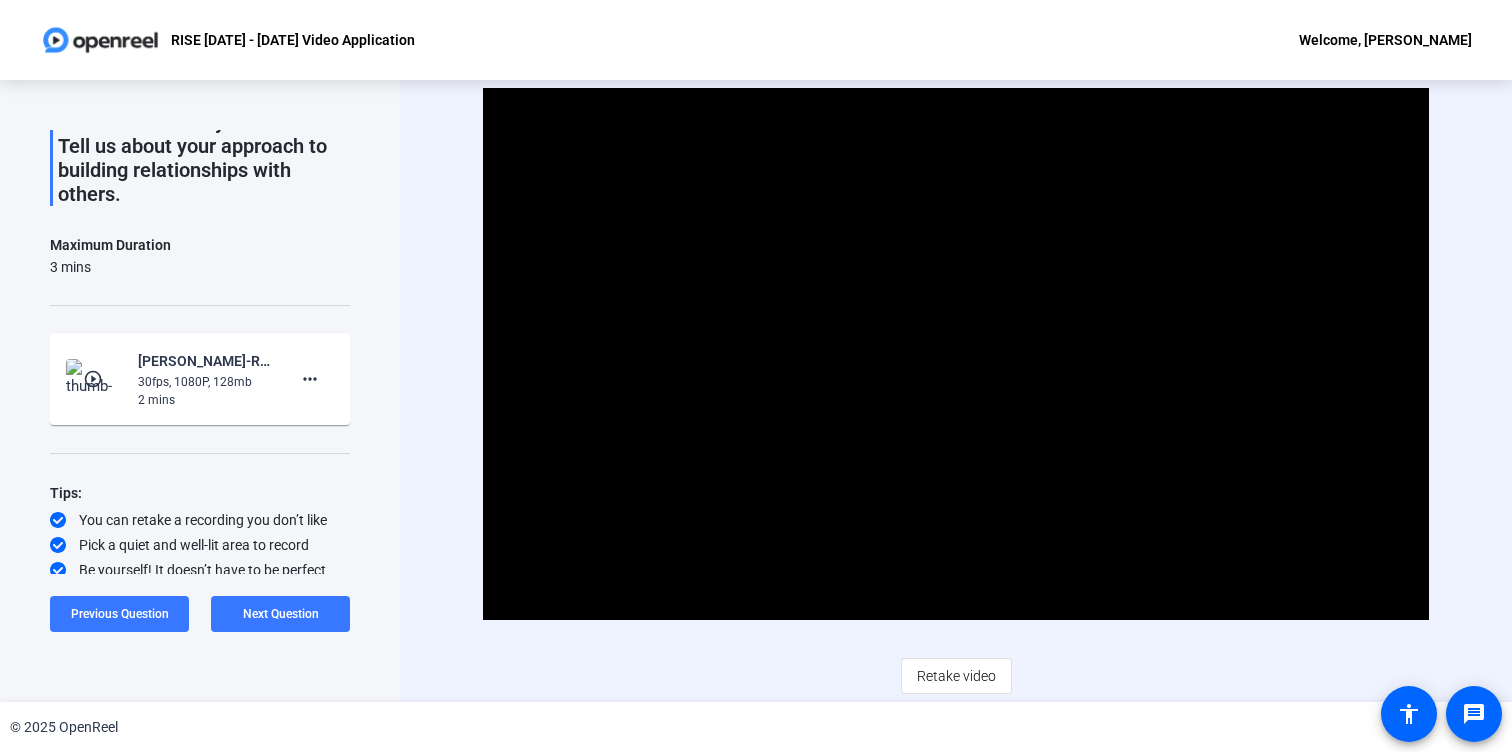 scroll, scrollTop: 187, scrollLeft: 0, axis: vertical 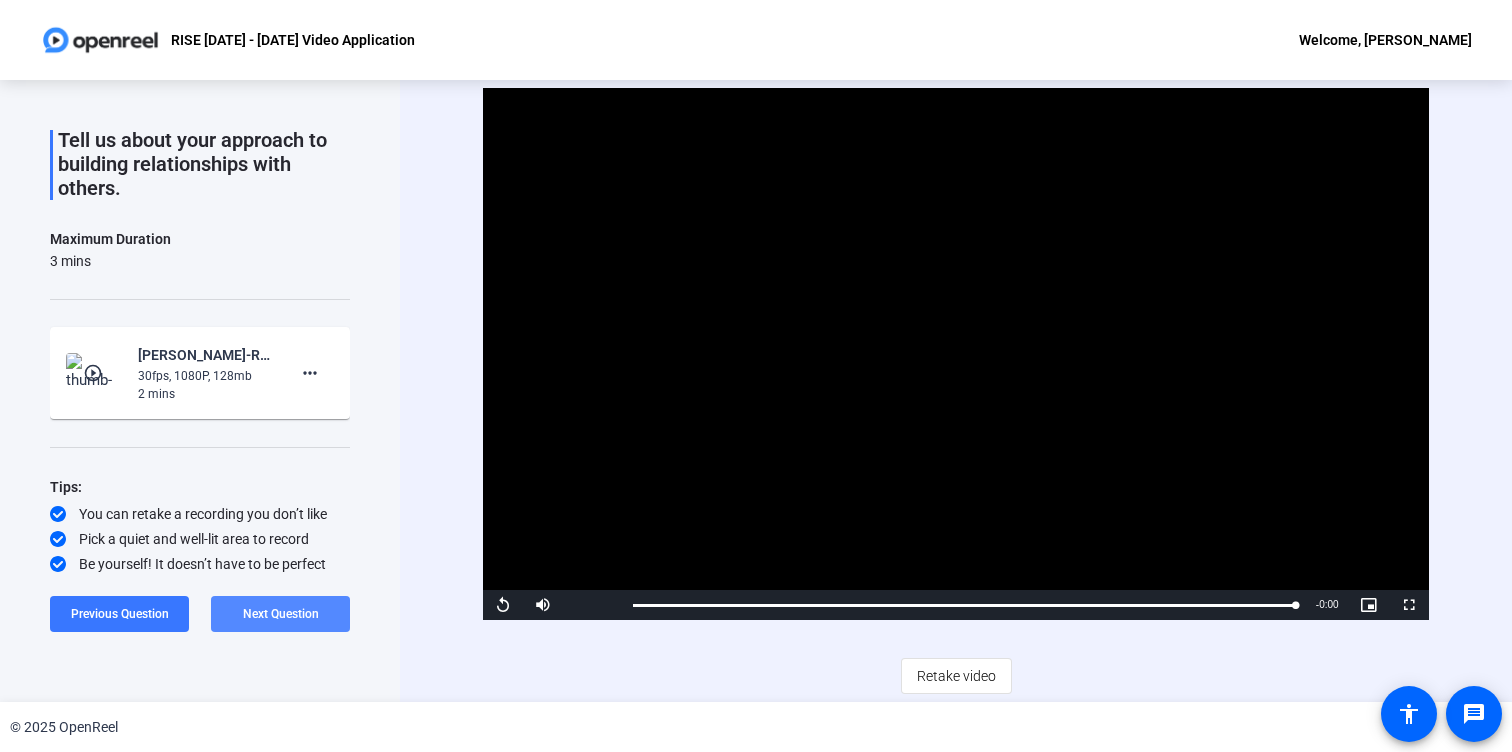 click on "Next Question" 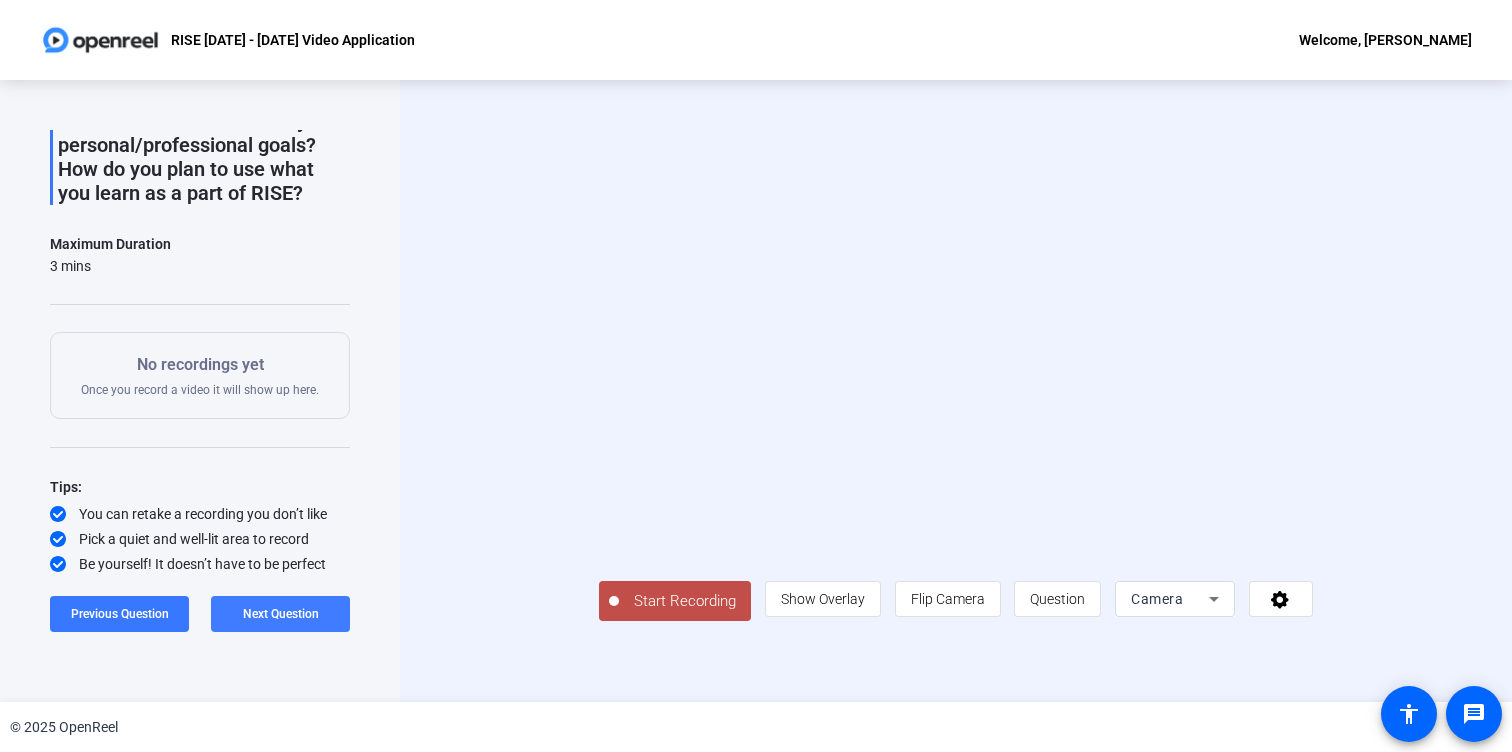click 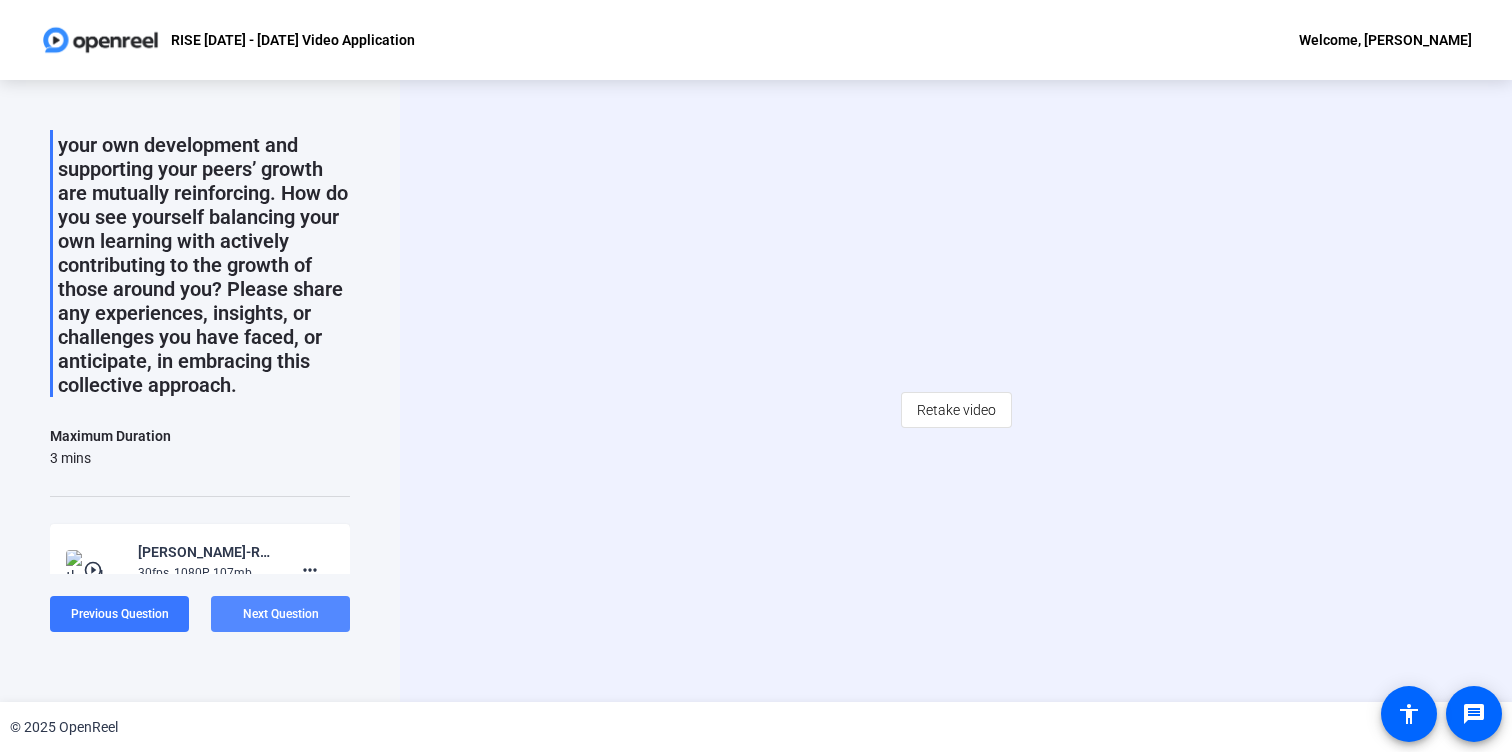 scroll, scrollTop: 187, scrollLeft: 0, axis: vertical 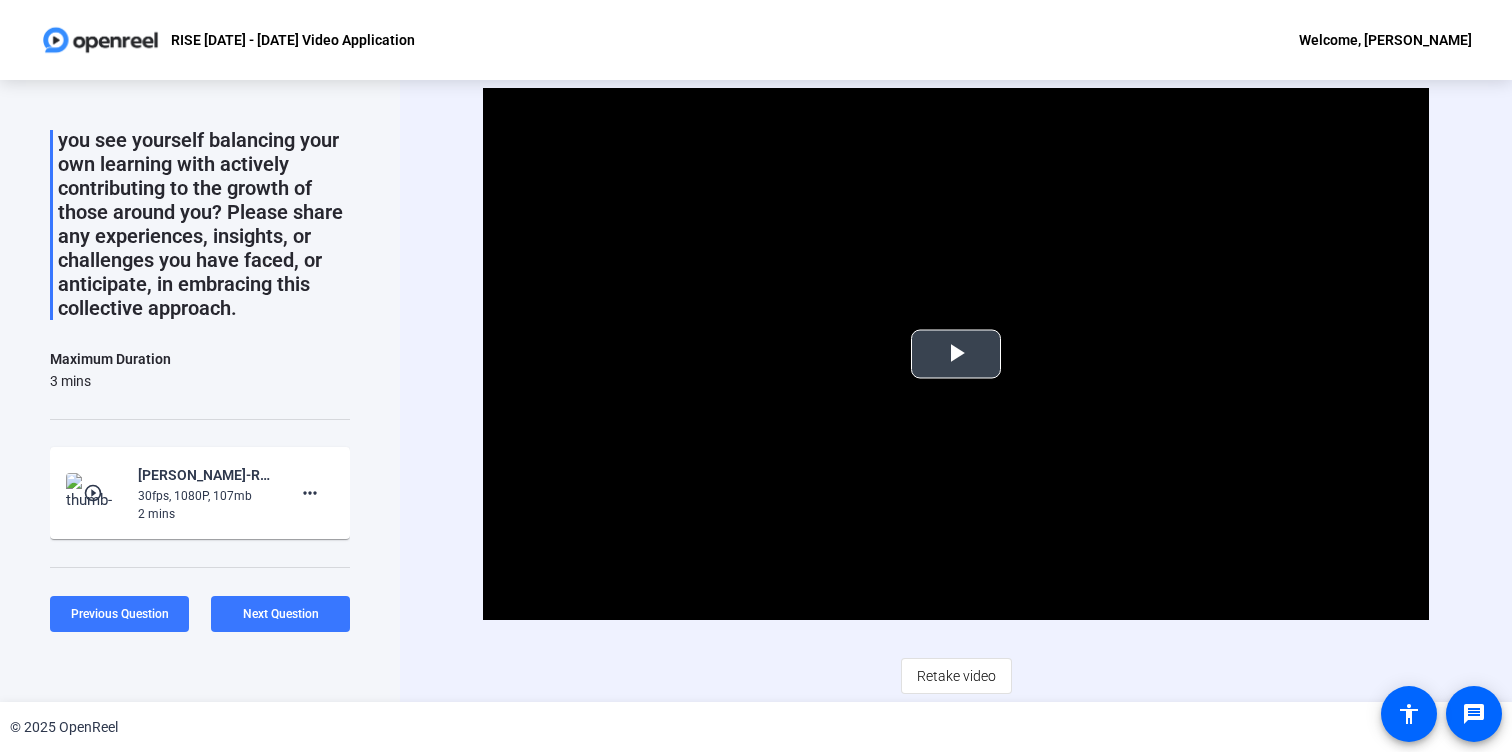 click at bounding box center (956, 354) 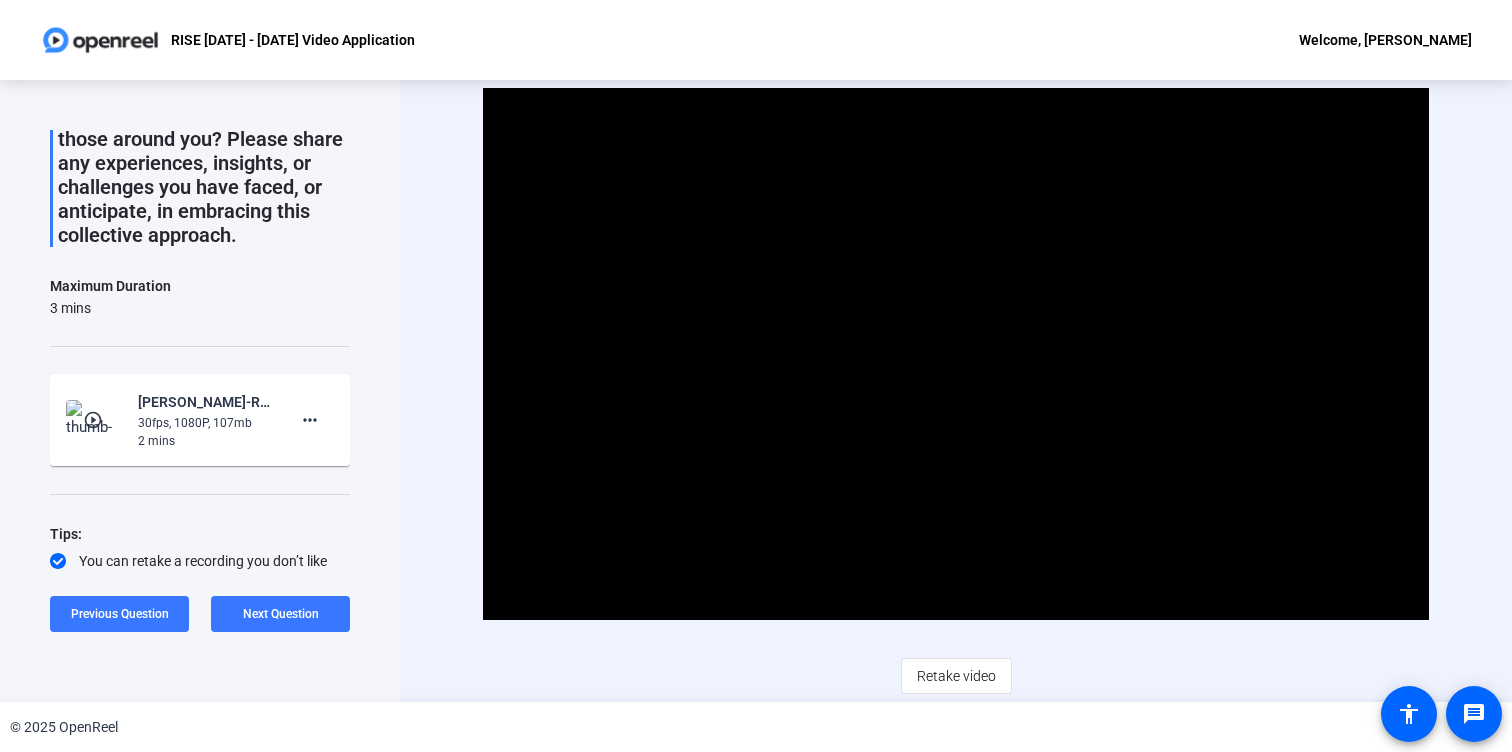 scroll, scrollTop: 331, scrollLeft: 0, axis: vertical 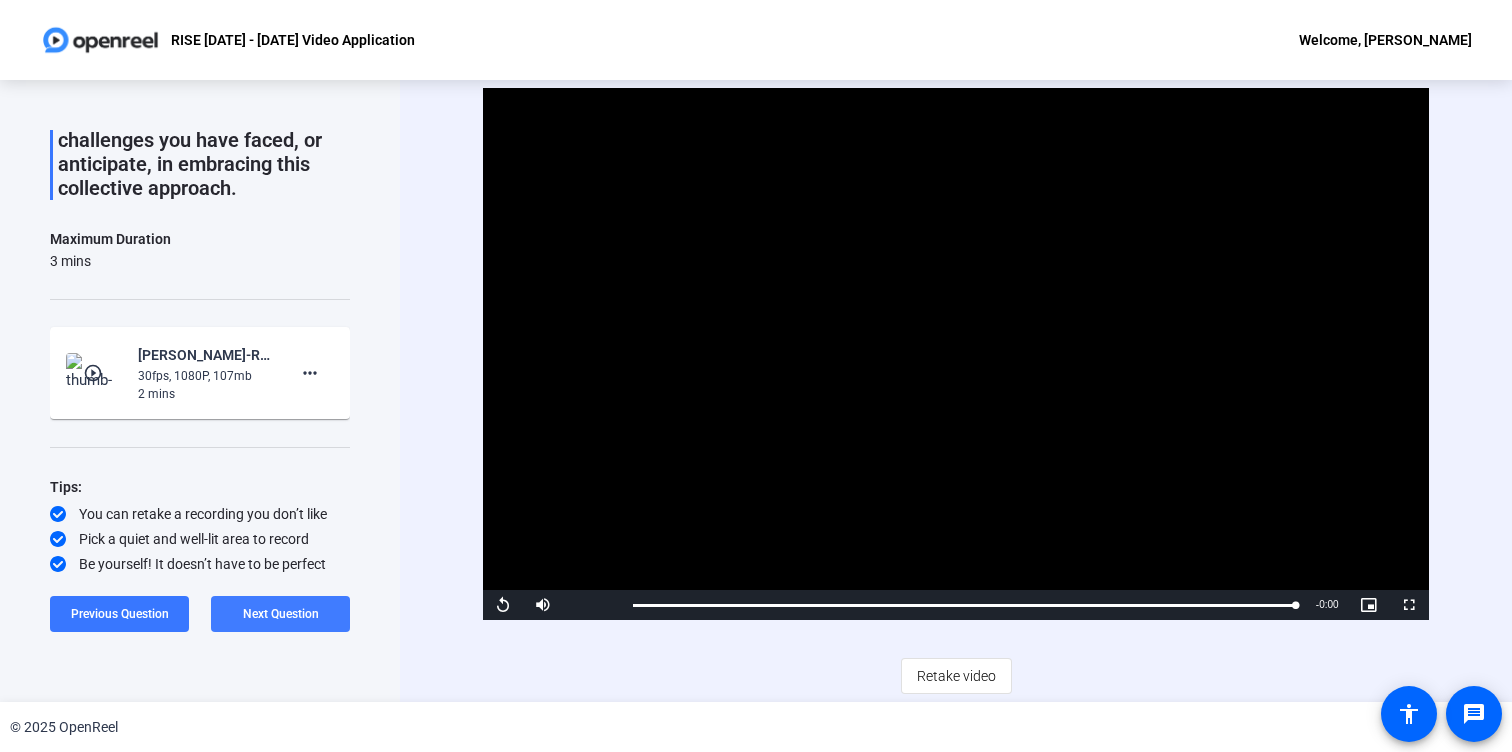 click 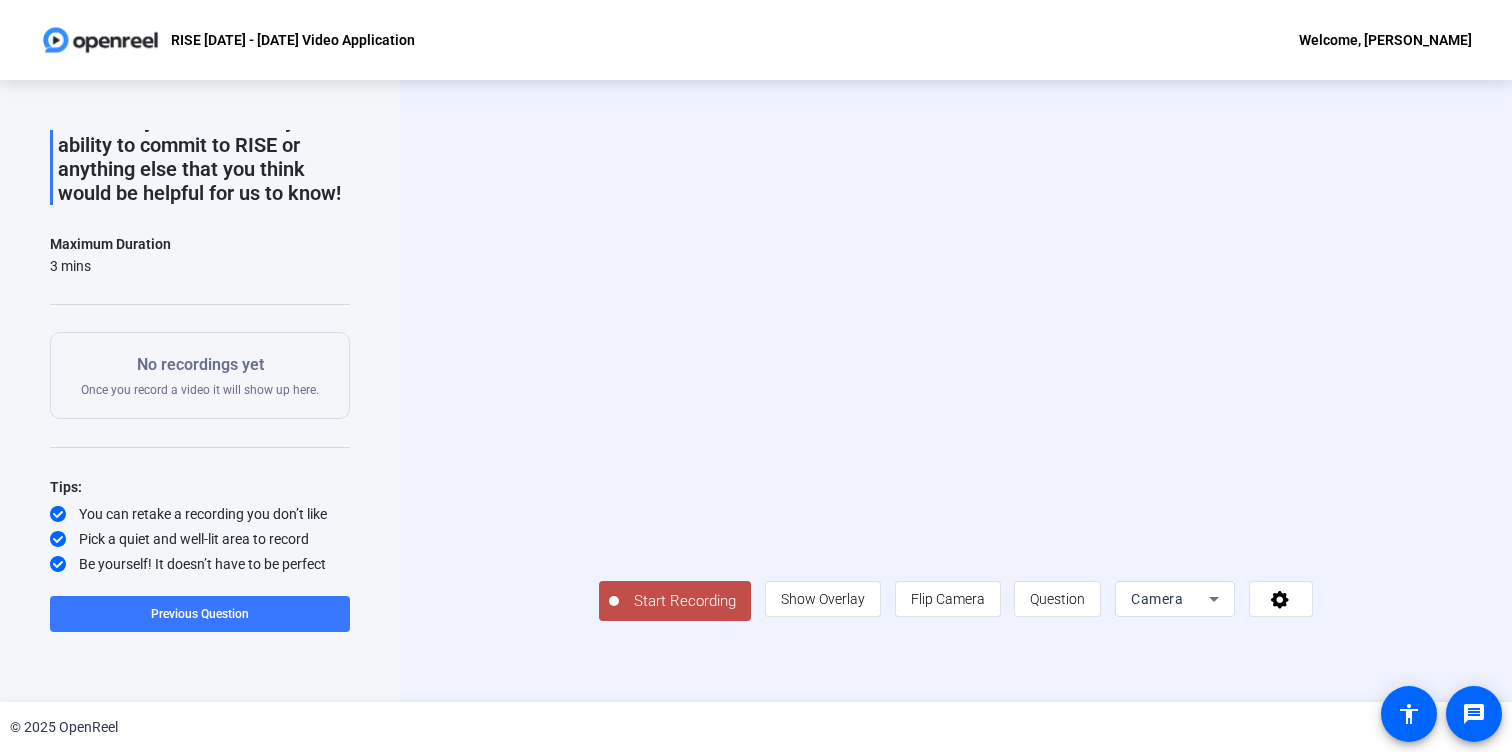 scroll, scrollTop: 0, scrollLeft: 0, axis: both 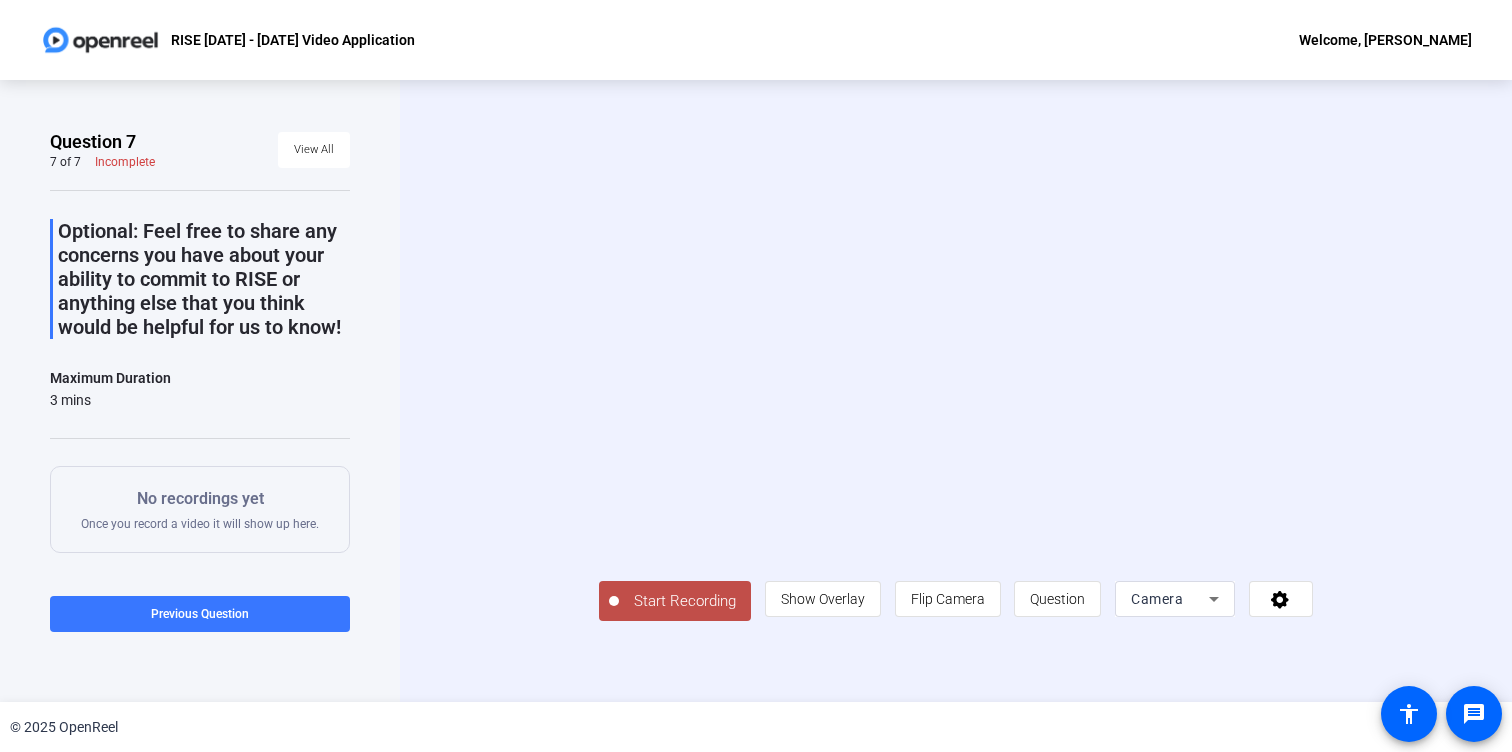 click on "Start Recording" 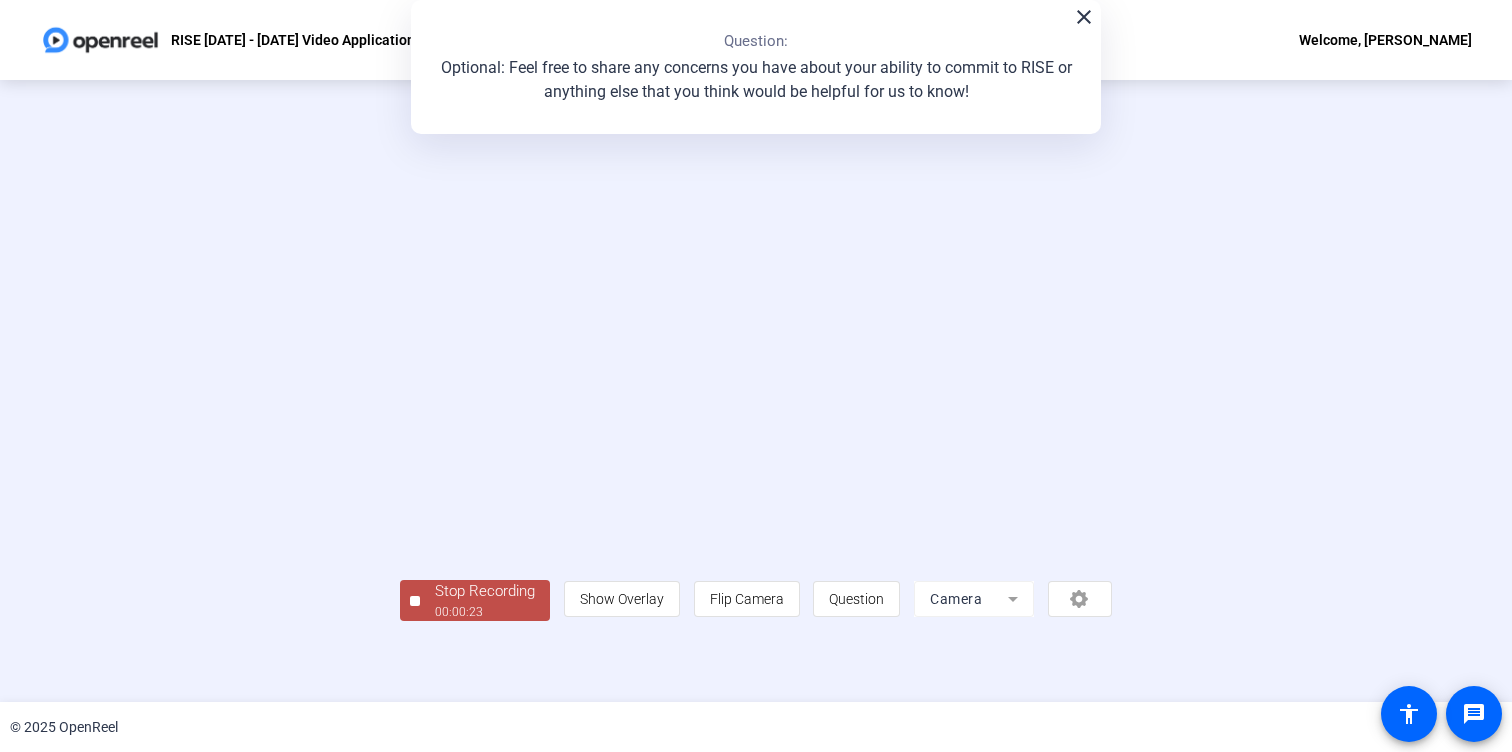 scroll, scrollTop: 49, scrollLeft: 0, axis: vertical 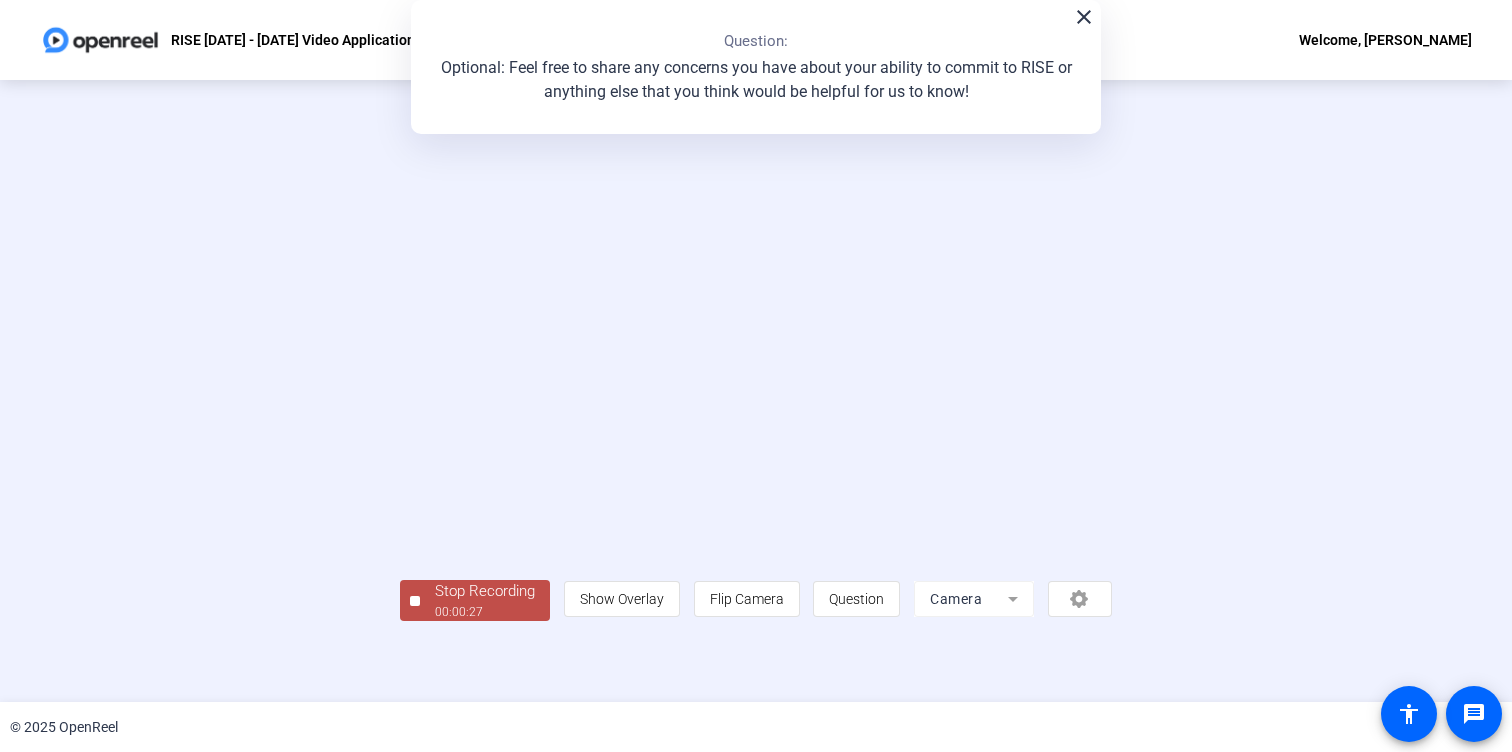click on "Stop Recording" 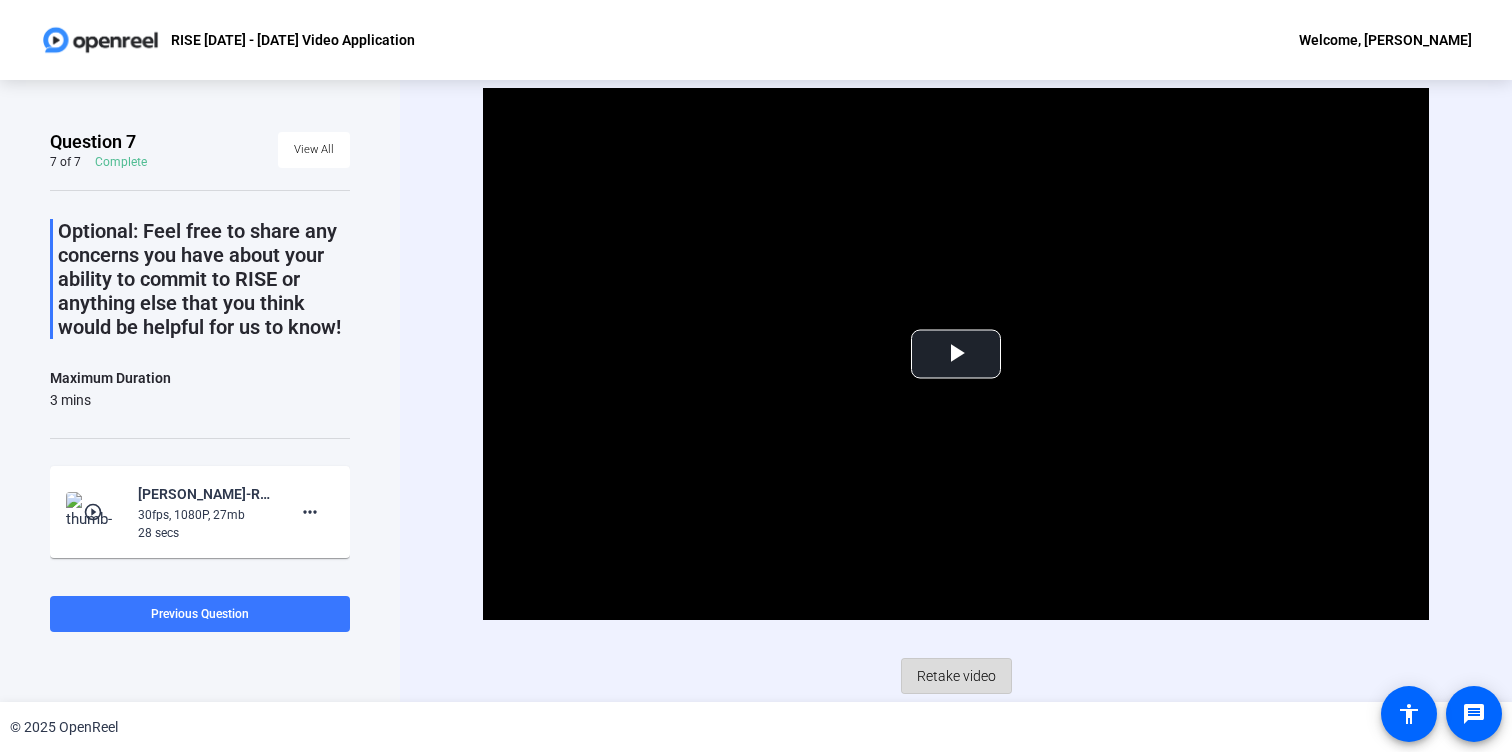 click on "Retake video" 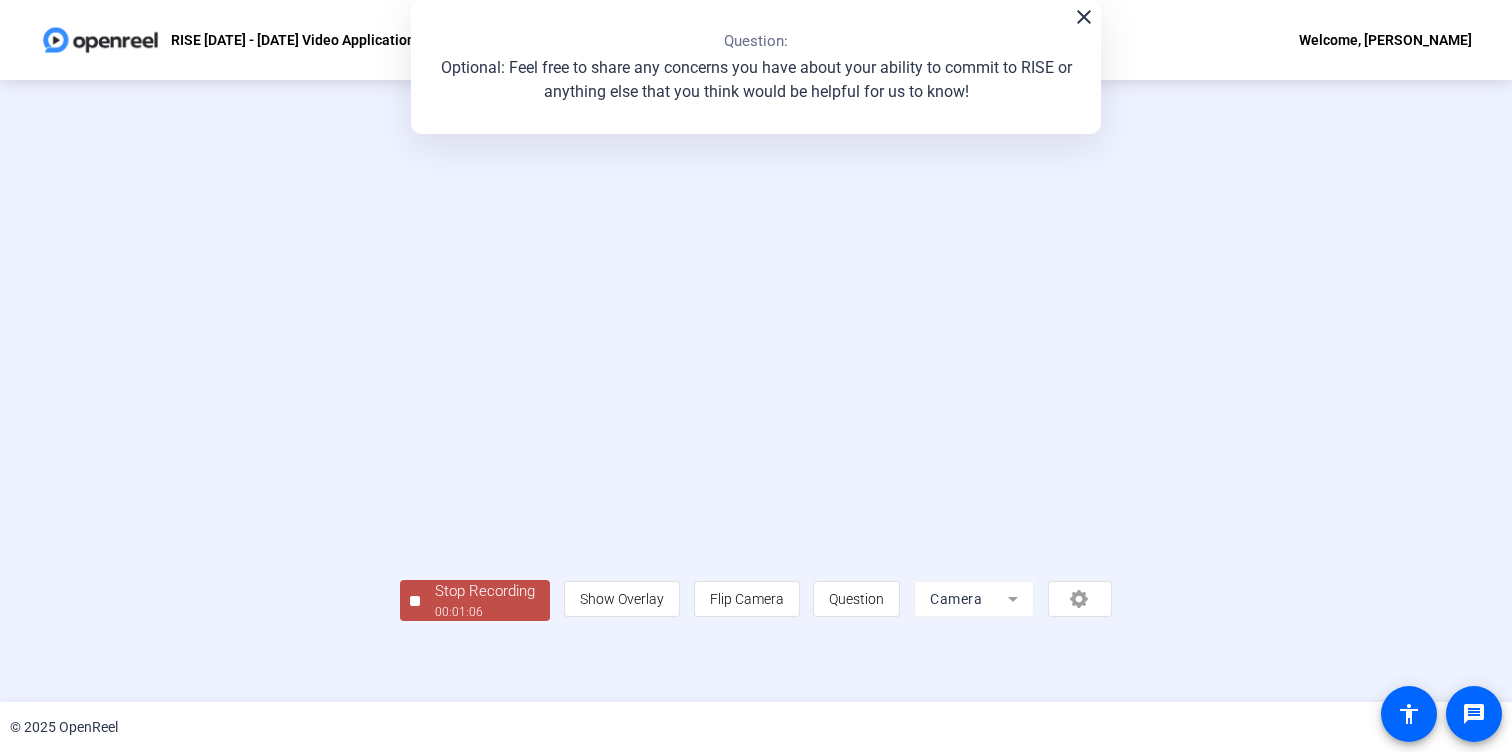 scroll, scrollTop: 49, scrollLeft: 0, axis: vertical 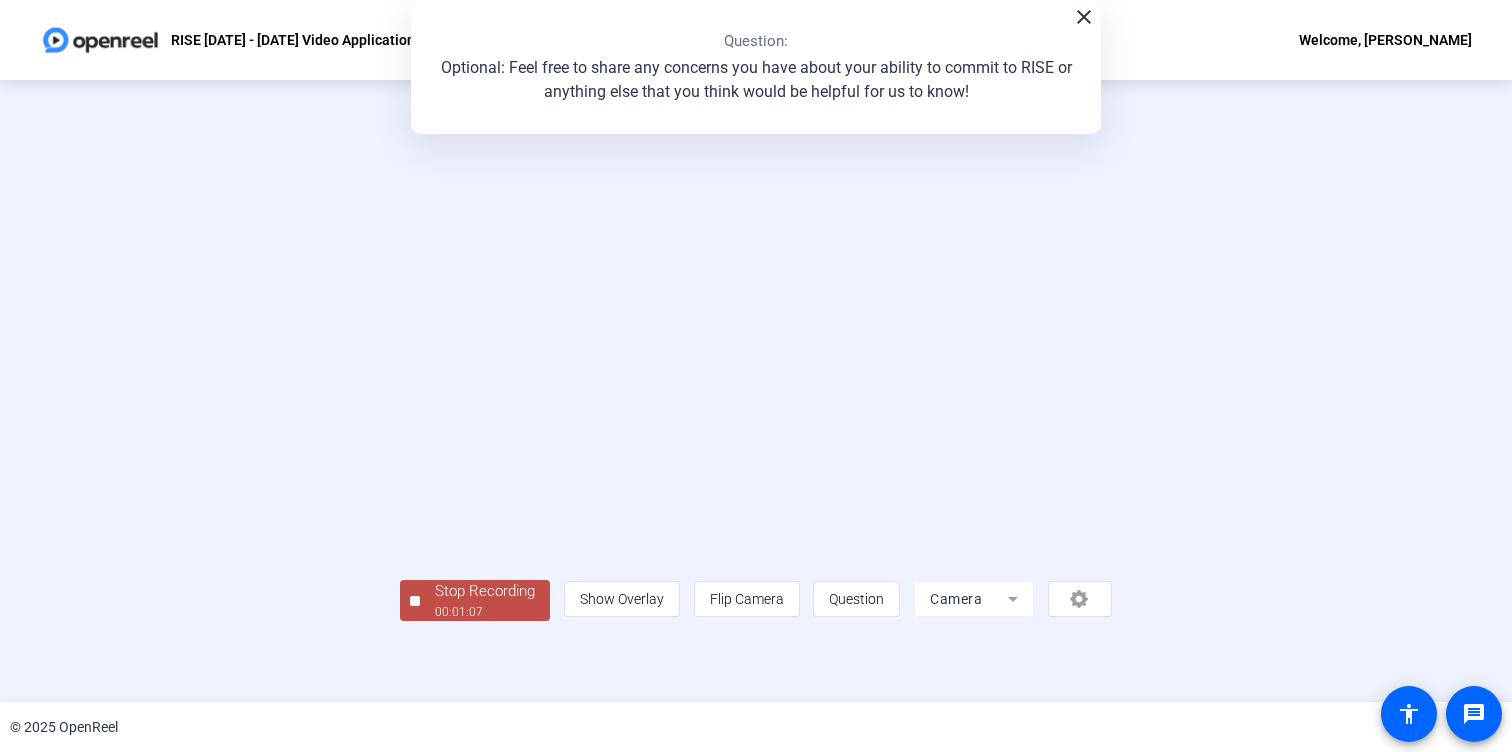 click on "00:01:07" 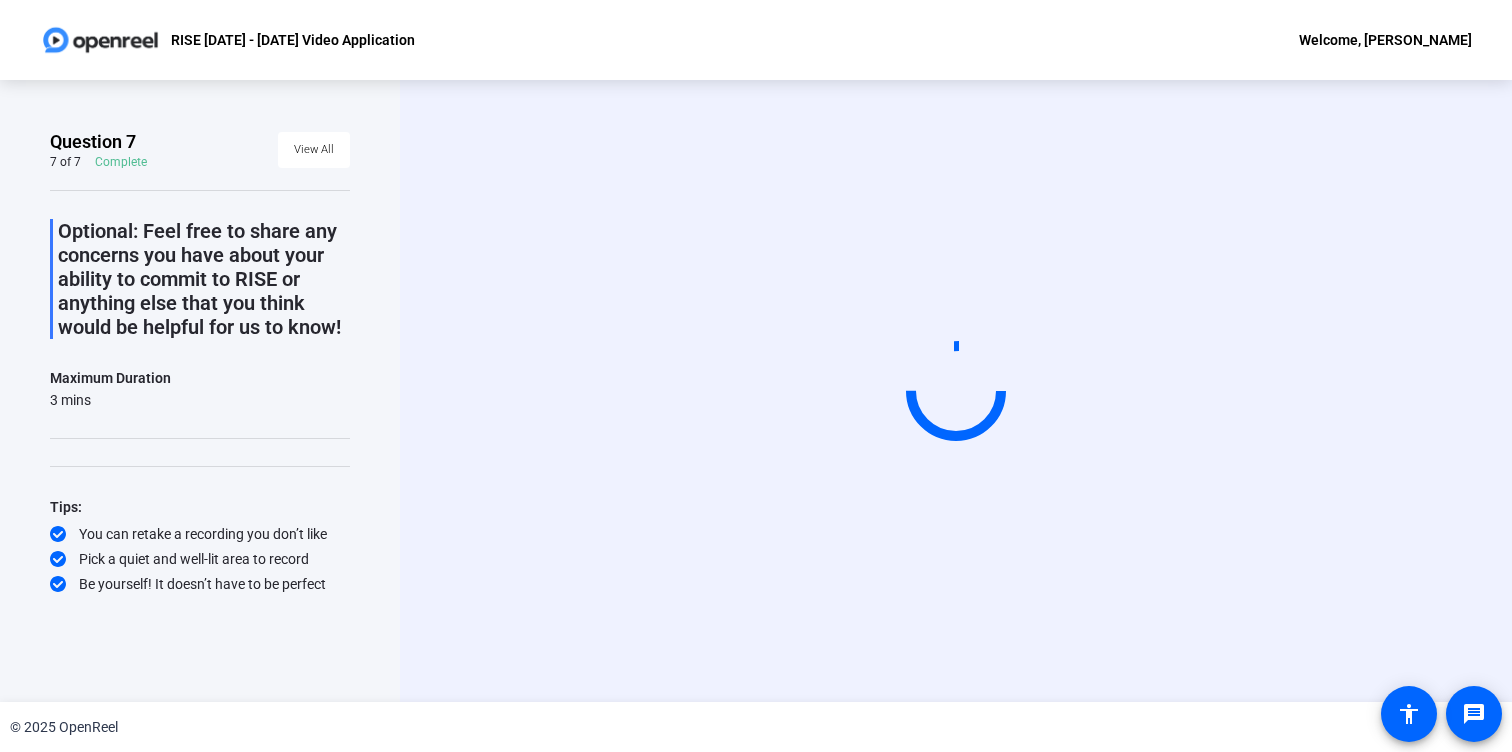 scroll, scrollTop: 0, scrollLeft: 0, axis: both 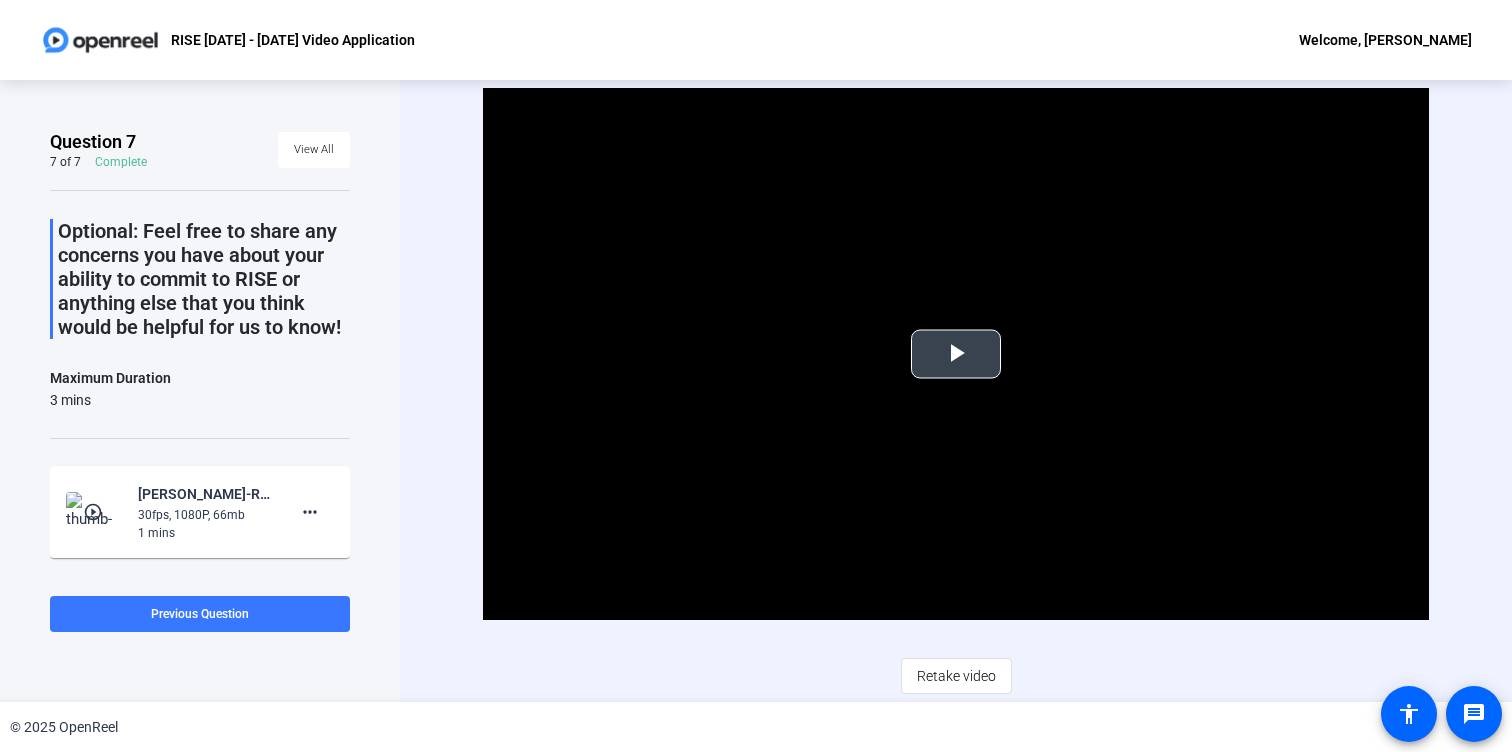 click at bounding box center [956, 354] 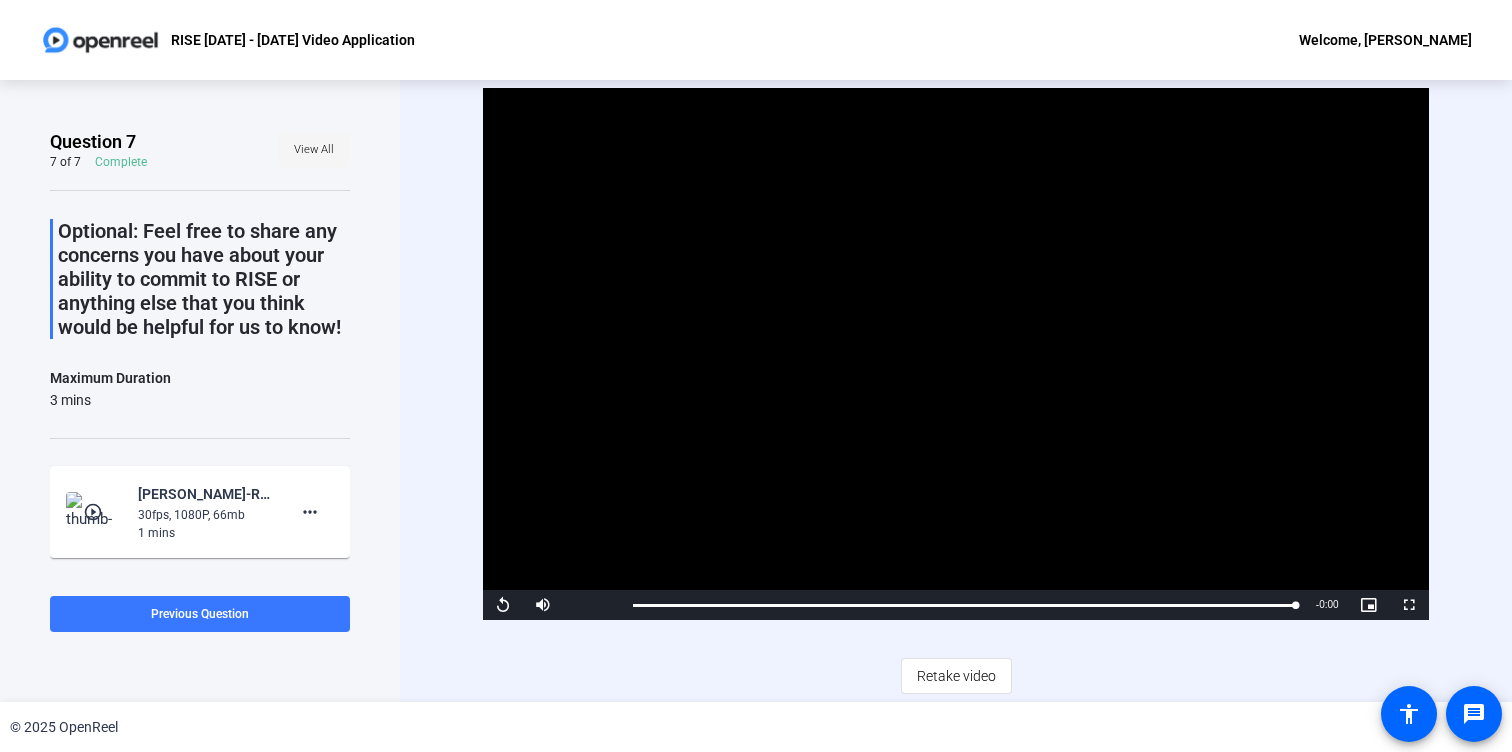 click on "View All" 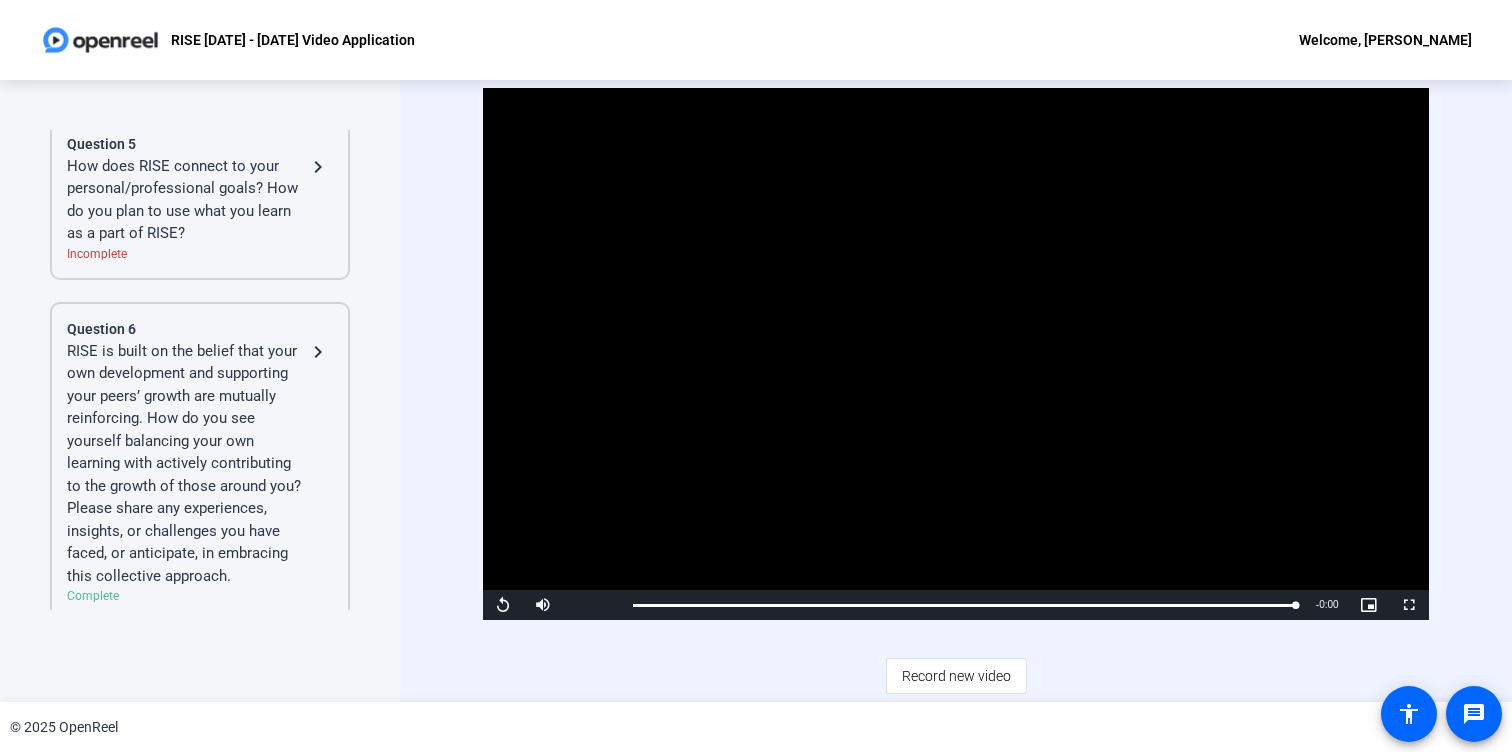 scroll, scrollTop: 944, scrollLeft: 0, axis: vertical 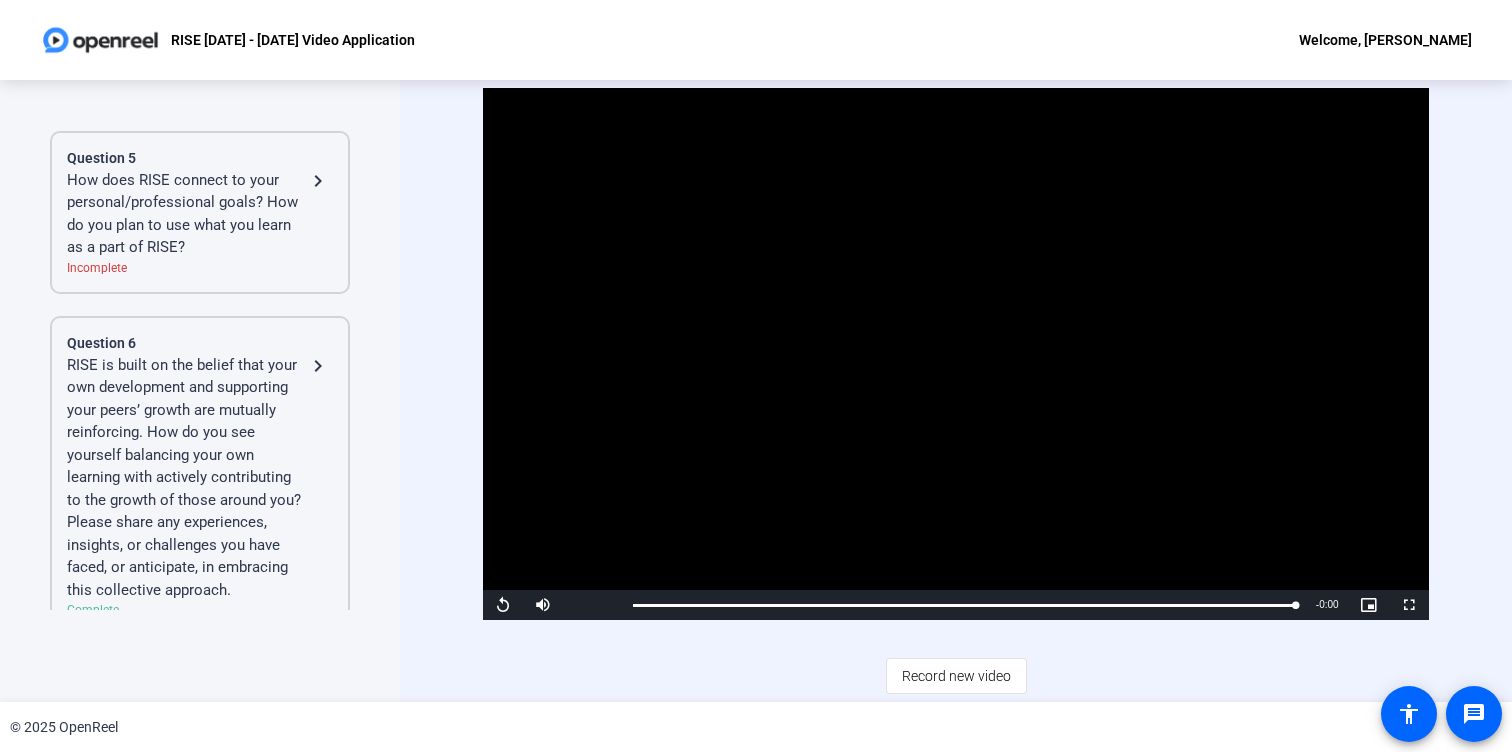 click on "How does RISE connect to your personal/professional goals? How do you plan to use what you learn as a part of RISE?" 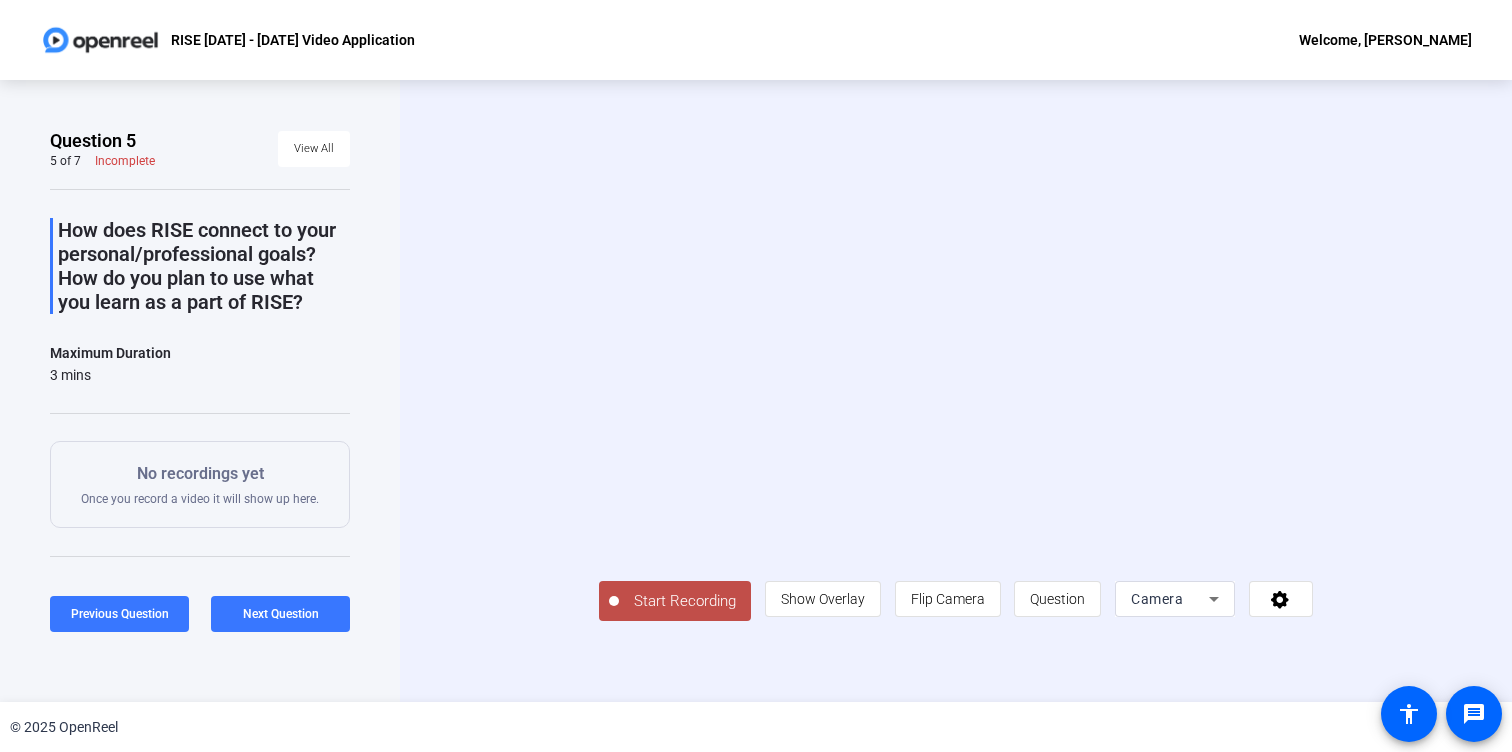 scroll, scrollTop: 0, scrollLeft: 0, axis: both 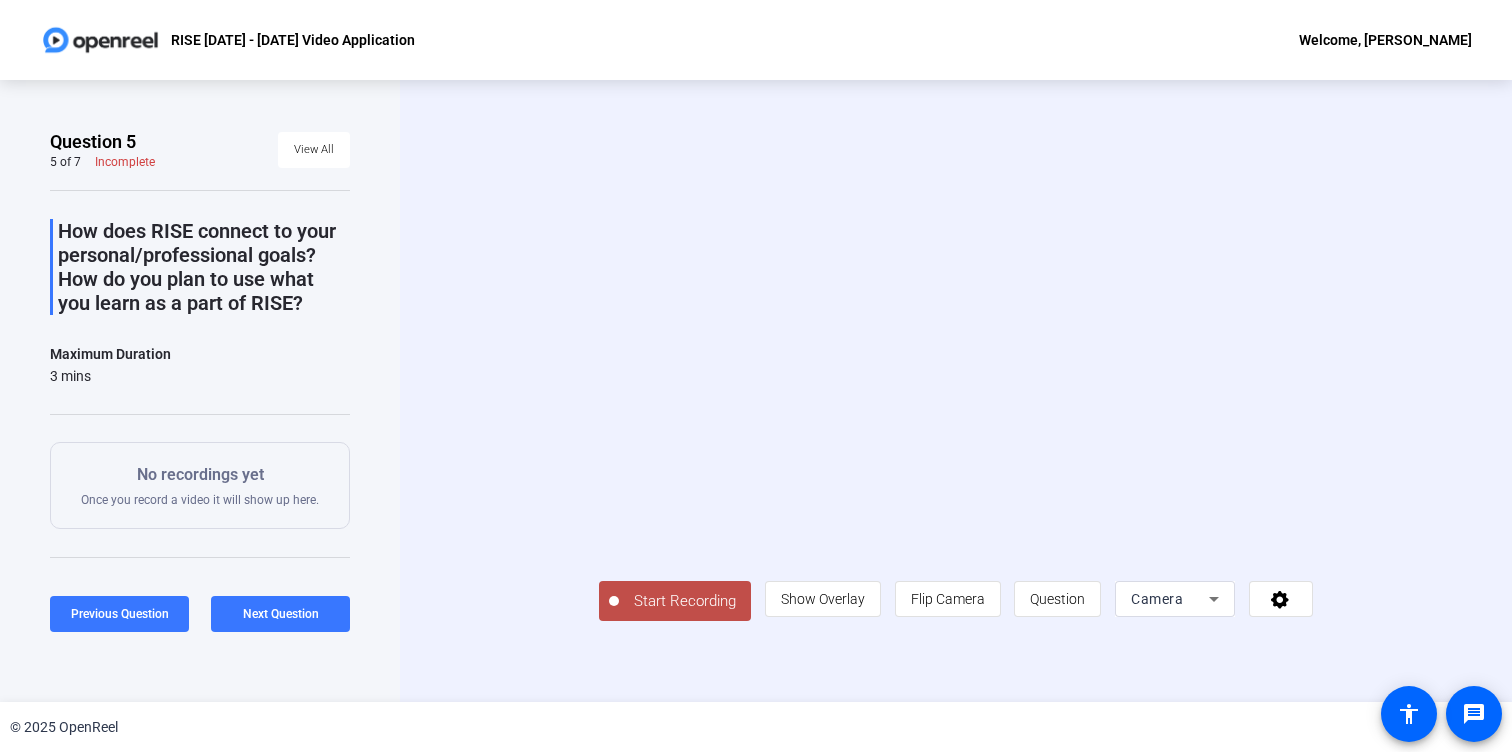 click on "Start Recording" 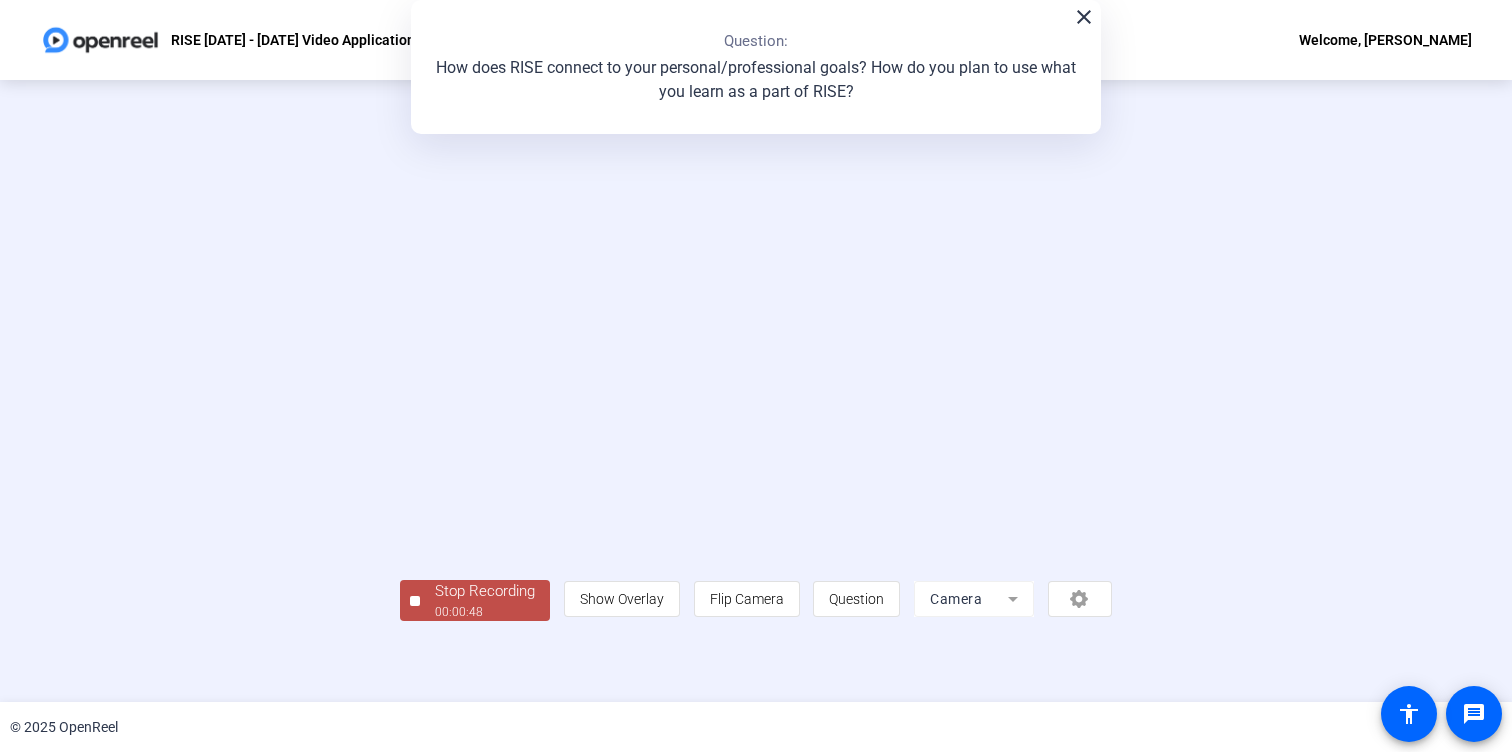 scroll, scrollTop: 25, scrollLeft: 0, axis: vertical 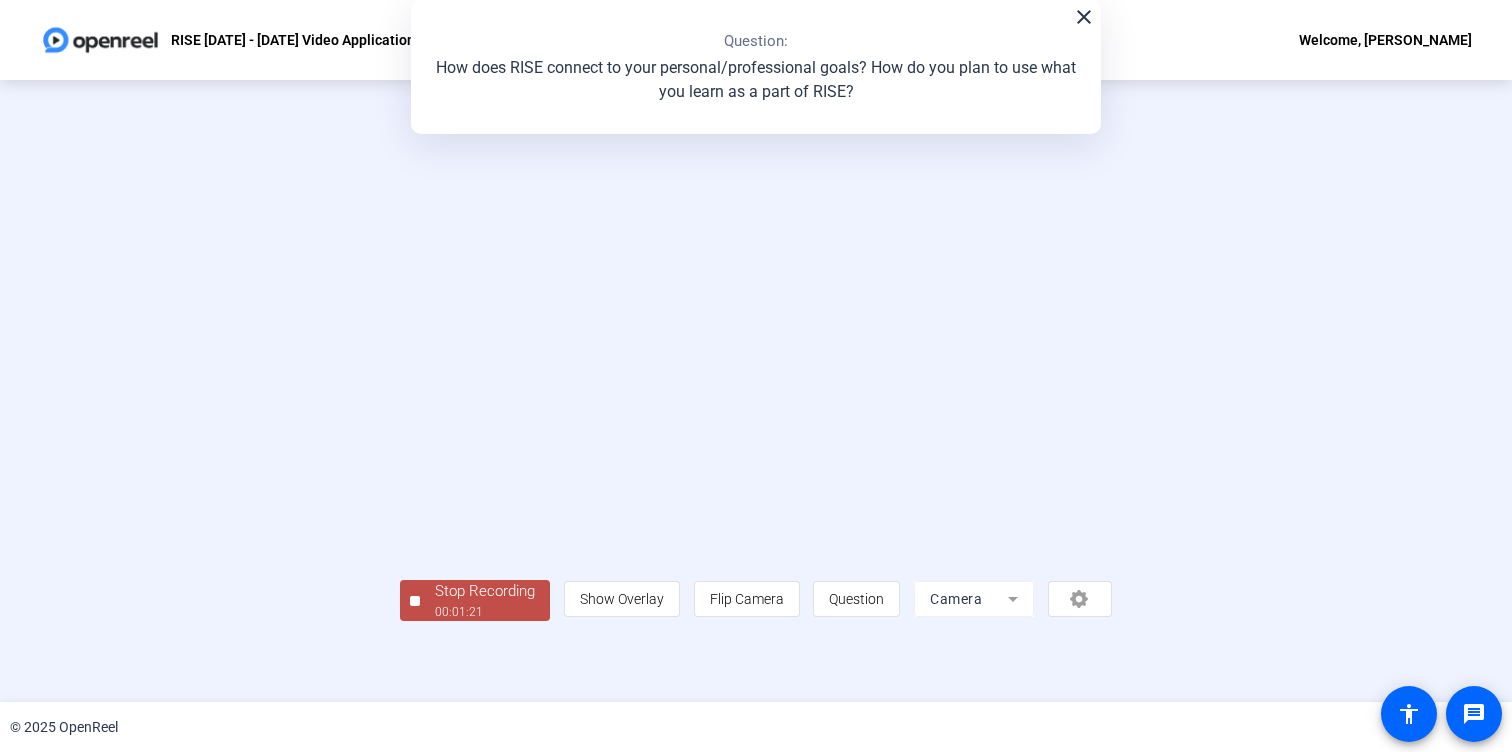 click on "00:01:21" 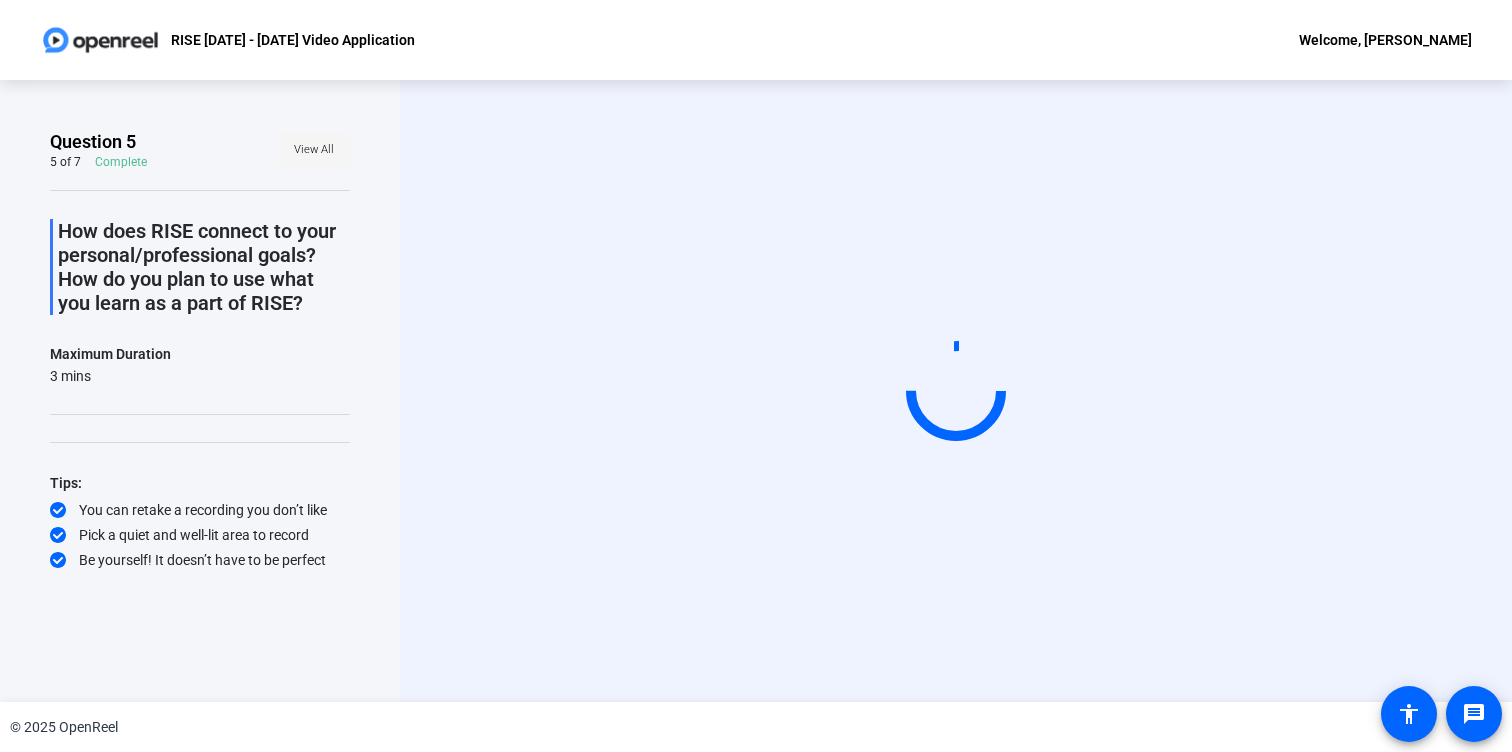 click on "View All" 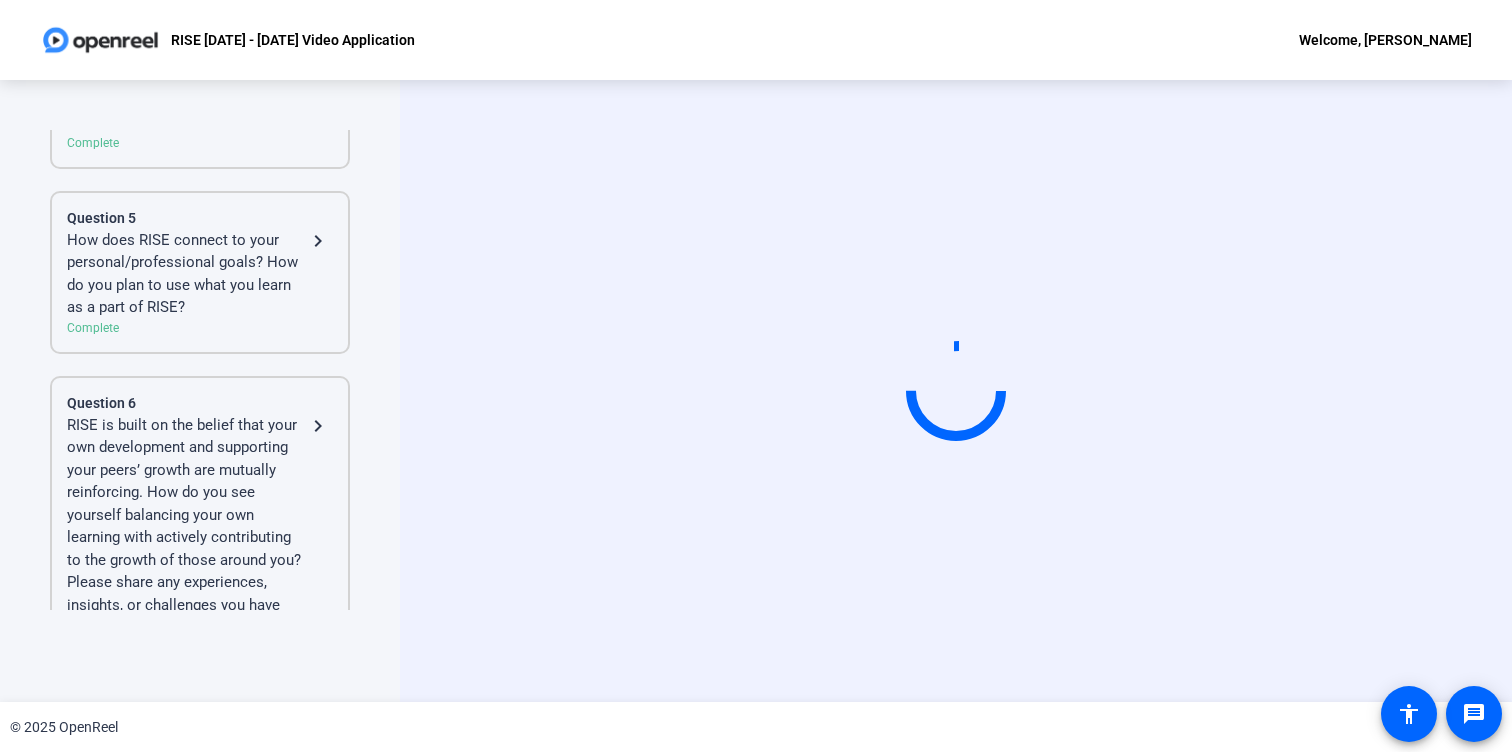 scroll, scrollTop: 881, scrollLeft: 0, axis: vertical 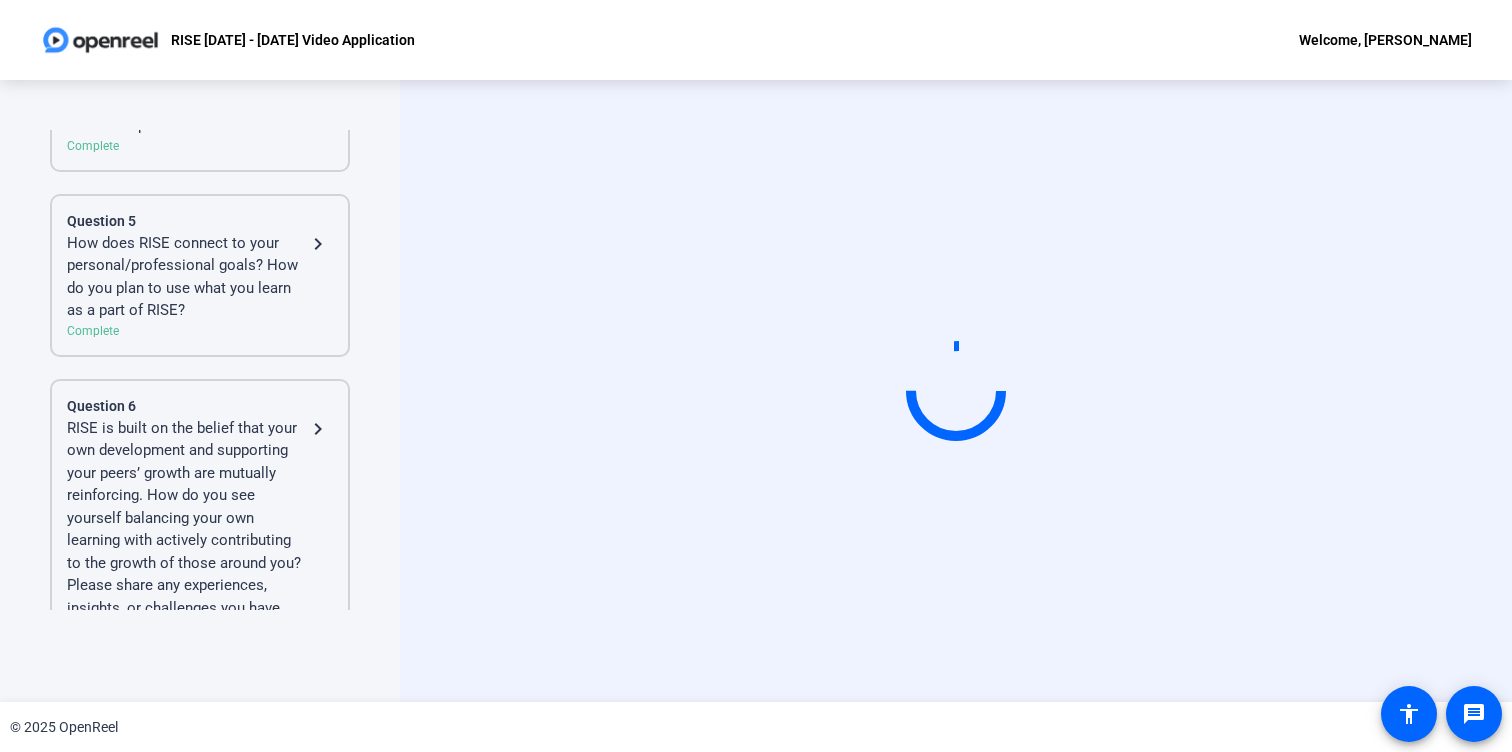 click on "How does RISE connect to your personal/professional goals? How do you plan to use what you learn as a part of RISE?" 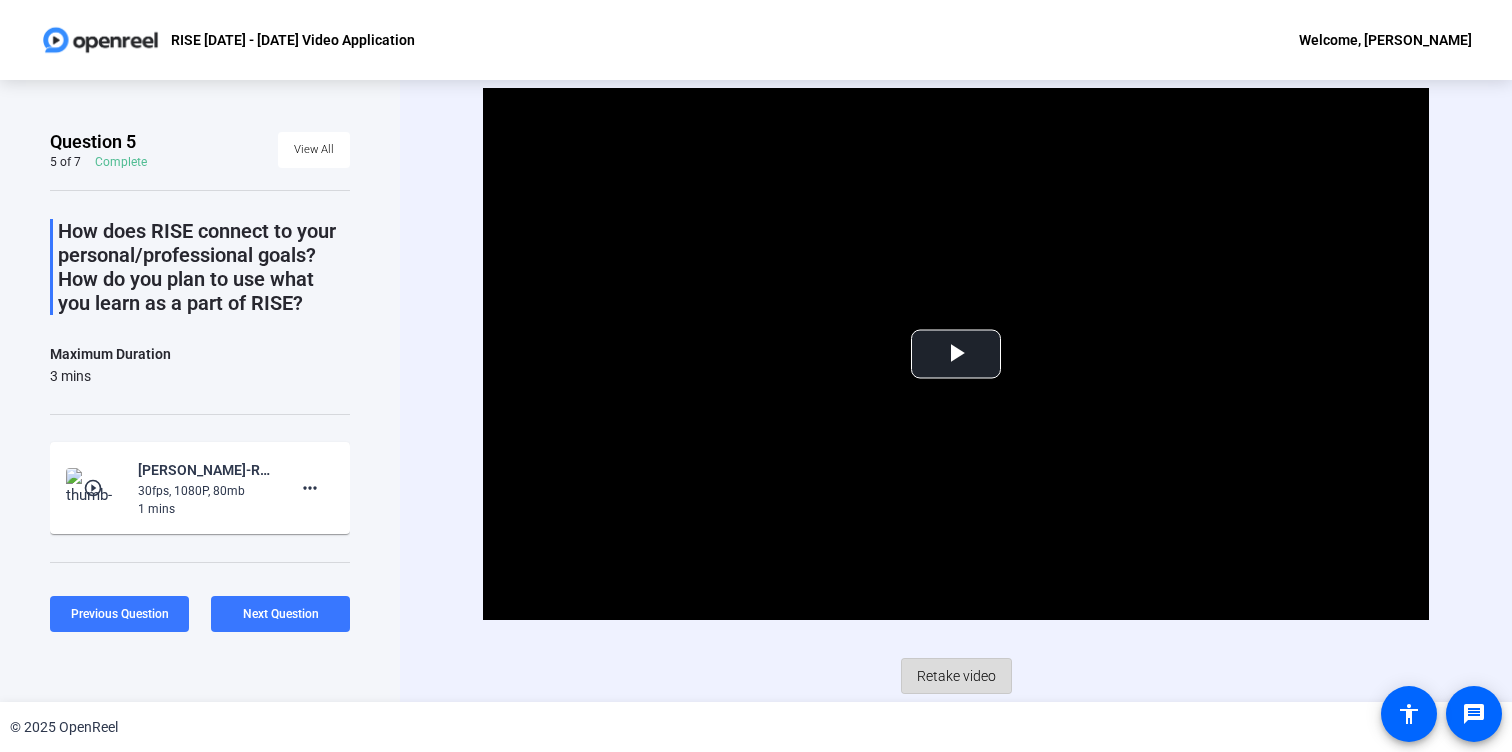 click on "Retake video" 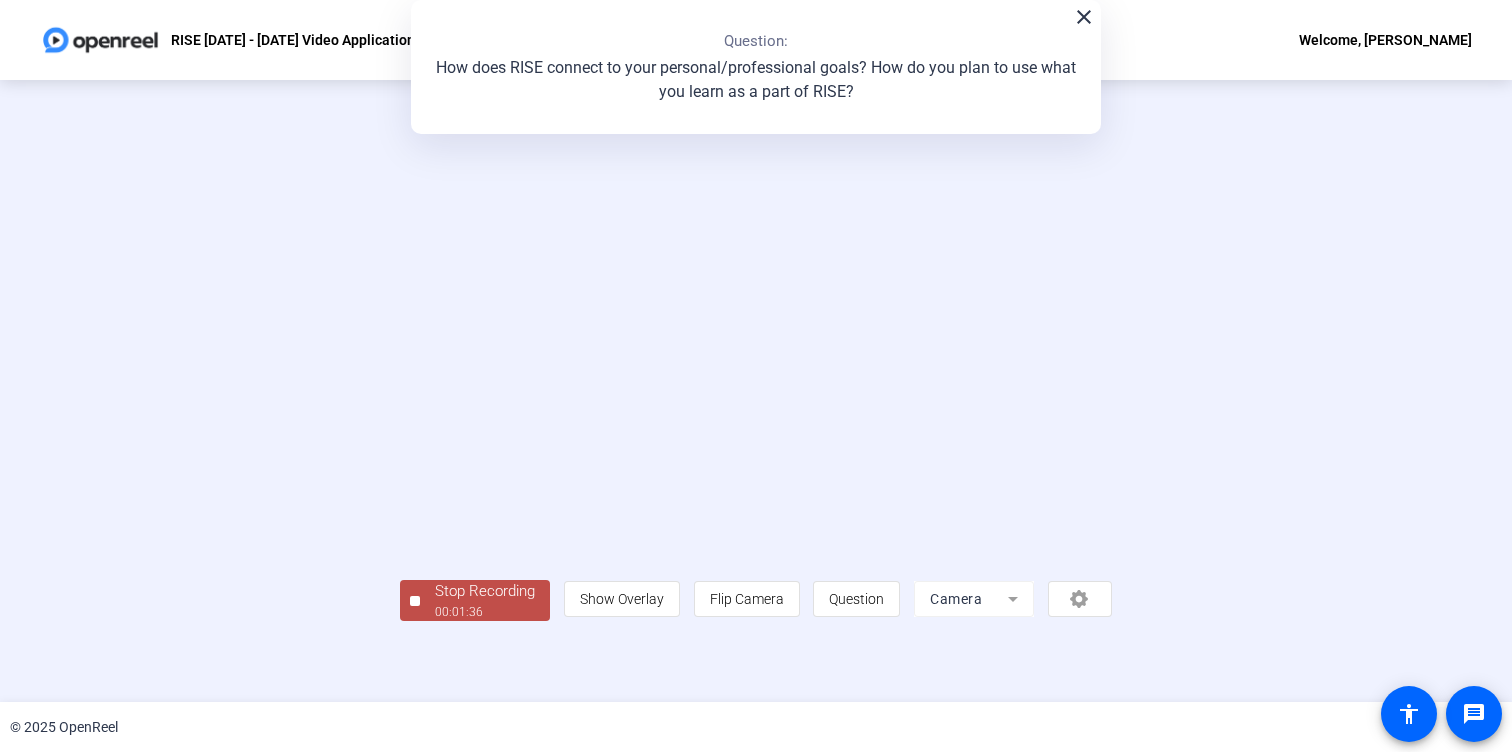 scroll, scrollTop: 49, scrollLeft: 0, axis: vertical 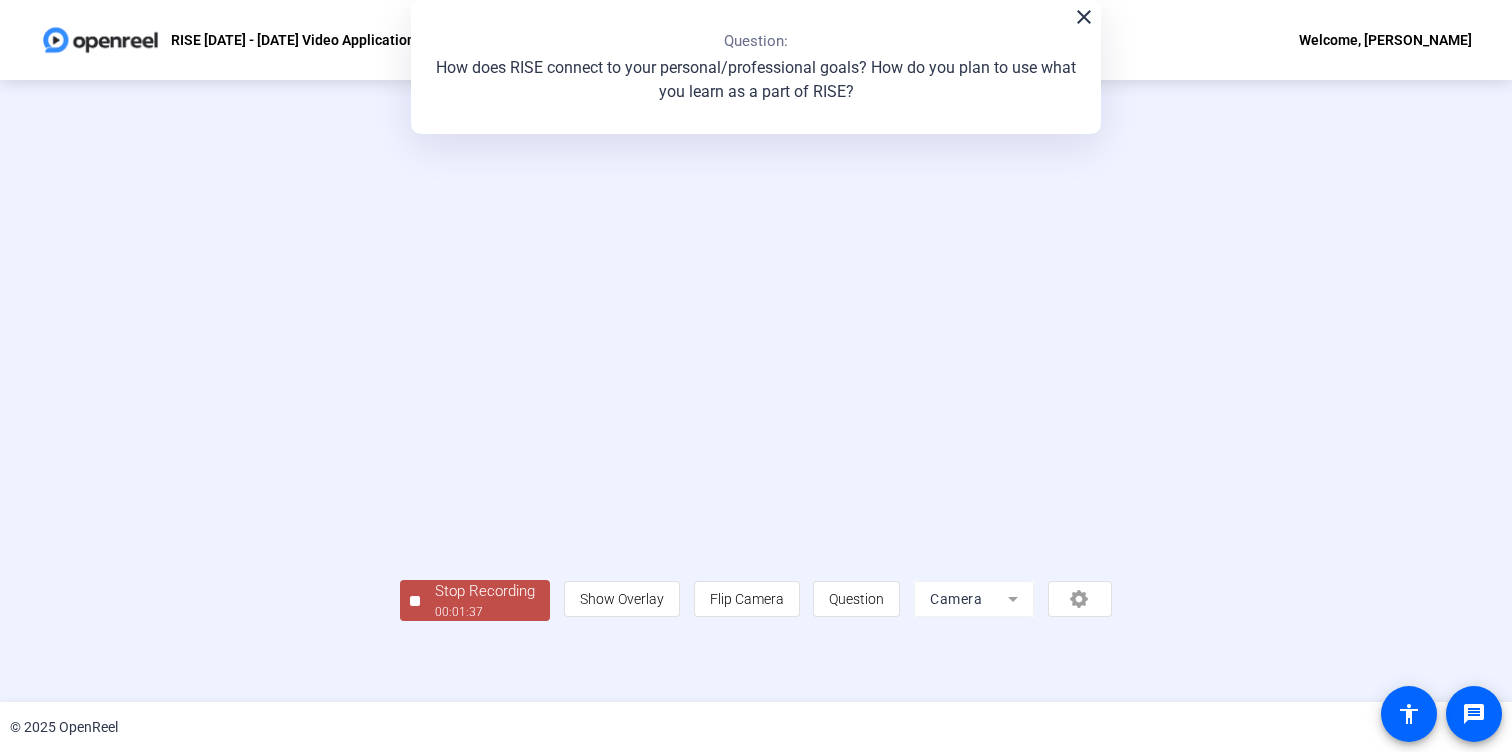 click on "Stop Recording" 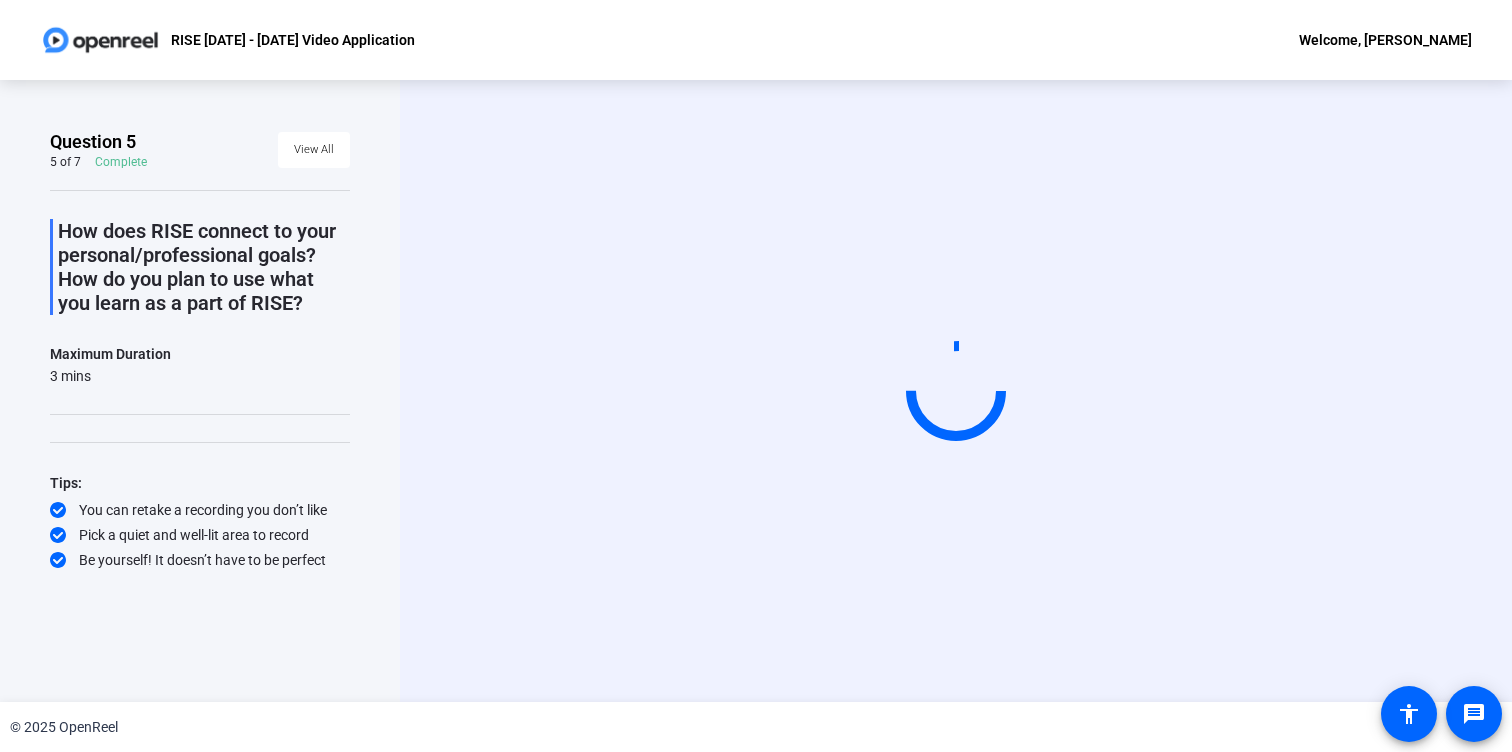 scroll, scrollTop: 0, scrollLeft: 0, axis: both 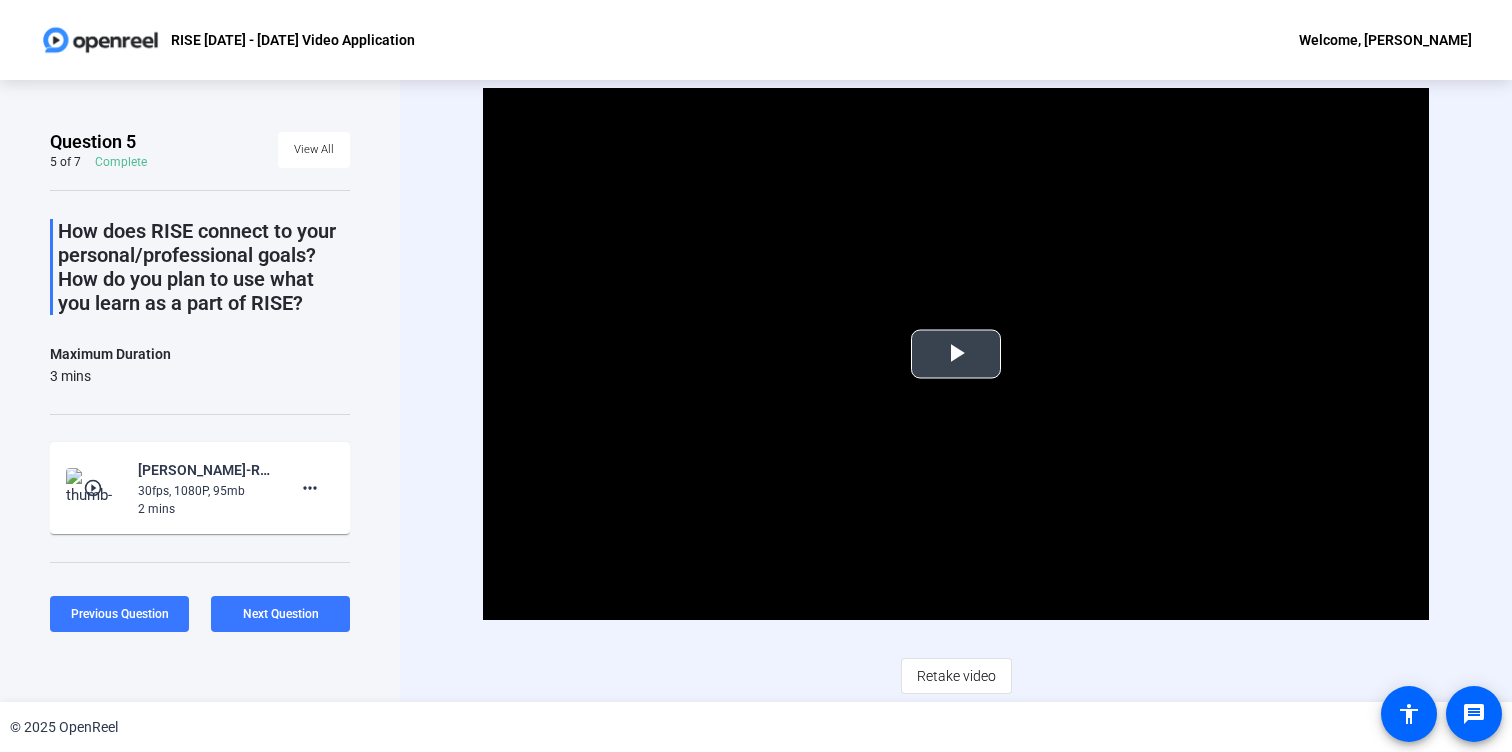 click at bounding box center (956, 354) 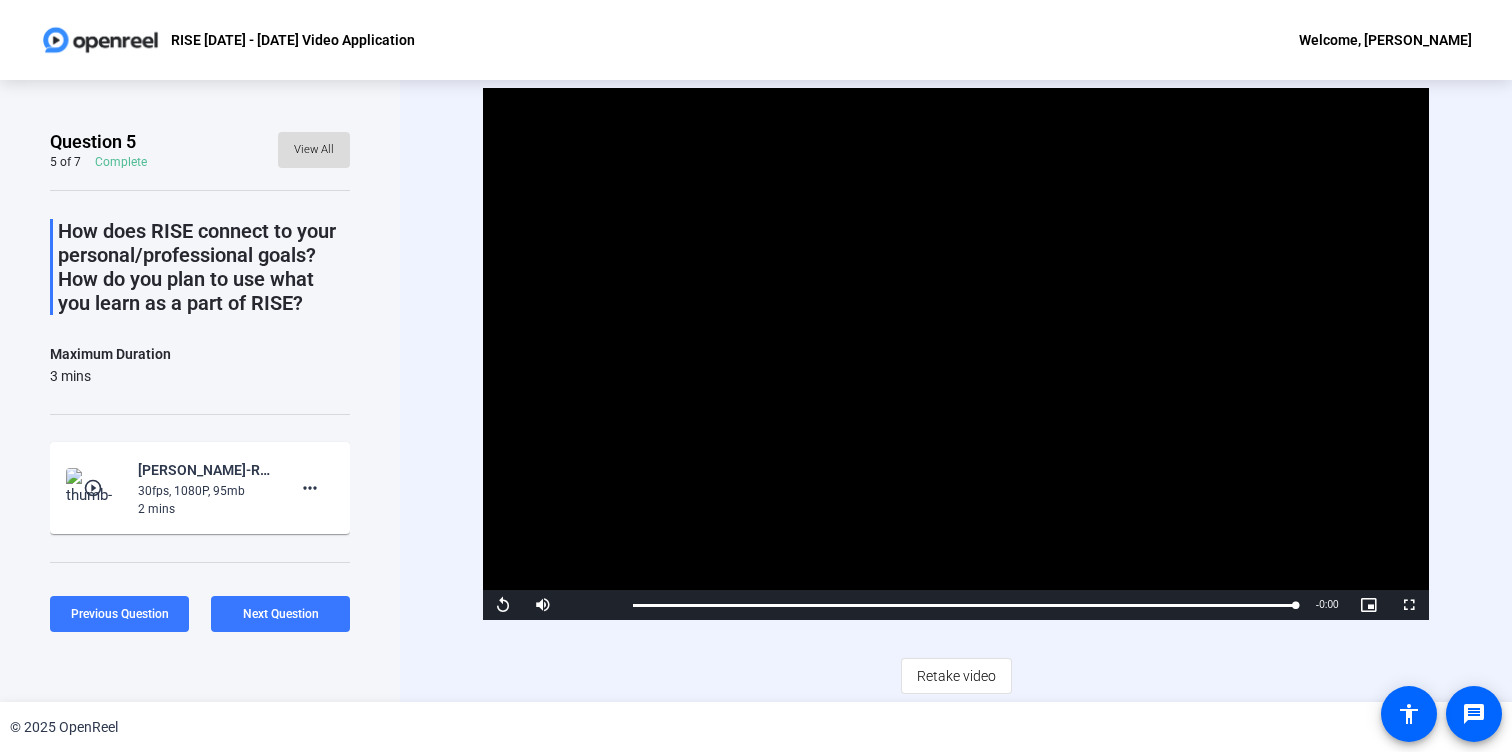 click on "View All" 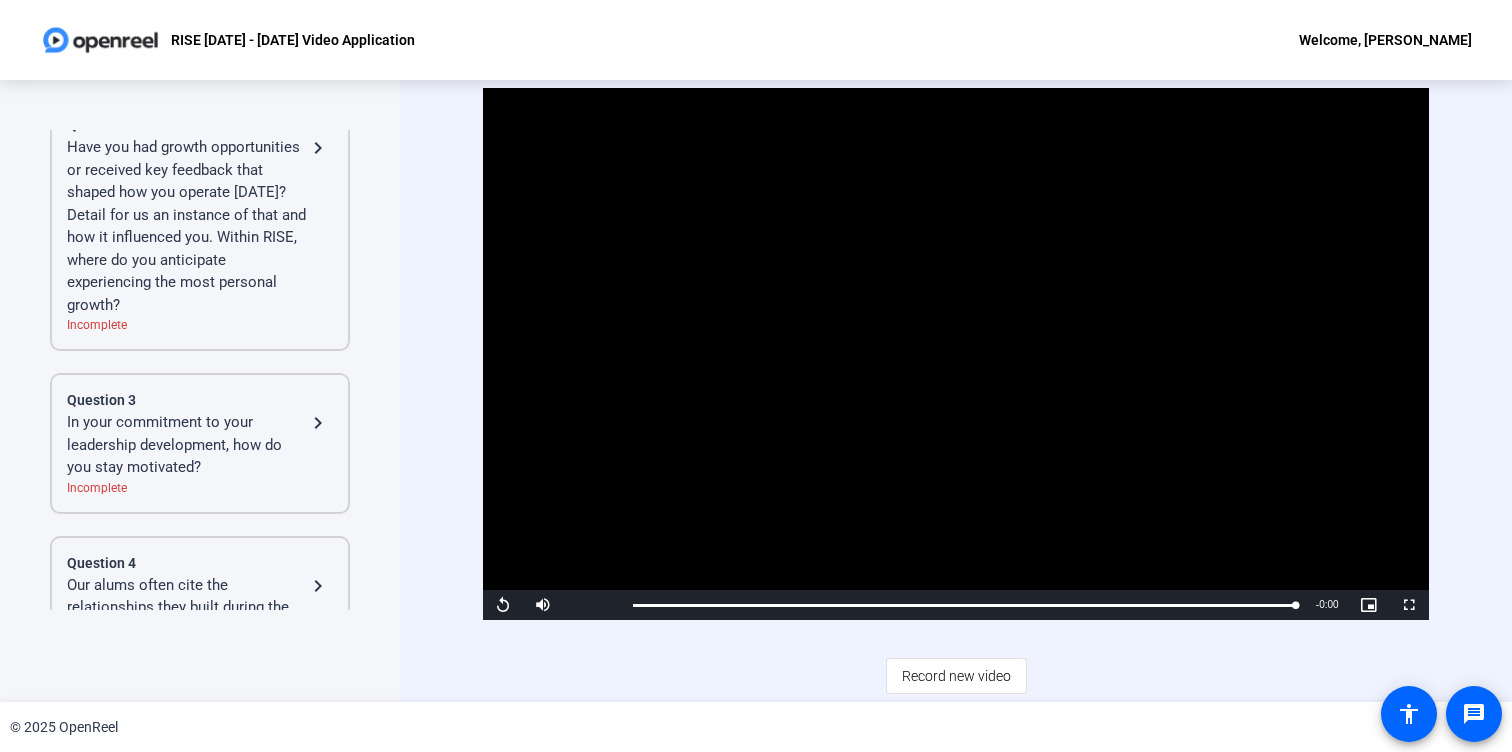 scroll, scrollTop: 321, scrollLeft: 0, axis: vertical 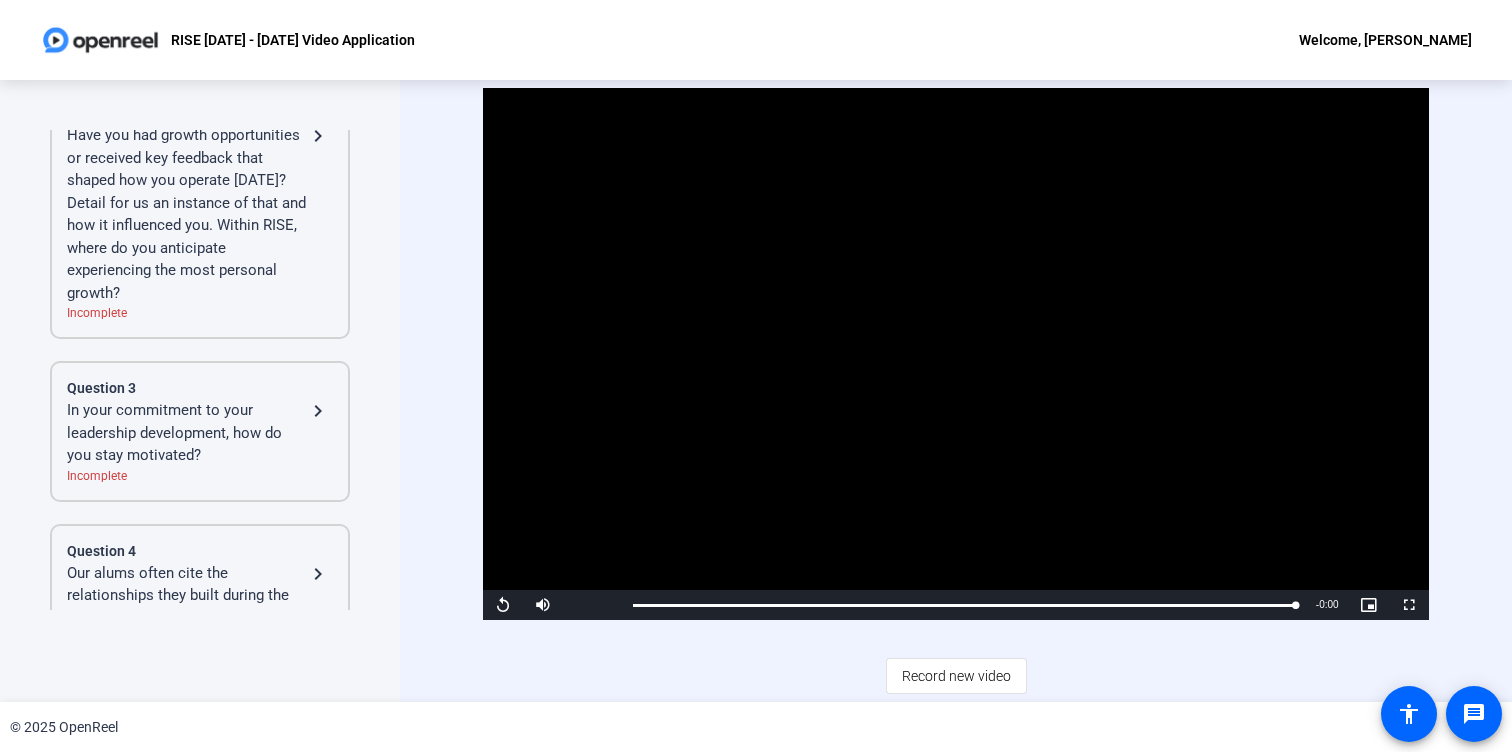 click on "In your commitment to your leadership development, how do you stay motivated?" 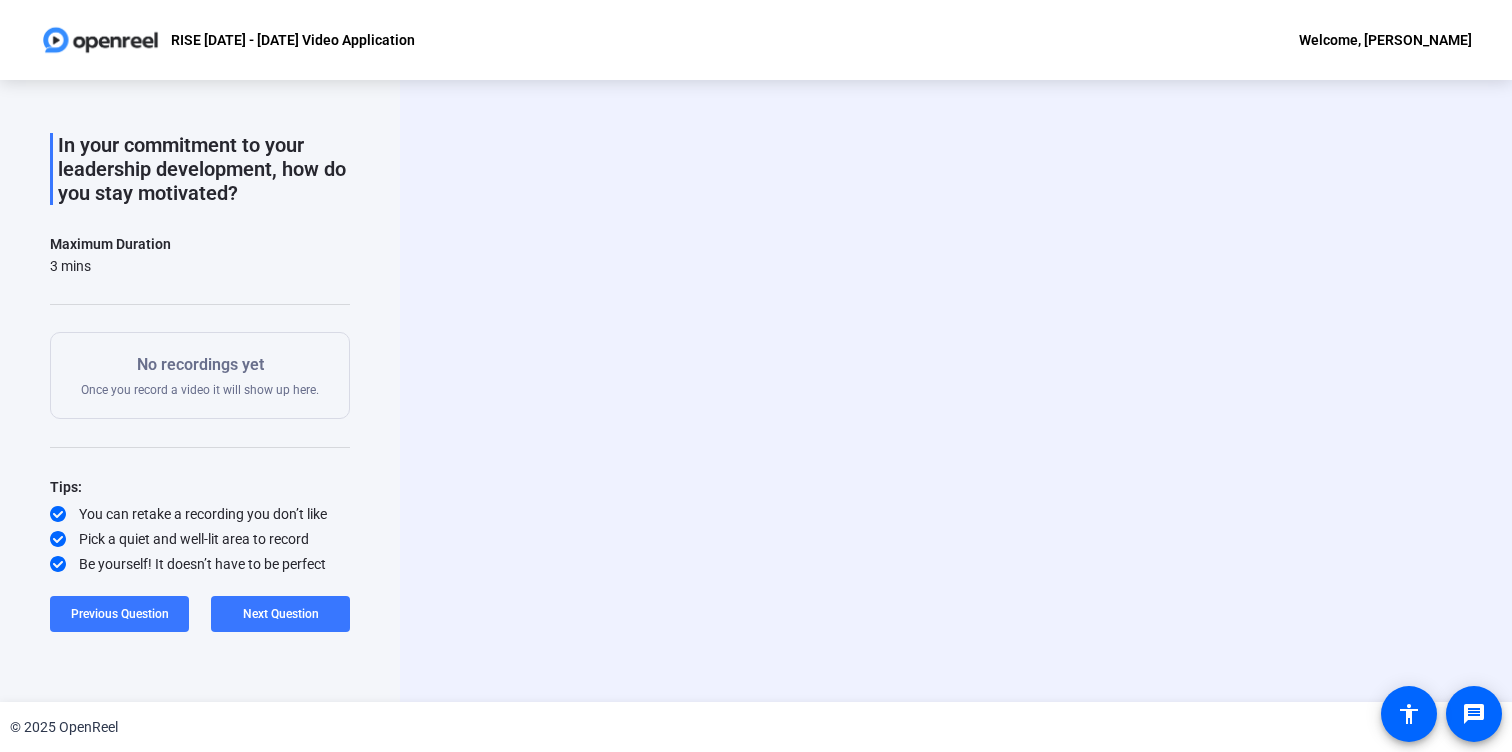 scroll, scrollTop: 86, scrollLeft: 0, axis: vertical 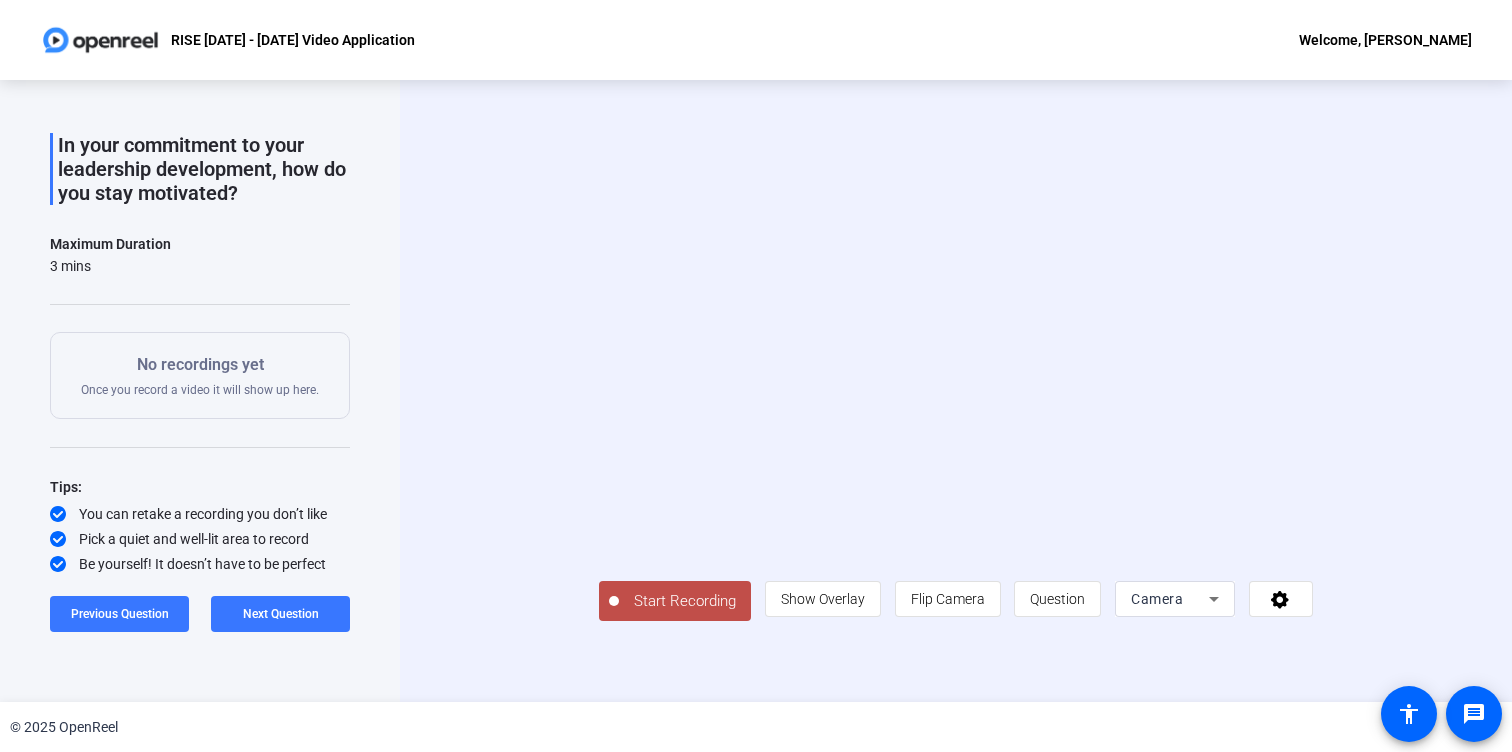 click on "Start Recording" 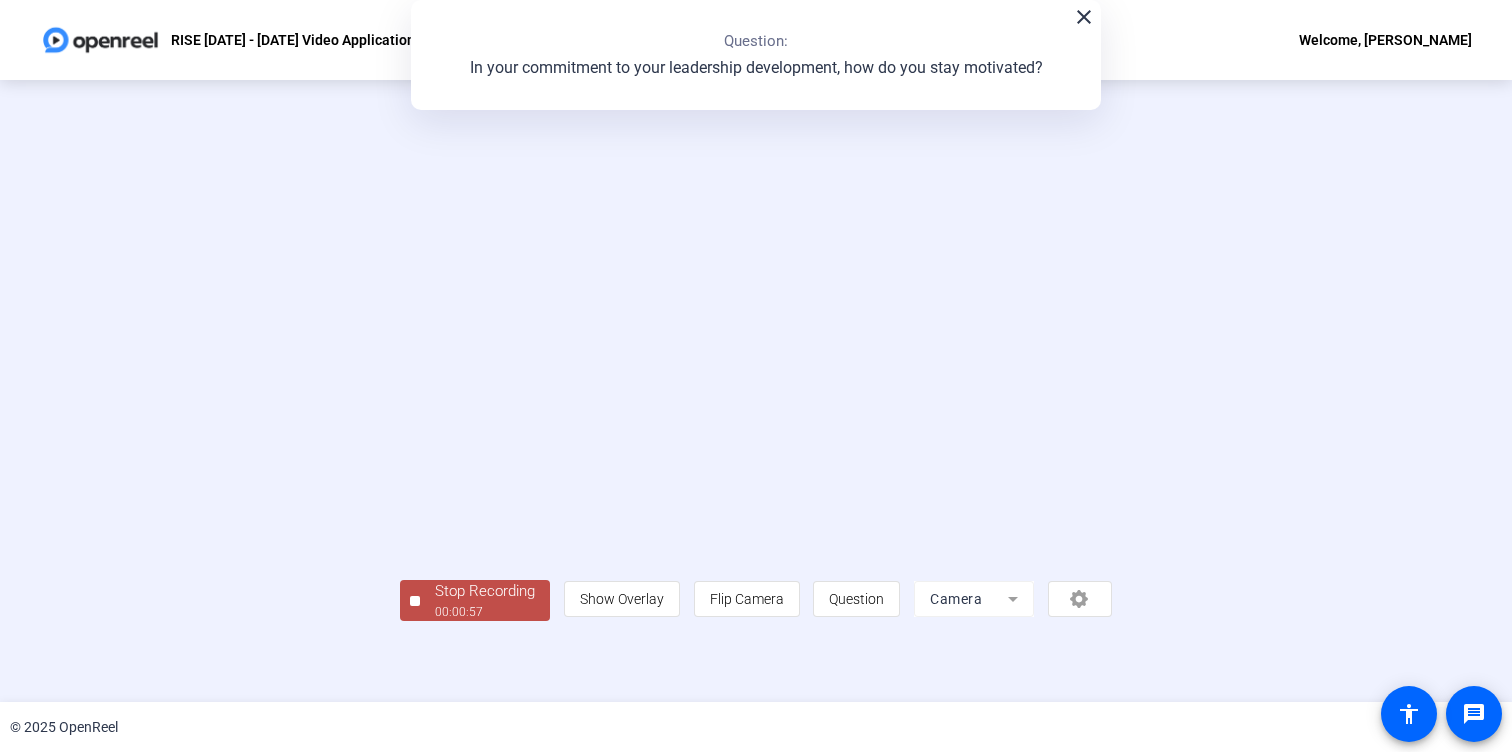 scroll, scrollTop: 49, scrollLeft: 0, axis: vertical 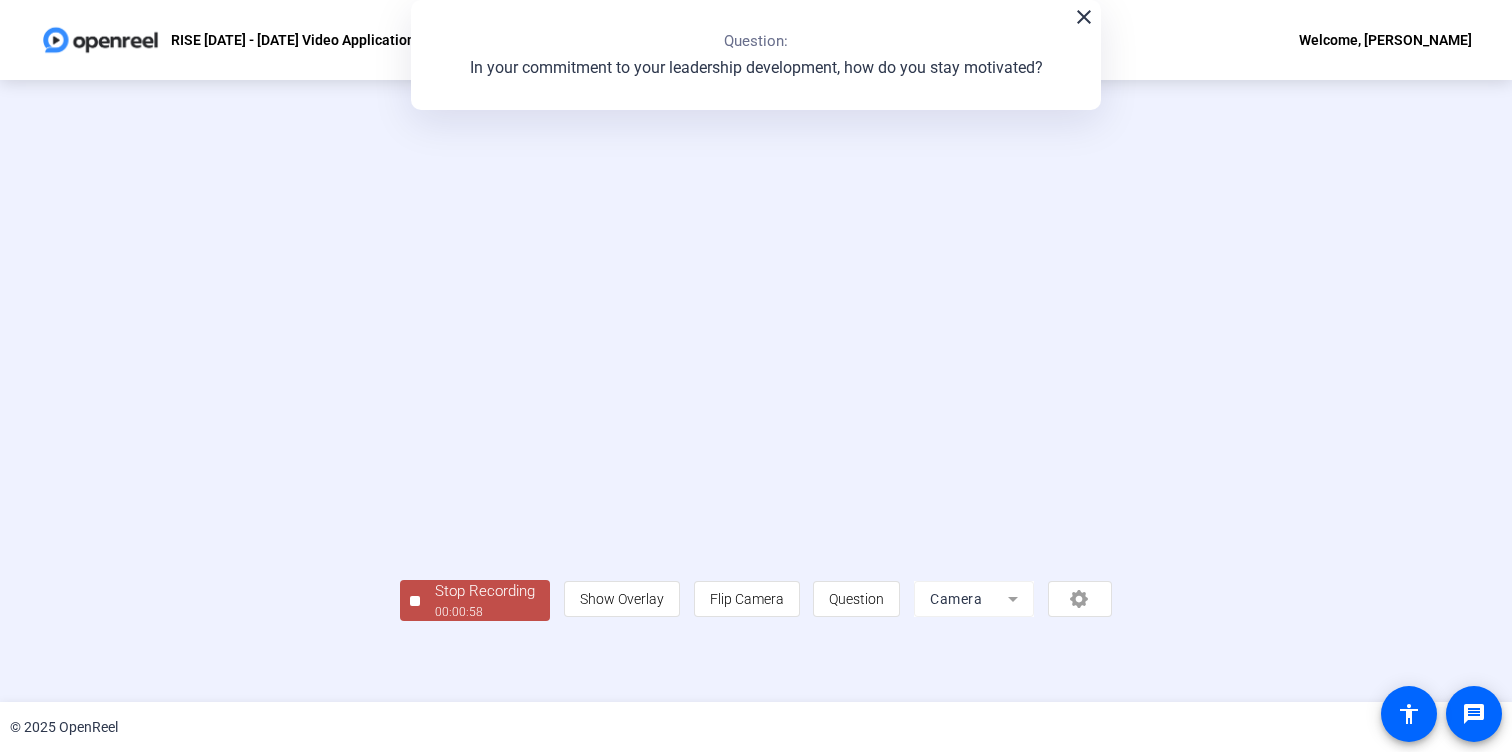click on "Stop Recording" 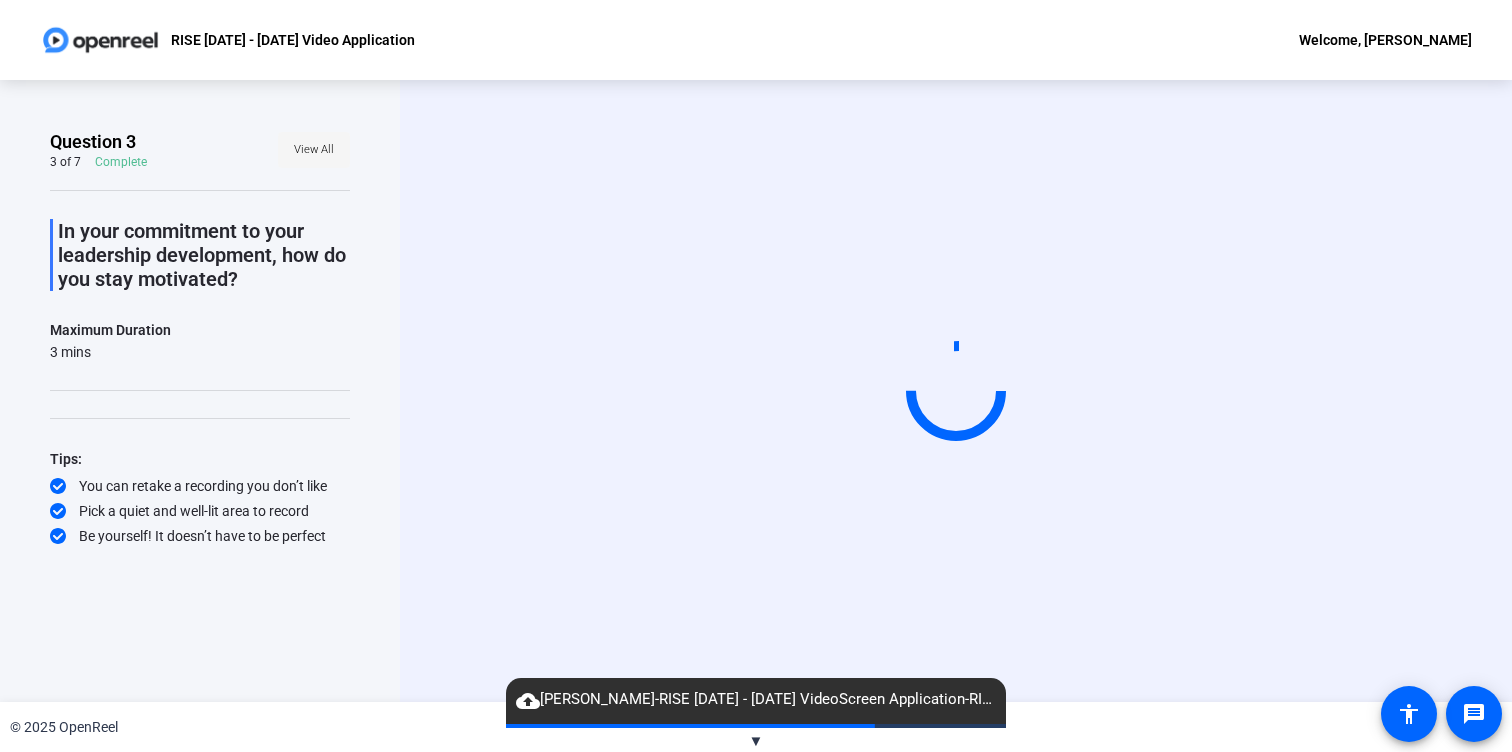 click on "View All" 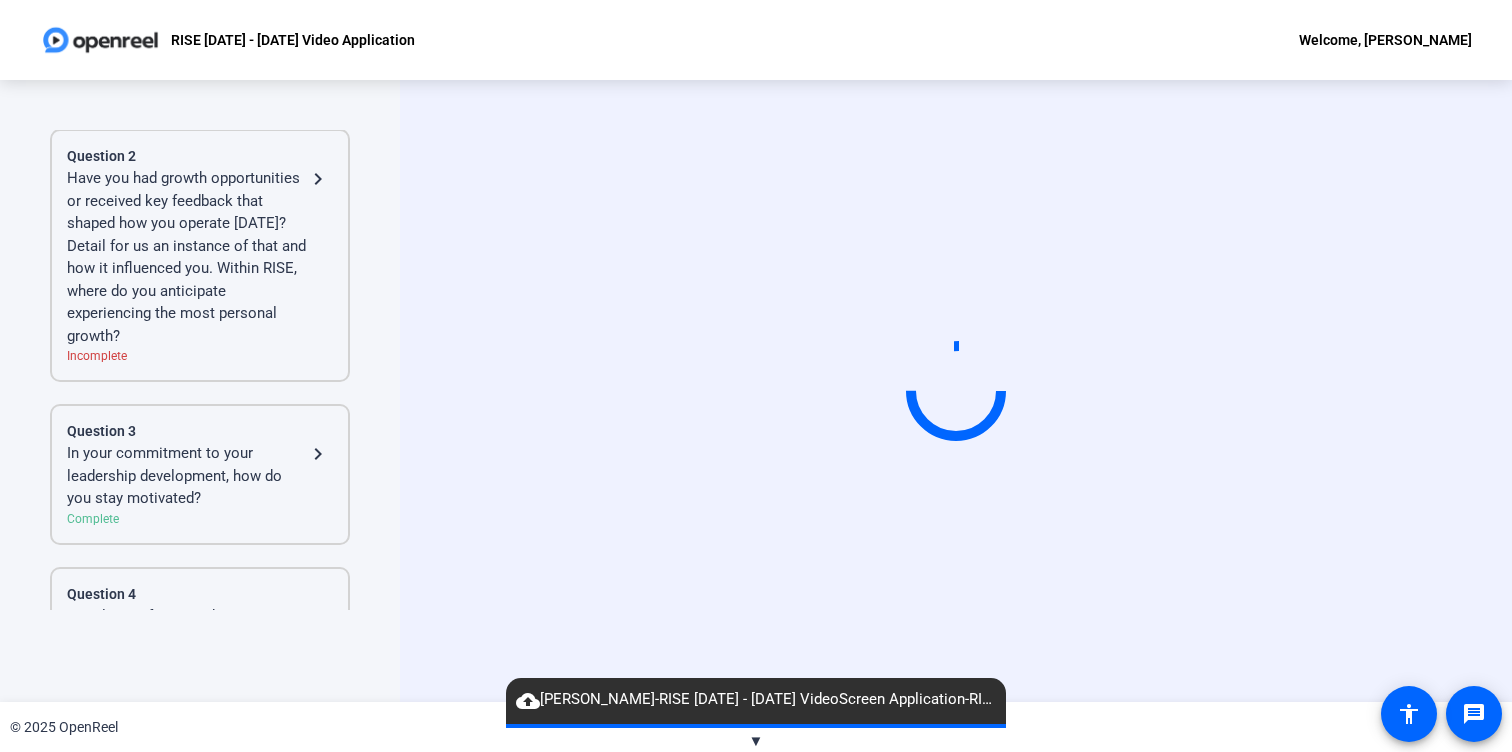 scroll, scrollTop: 284, scrollLeft: 0, axis: vertical 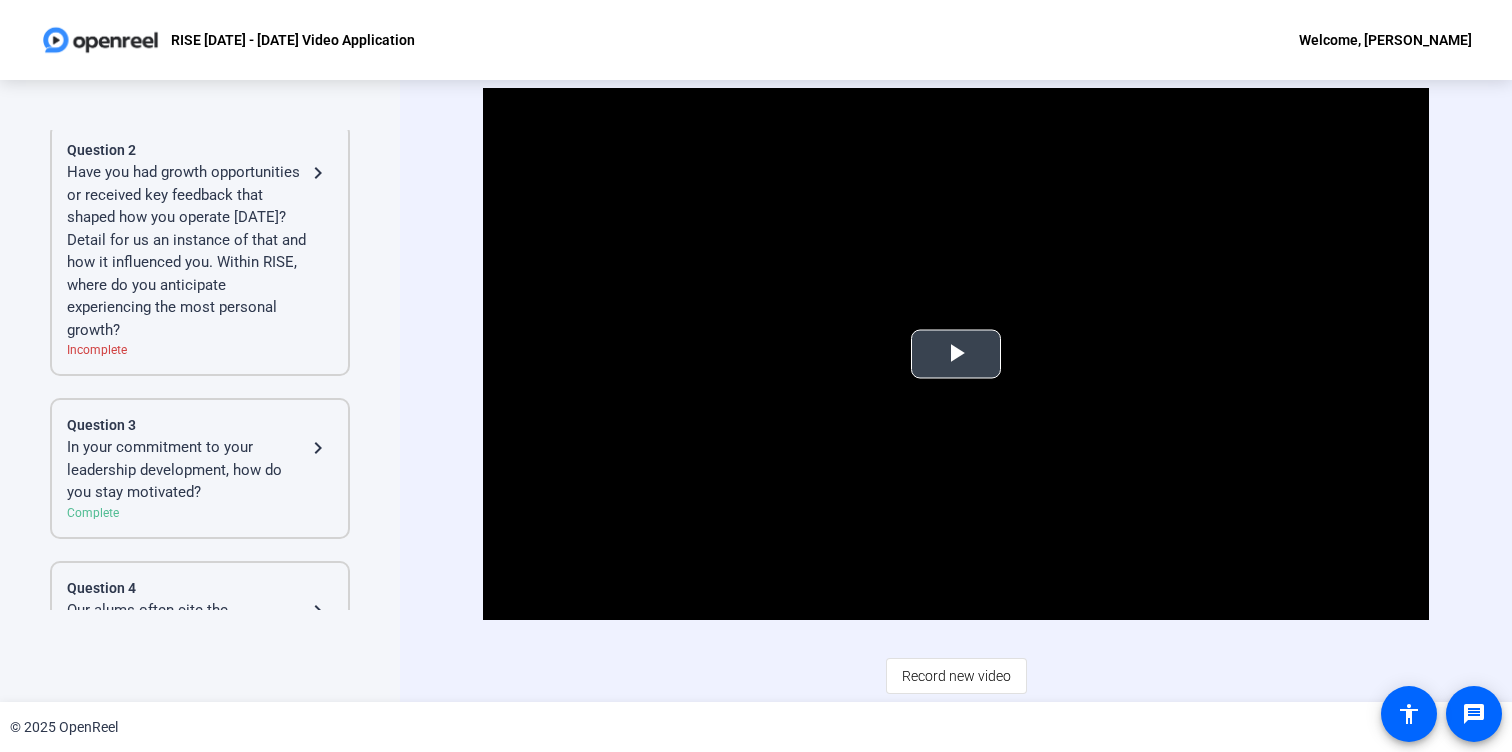 click at bounding box center (956, 354) 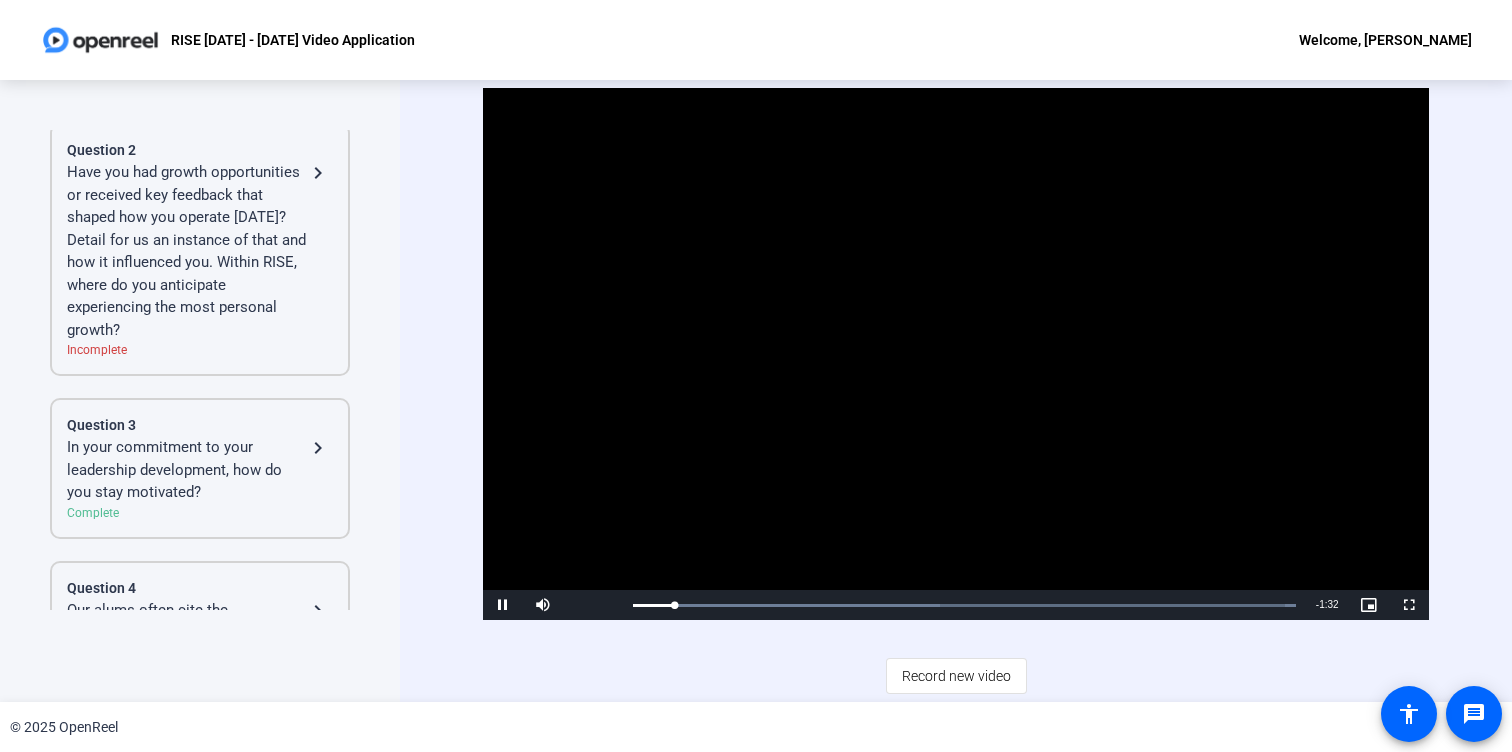 click on "In your commitment to your leadership development, how do you stay motivated?" 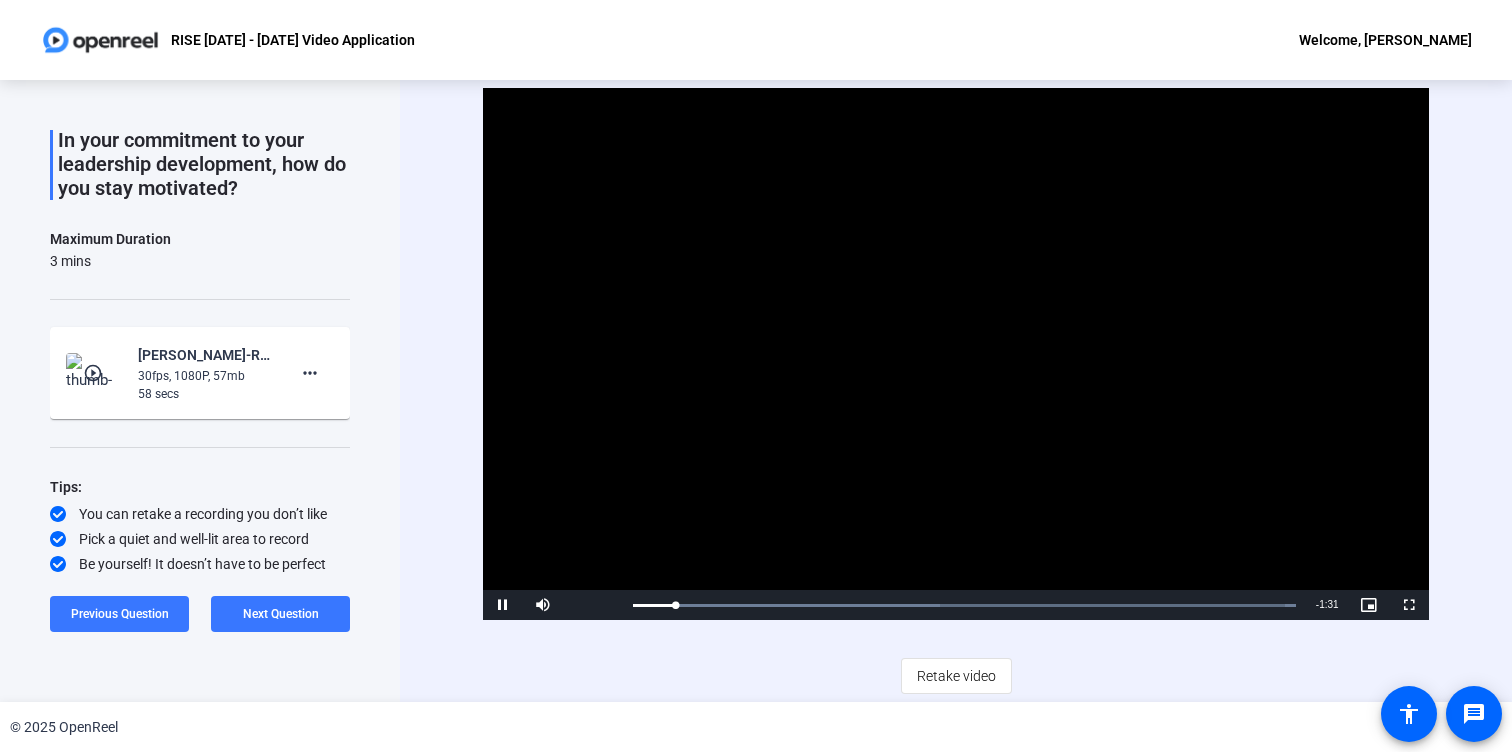 scroll, scrollTop: 91, scrollLeft: 0, axis: vertical 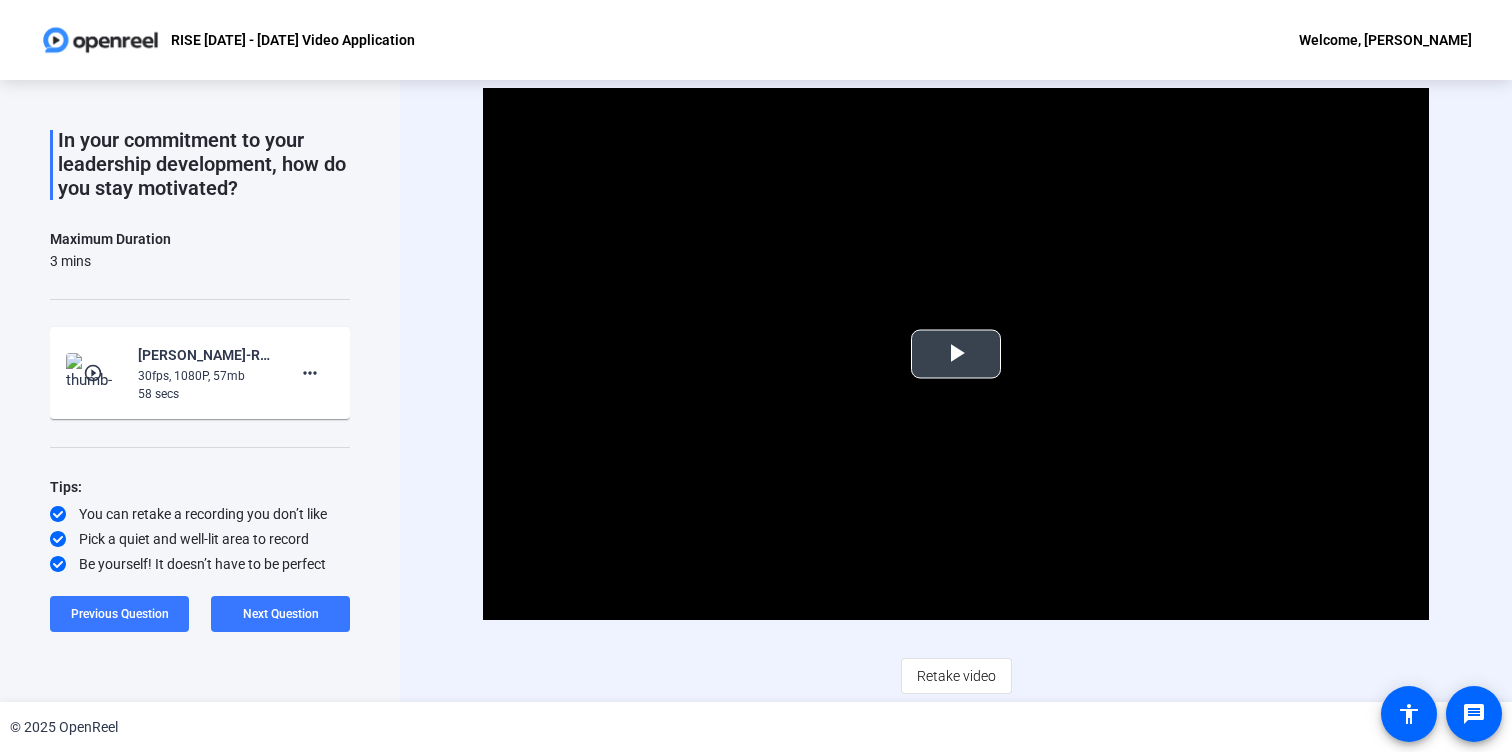 click at bounding box center (956, 354) 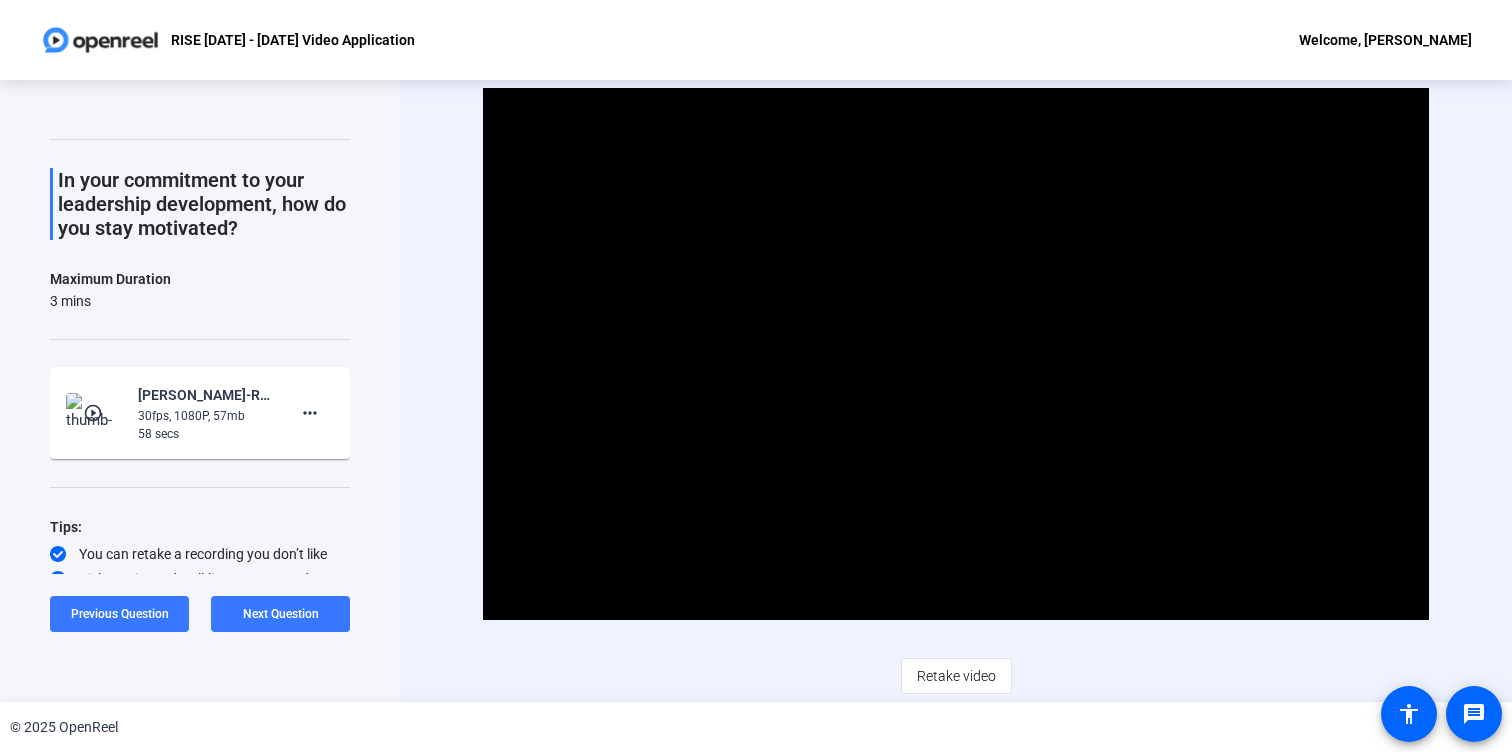 scroll, scrollTop: 0, scrollLeft: 0, axis: both 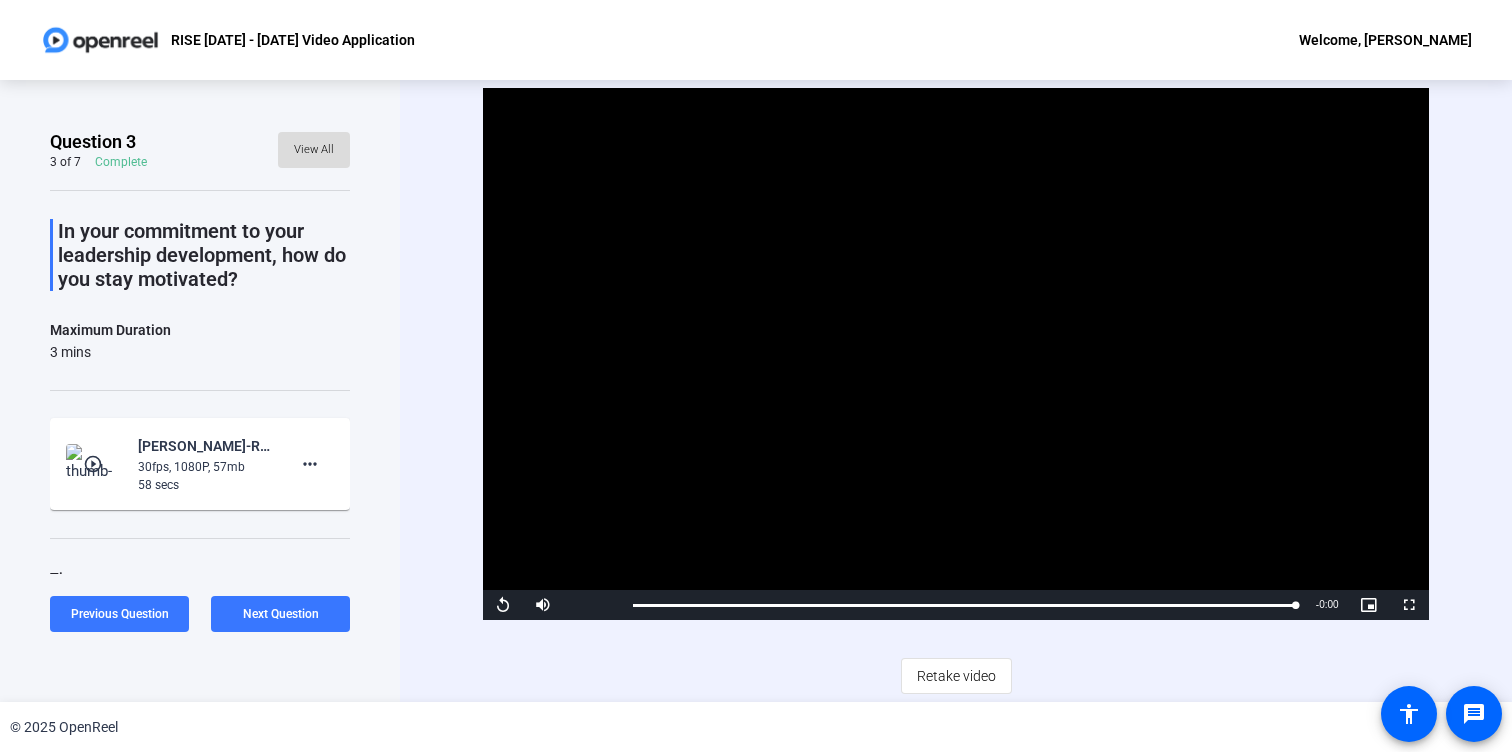 click on "View All" 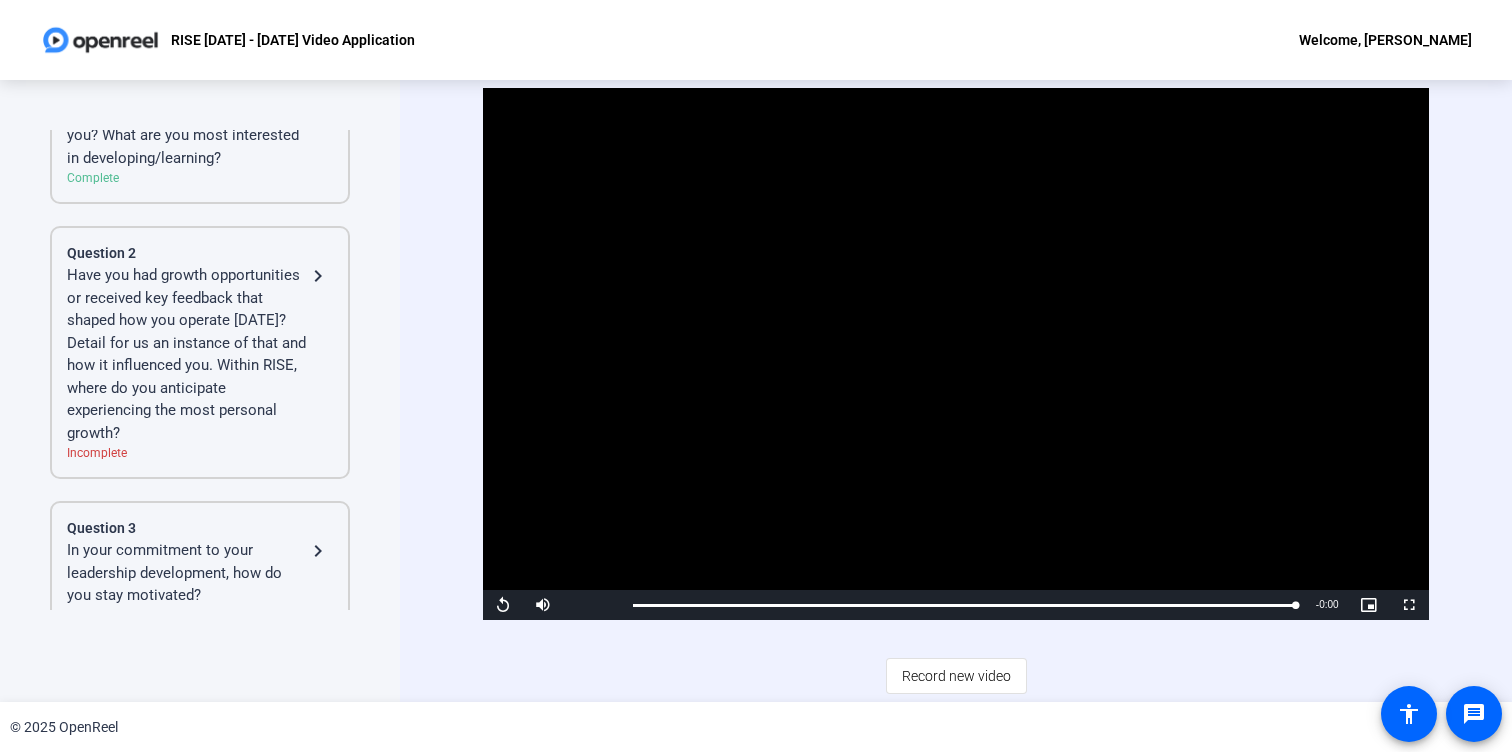 scroll, scrollTop: 189, scrollLeft: 0, axis: vertical 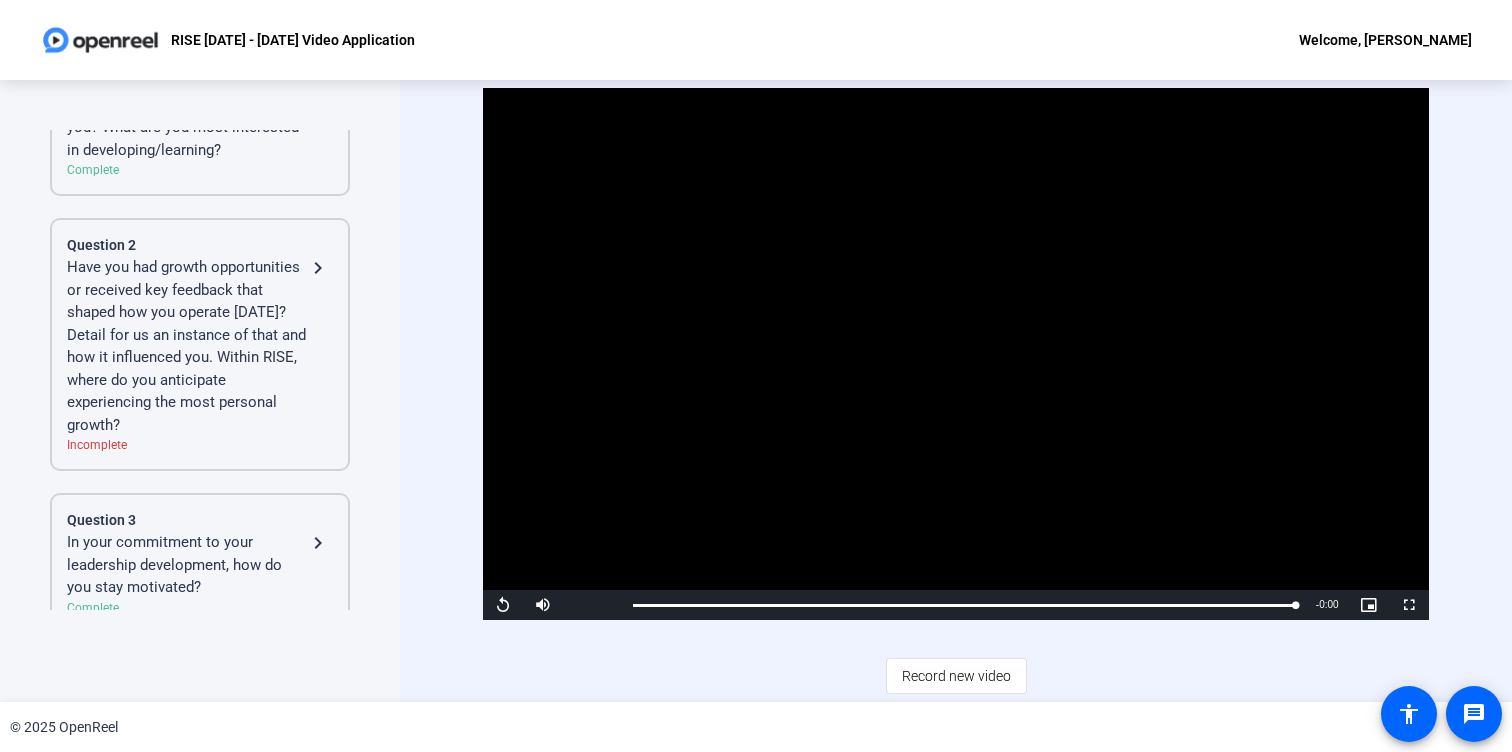 click on "navigate_next" 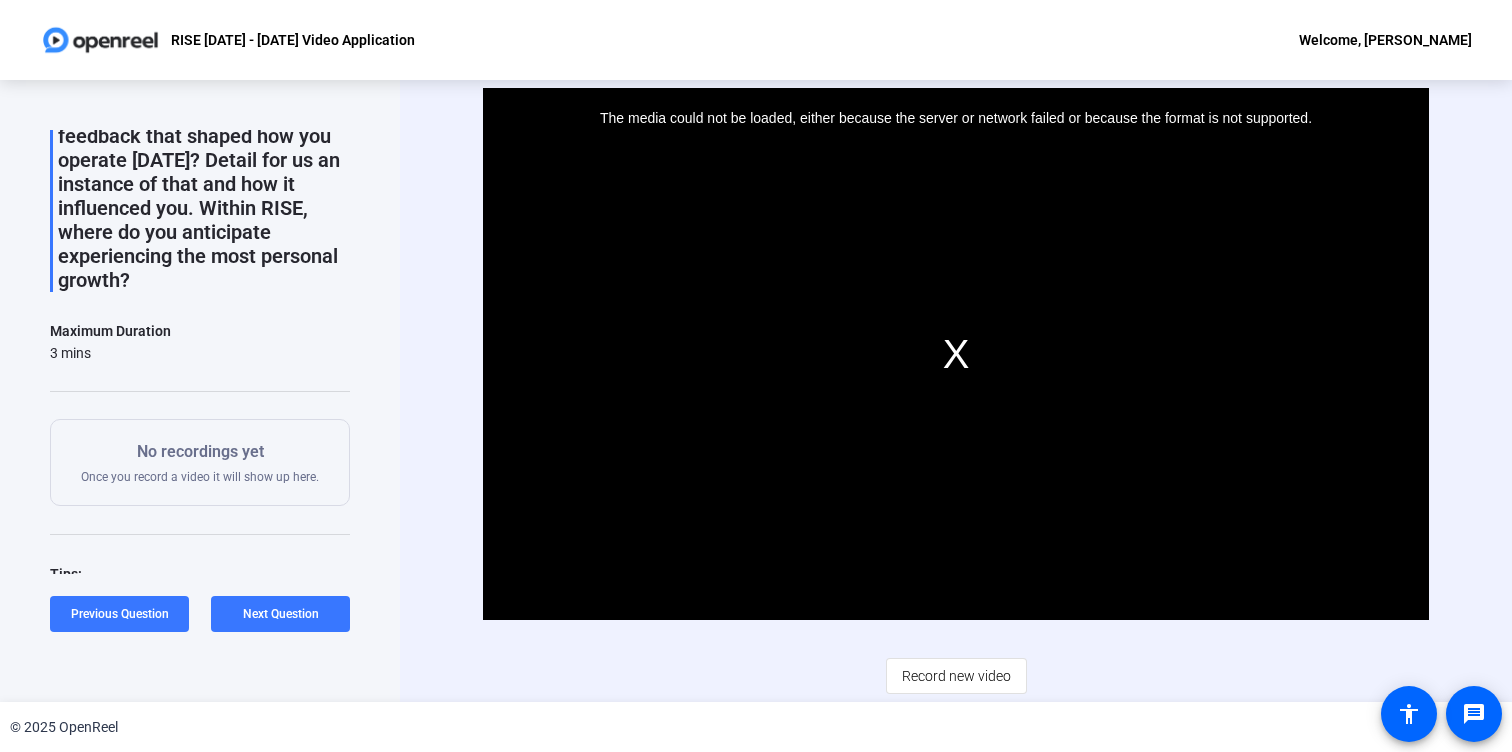 click on "The media could not be loaded, either because the server or network failed or because the format is not supported." at bounding box center (955, 354) 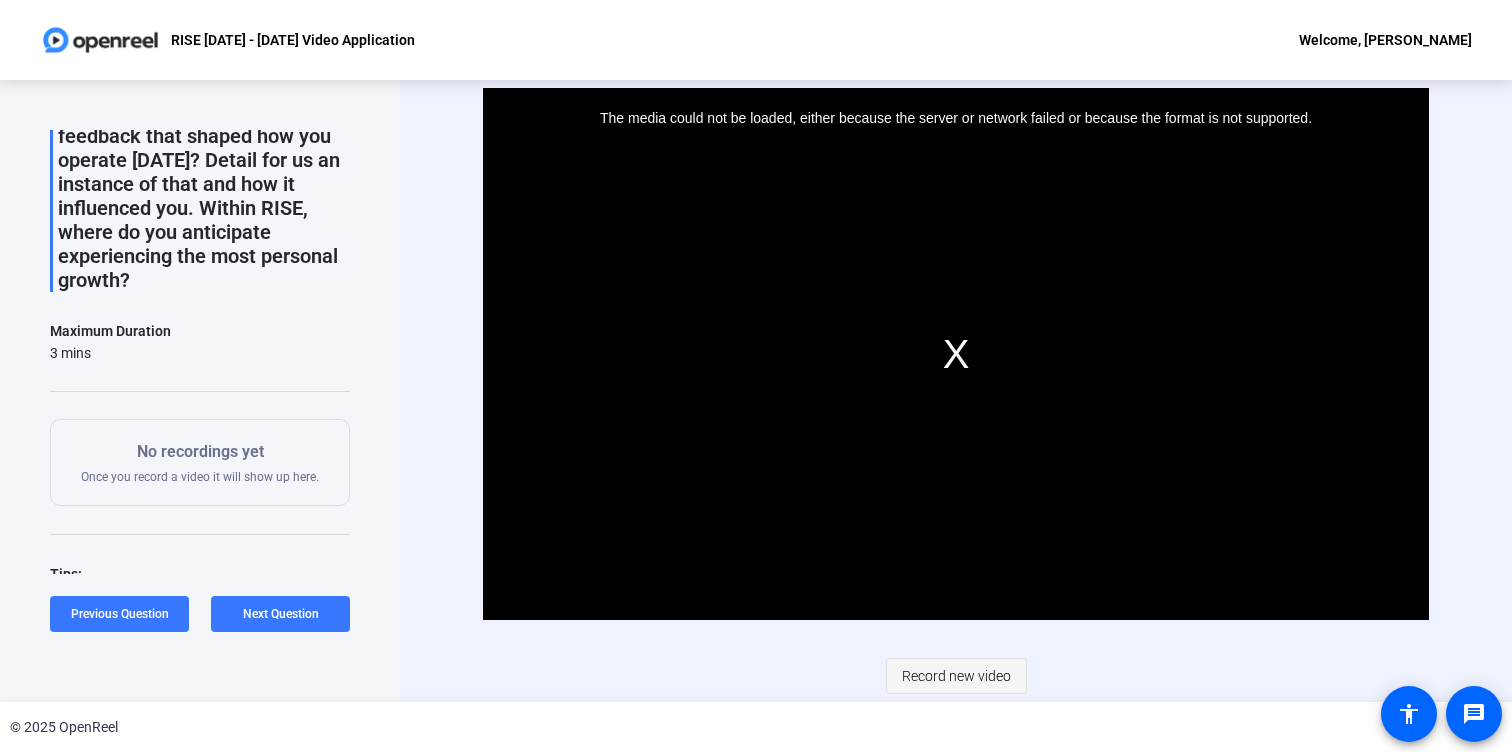 click on "Record new video" 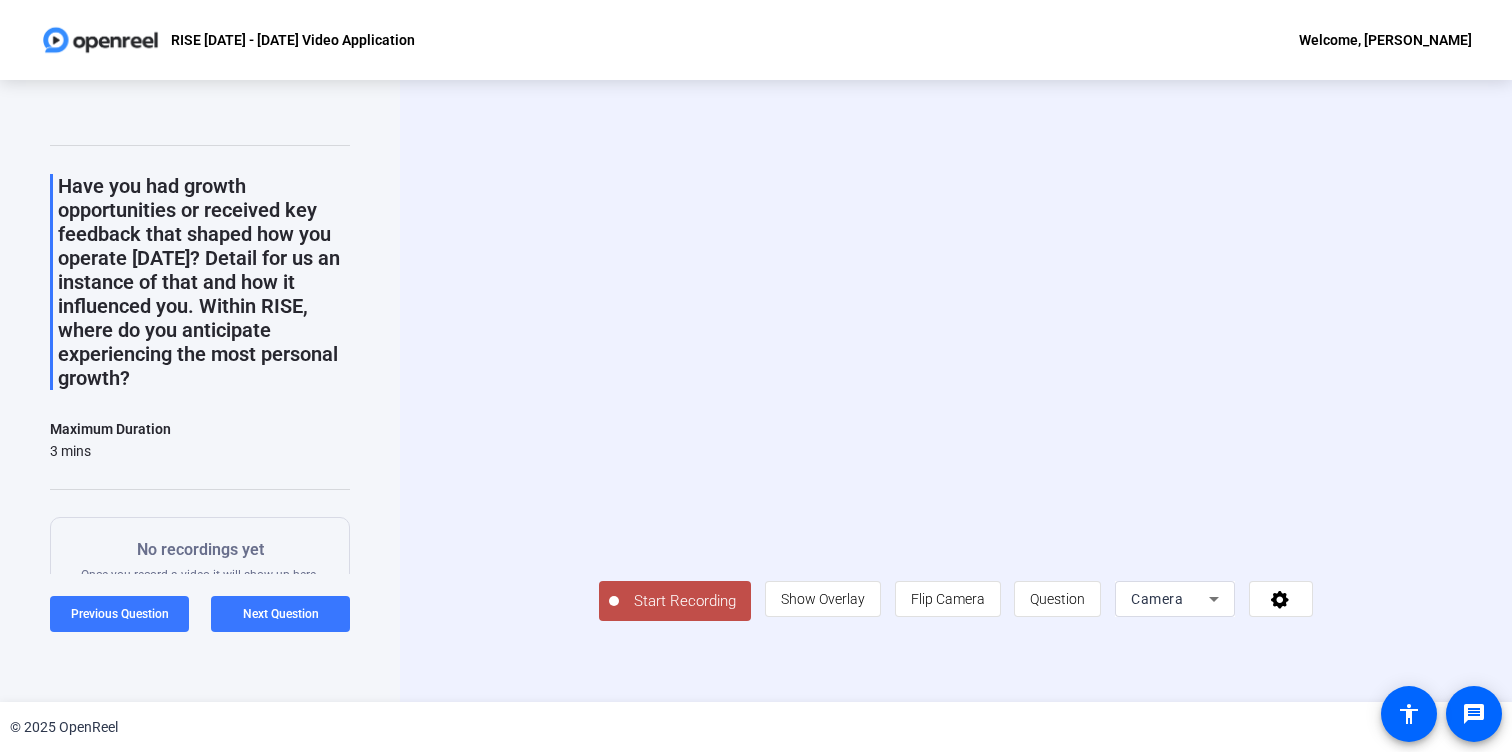 scroll, scrollTop: 39, scrollLeft: 0, axis: vertical 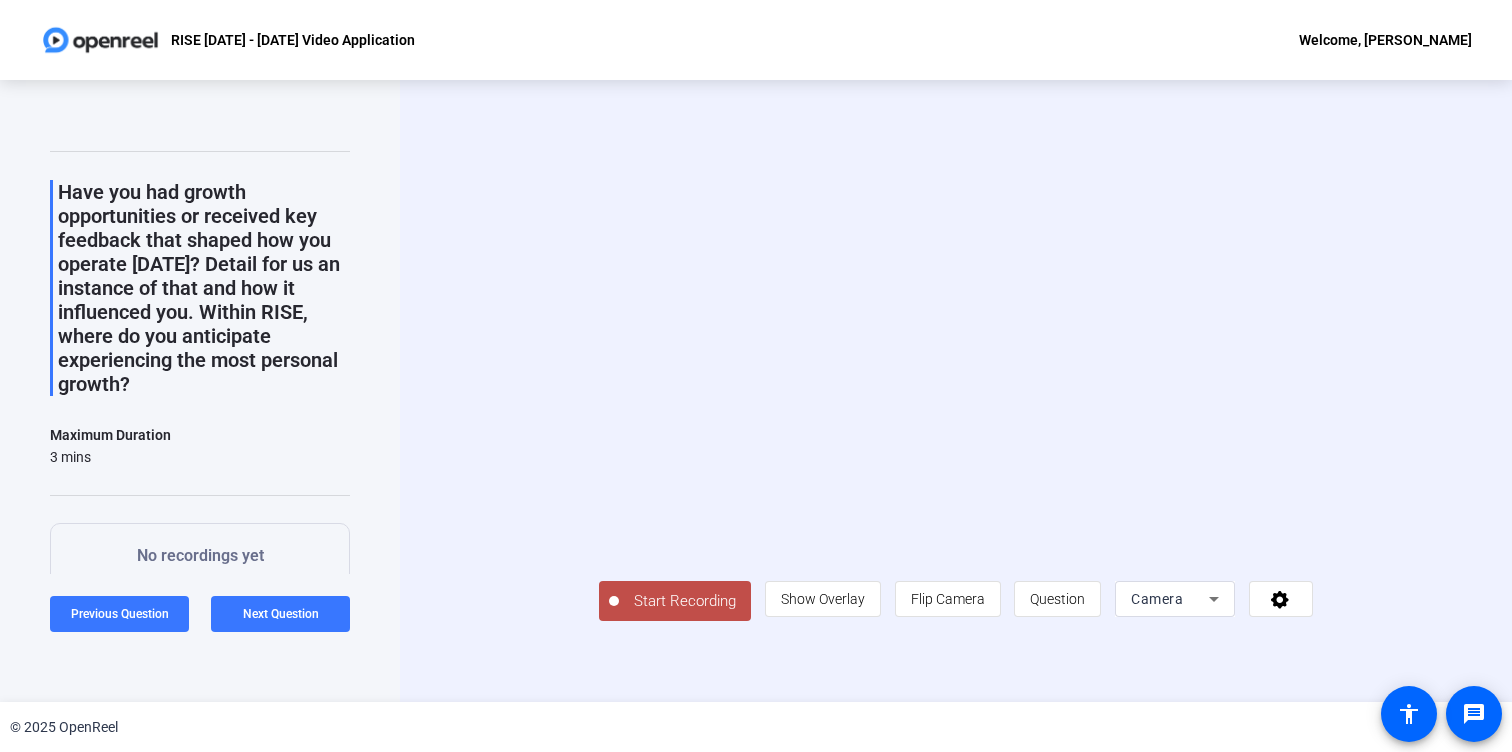 click on "Start Recording  person  Show Overlay flip Flip Camera question_mark  Question Camera" 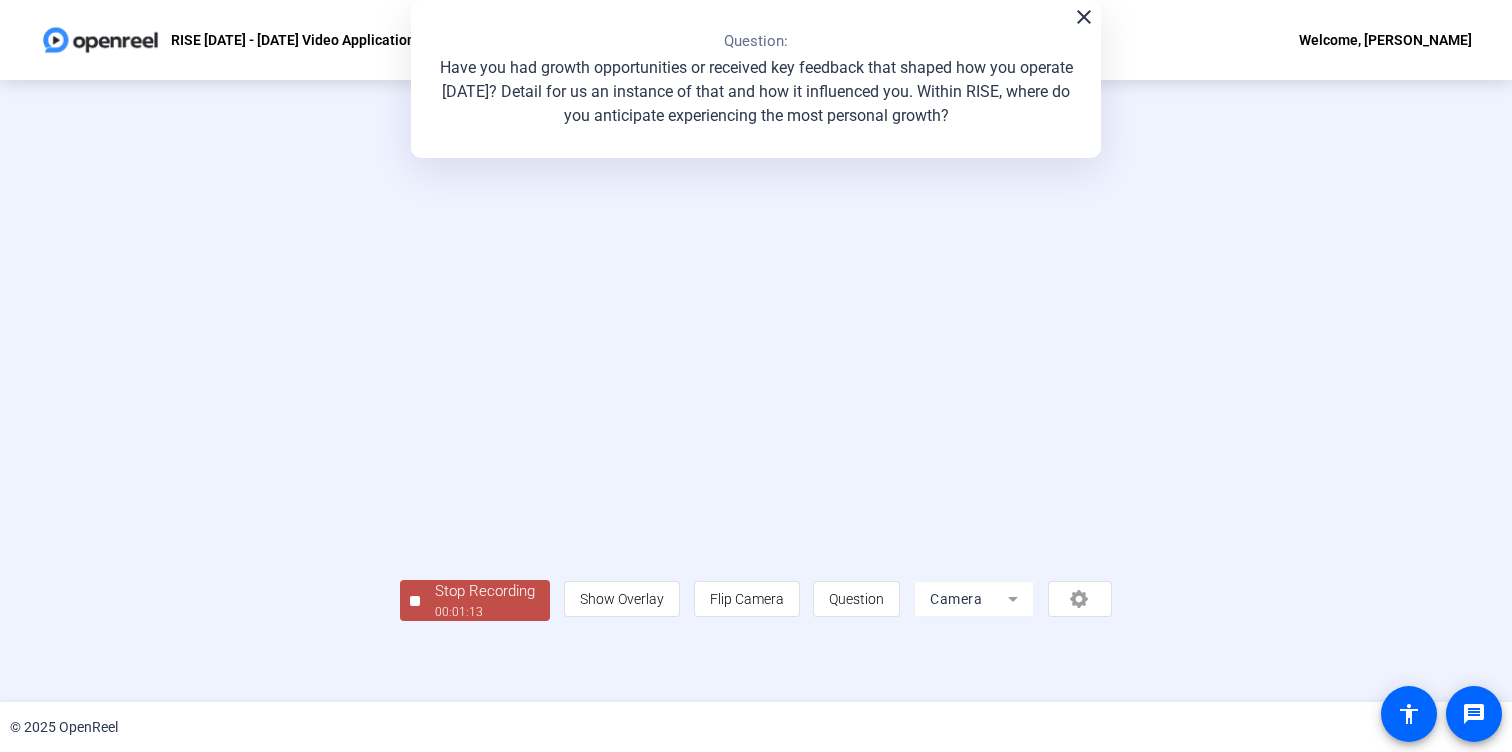 scroll, scrollTop: 49, scrollLeft: 0, axis: vertical 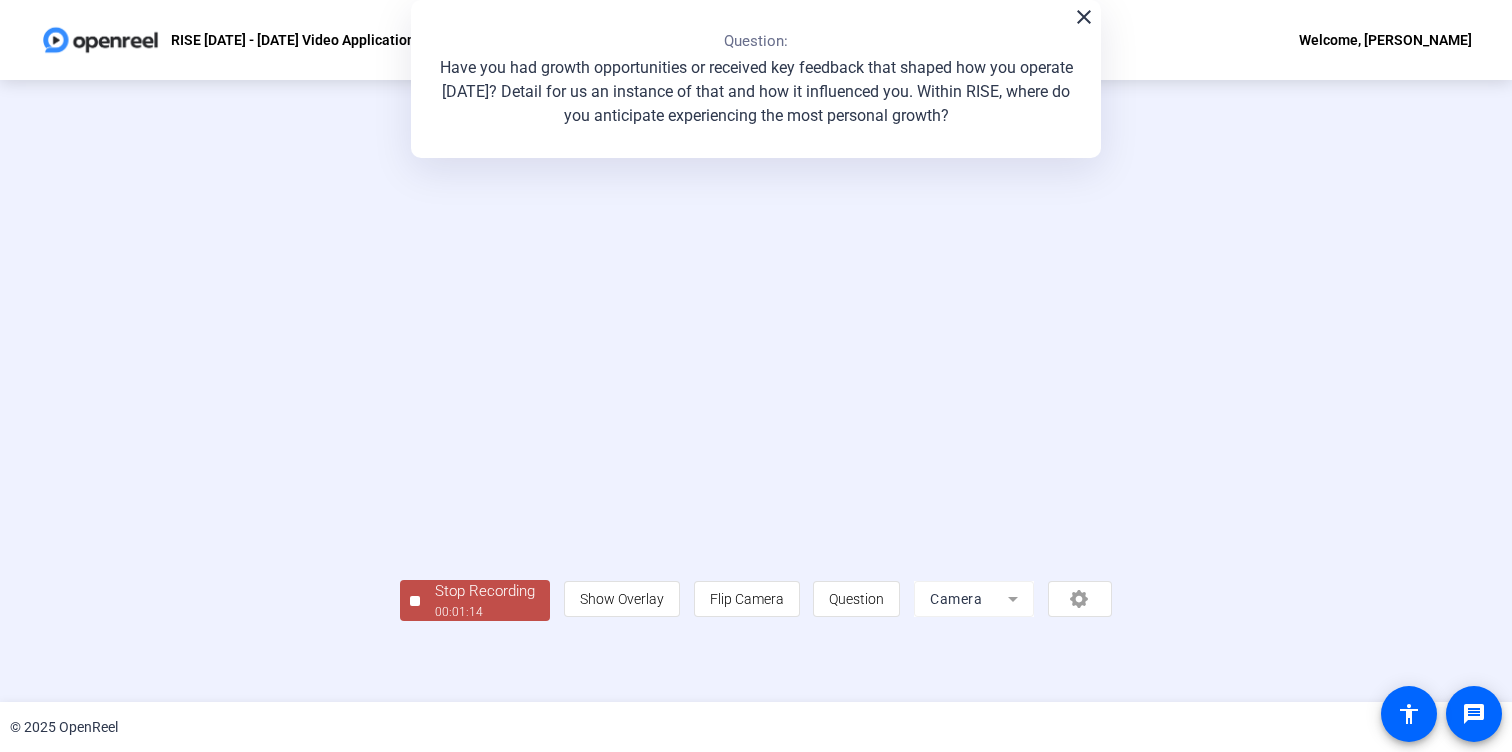 click on "Stop Recording" 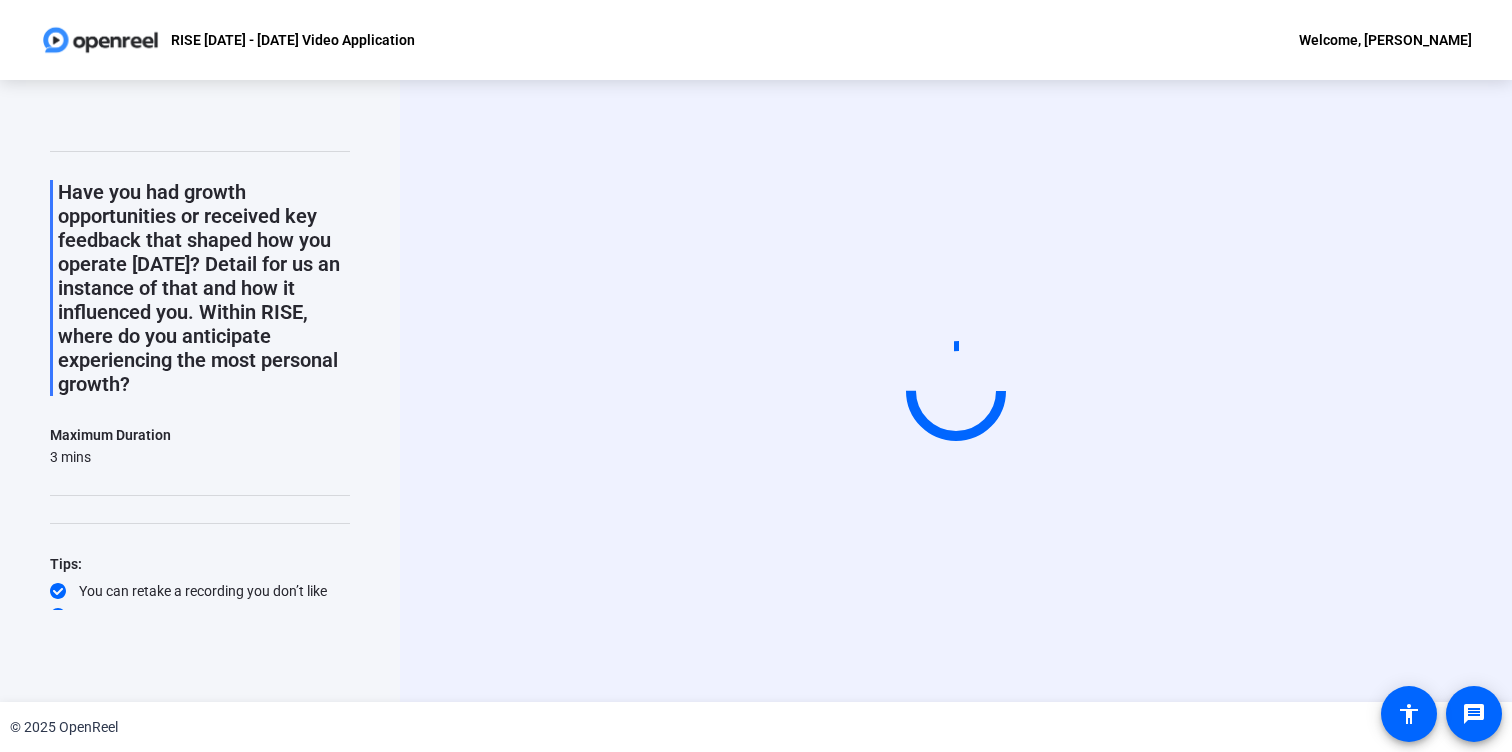 scroll, scrollTop: 0, scrollLeft: 0, axis: both 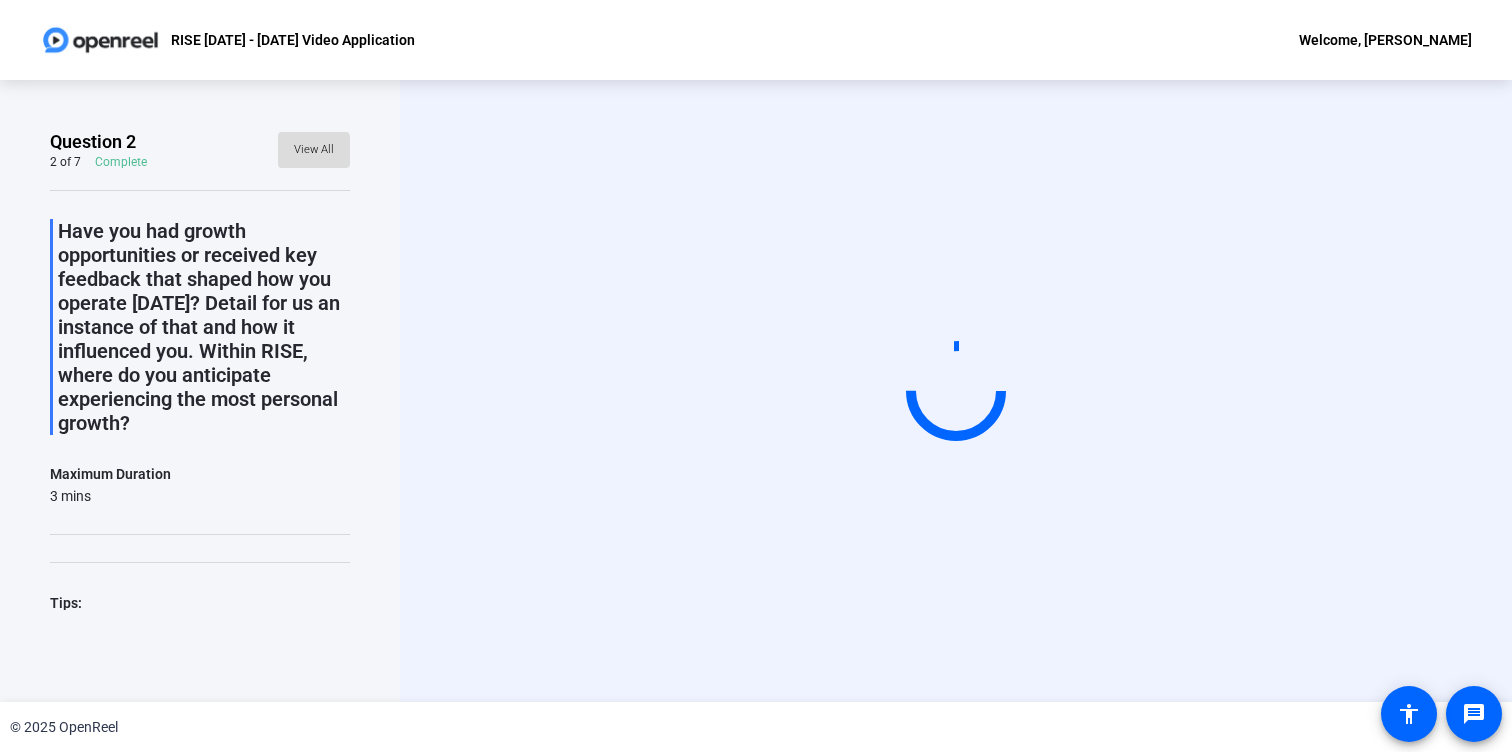 click on "View All" 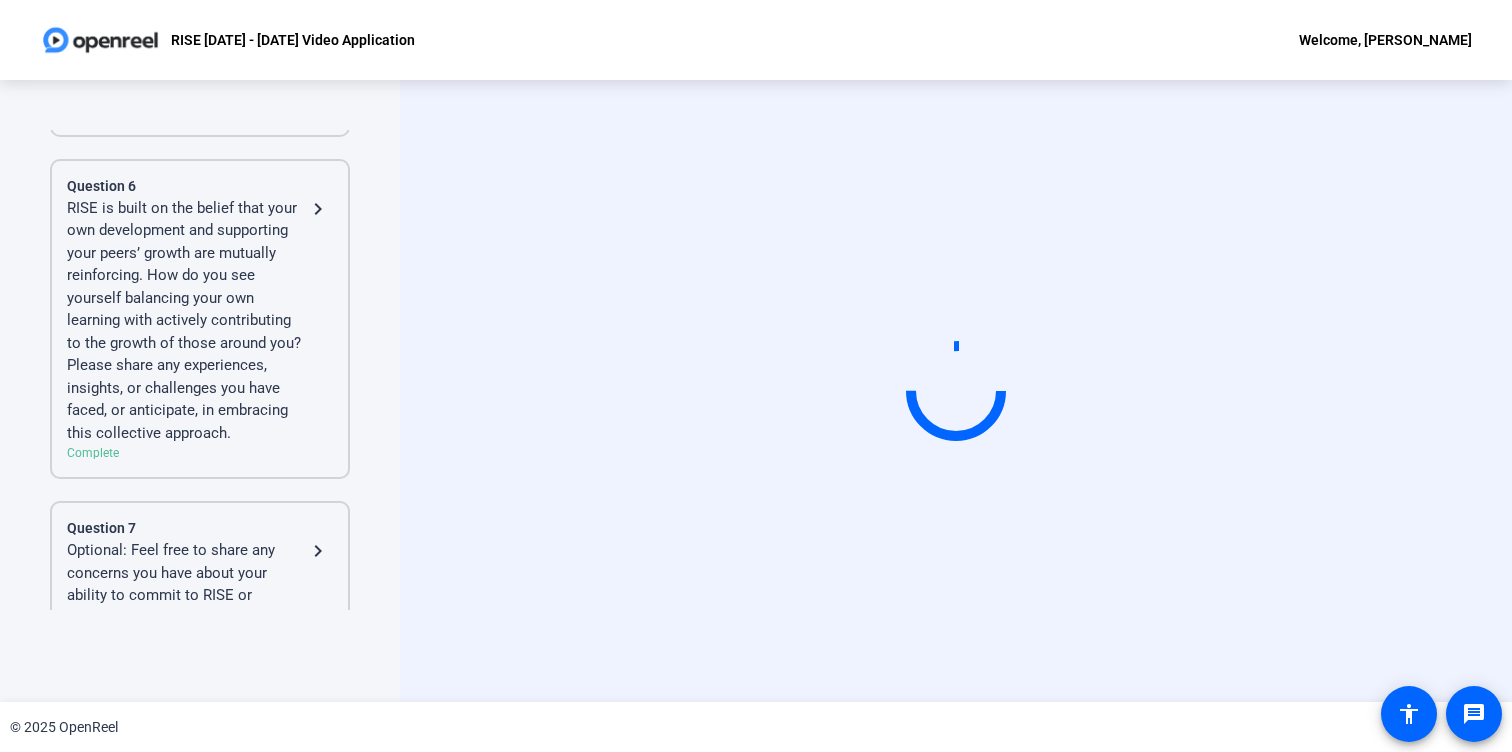 scroll, scrollTop: 1222, scrollLeft: 0, axis: vertical 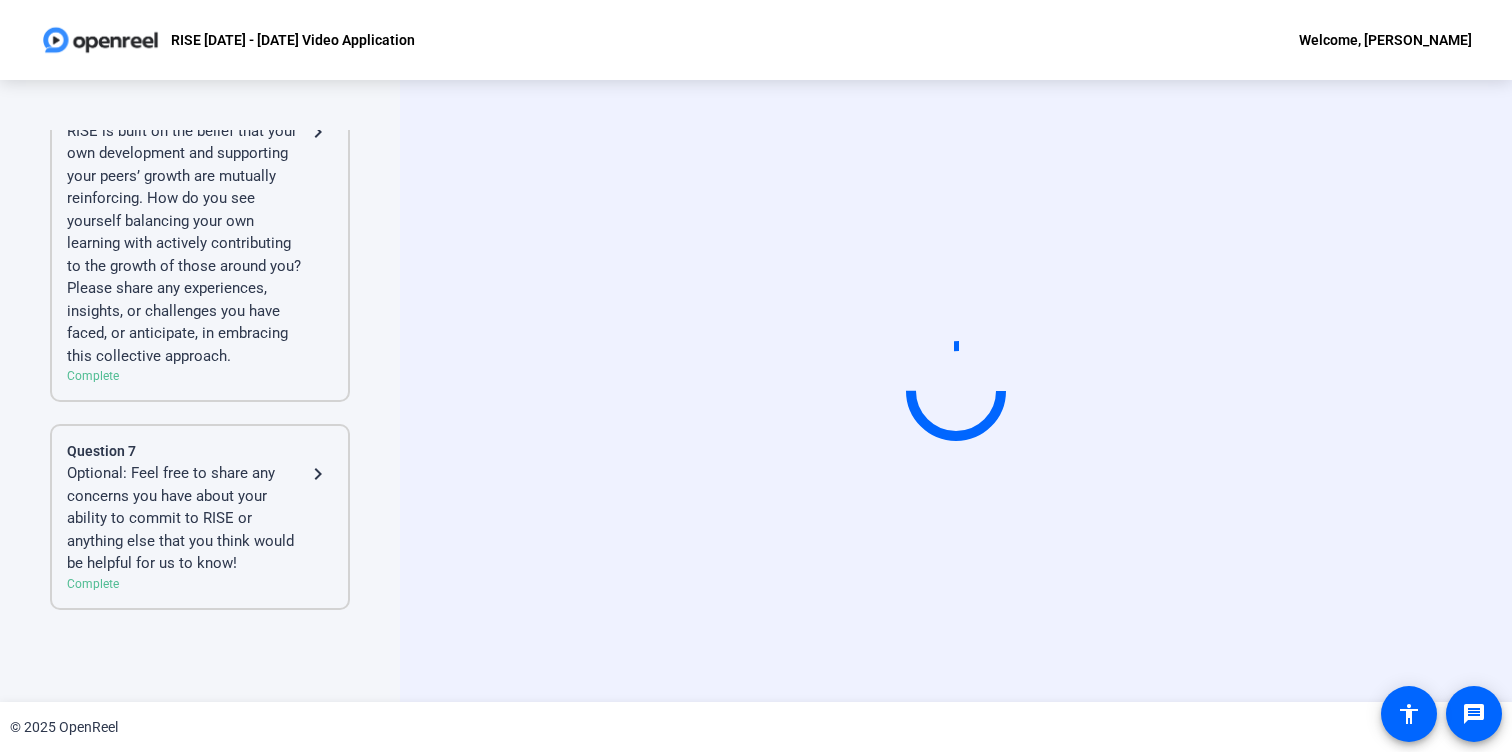 click on "Welcome, [PERSON_NAME]" 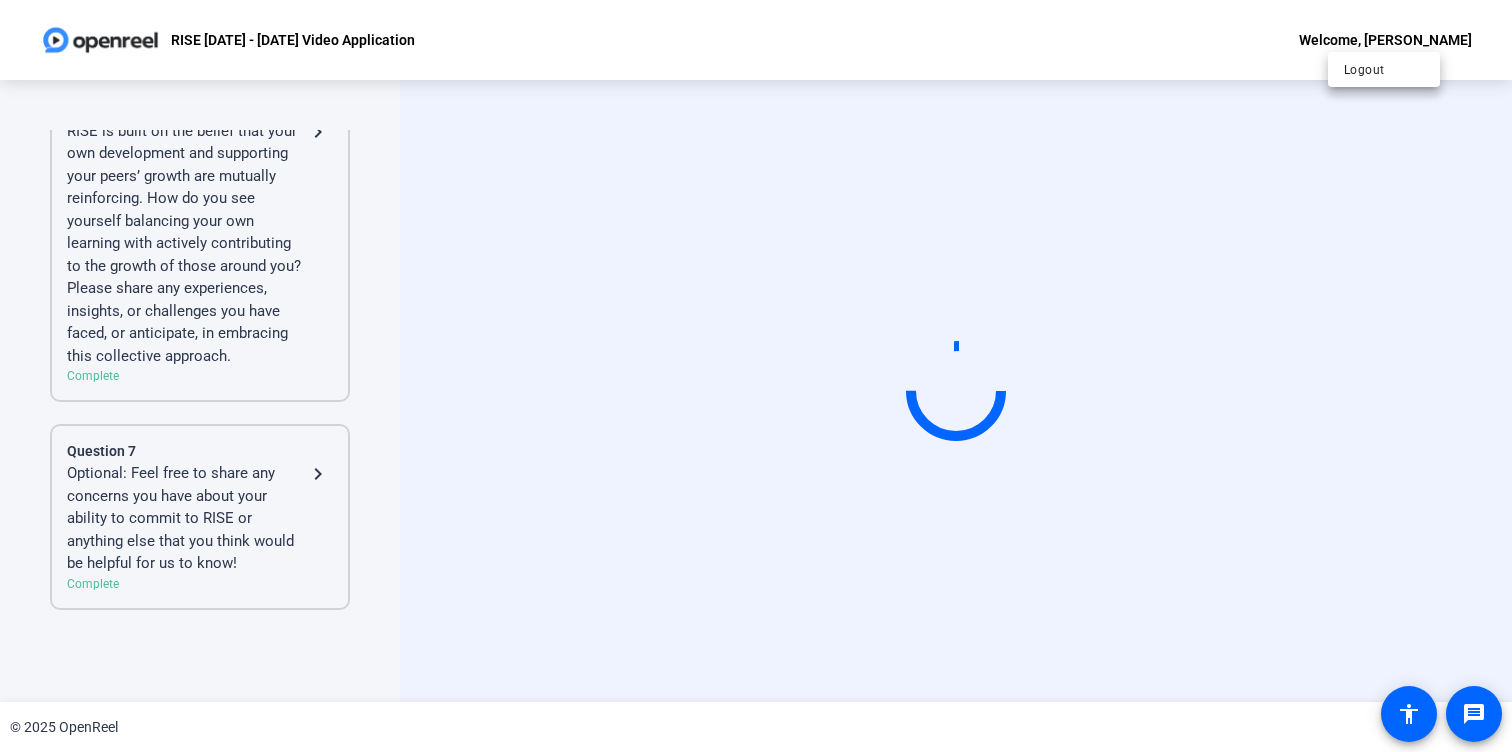 click at bounding box center [756, 376] 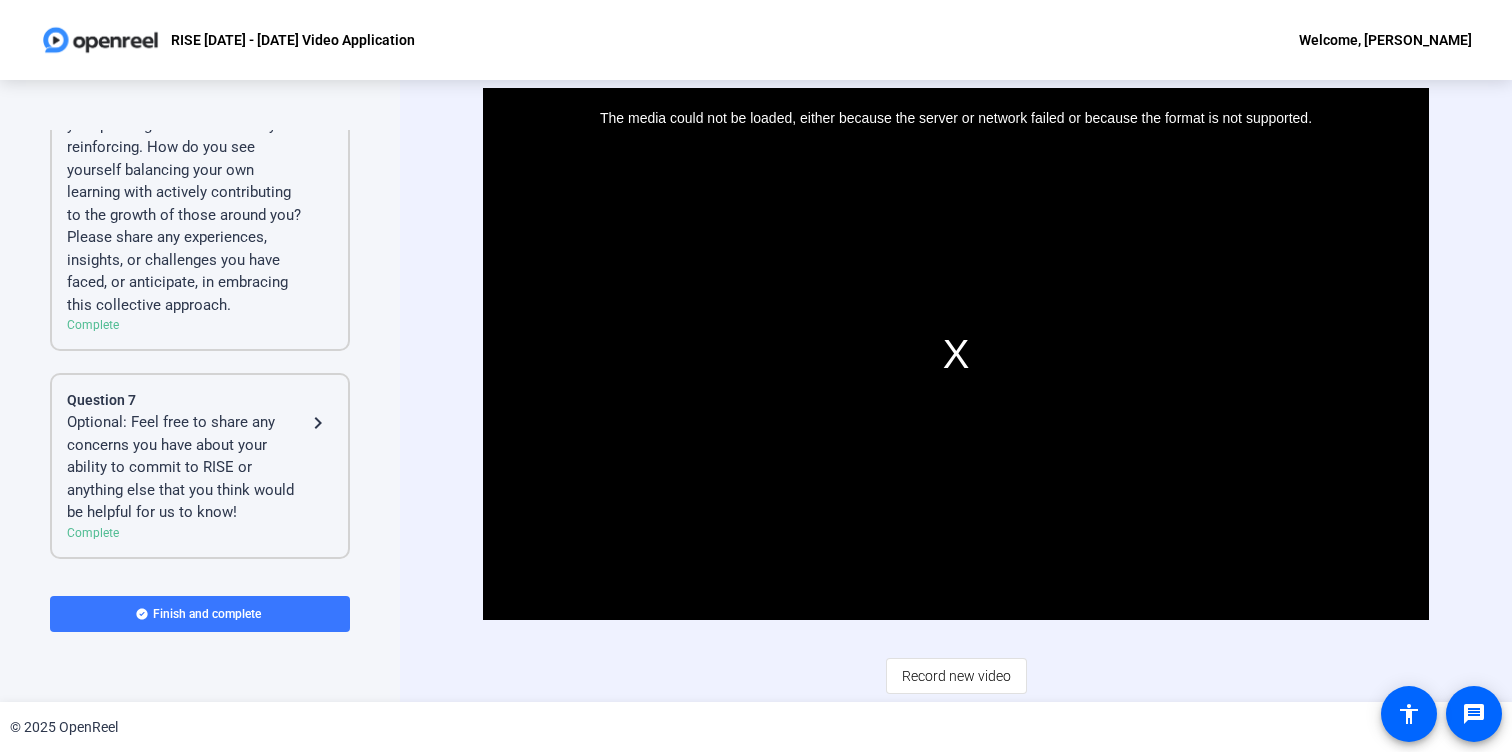 scroll, scrollTop: 1273, scrollLeft: 0, axis: vertical 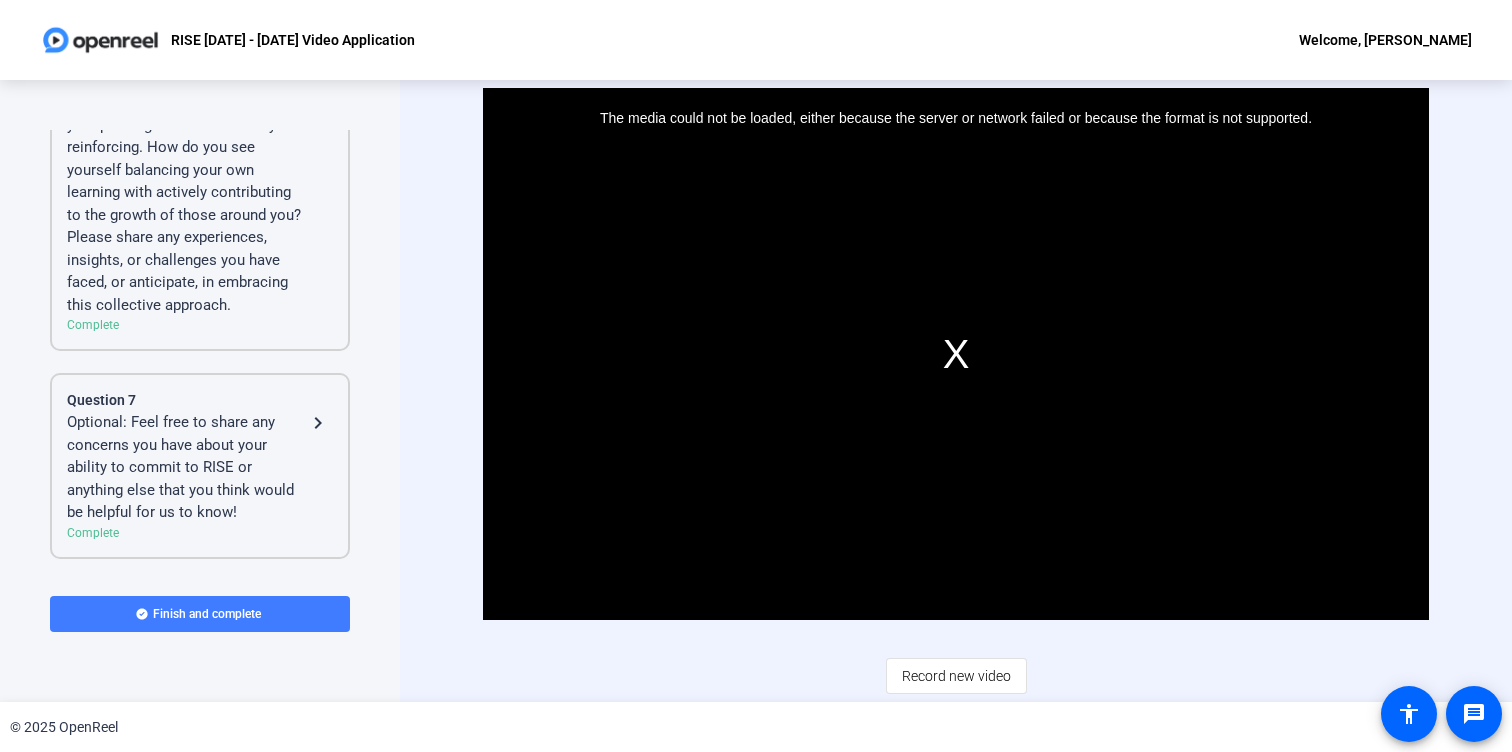 click on "Finish and complete" 